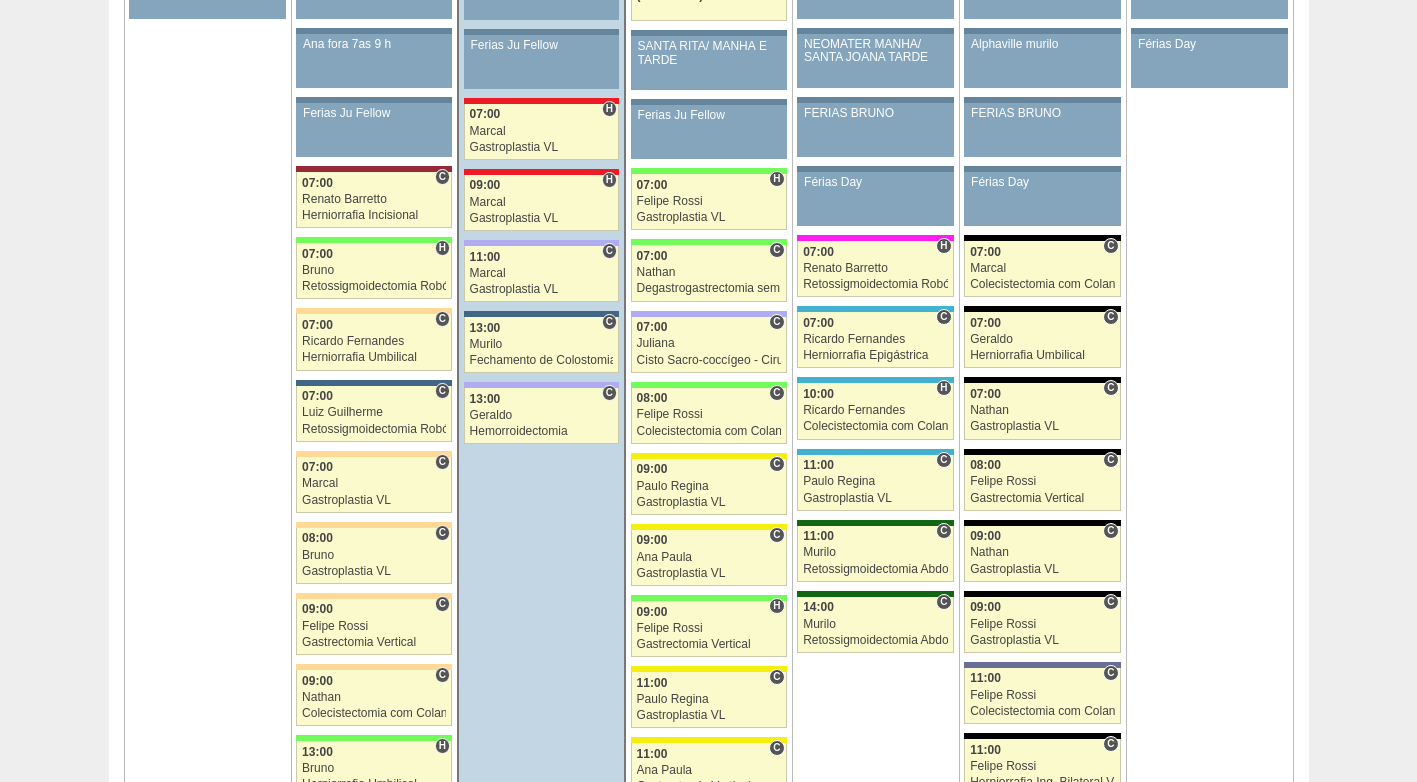 scroll, scrollTop: 1600, scrollLeft: 0, axis: vertical 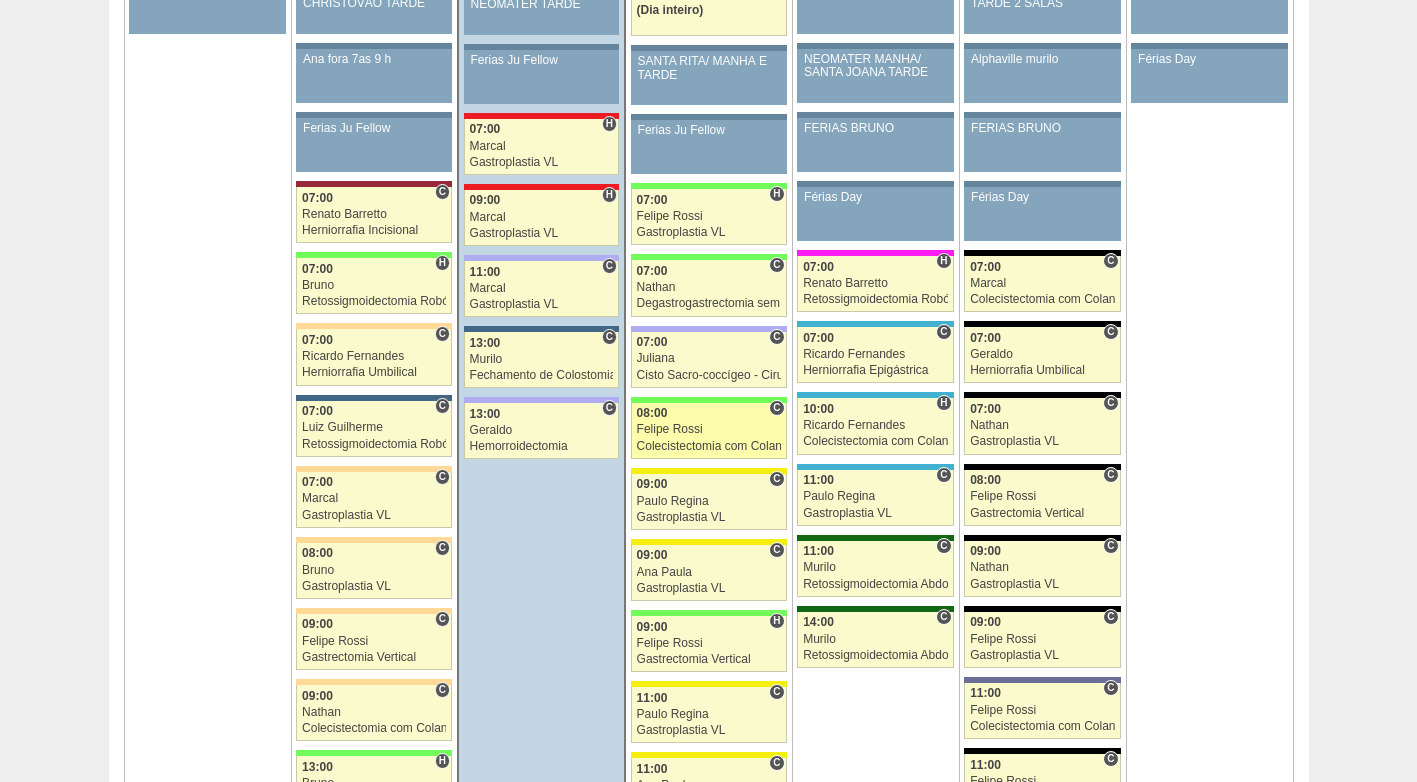 click on "Felipe Rossi" at bounding box center (709, 429) 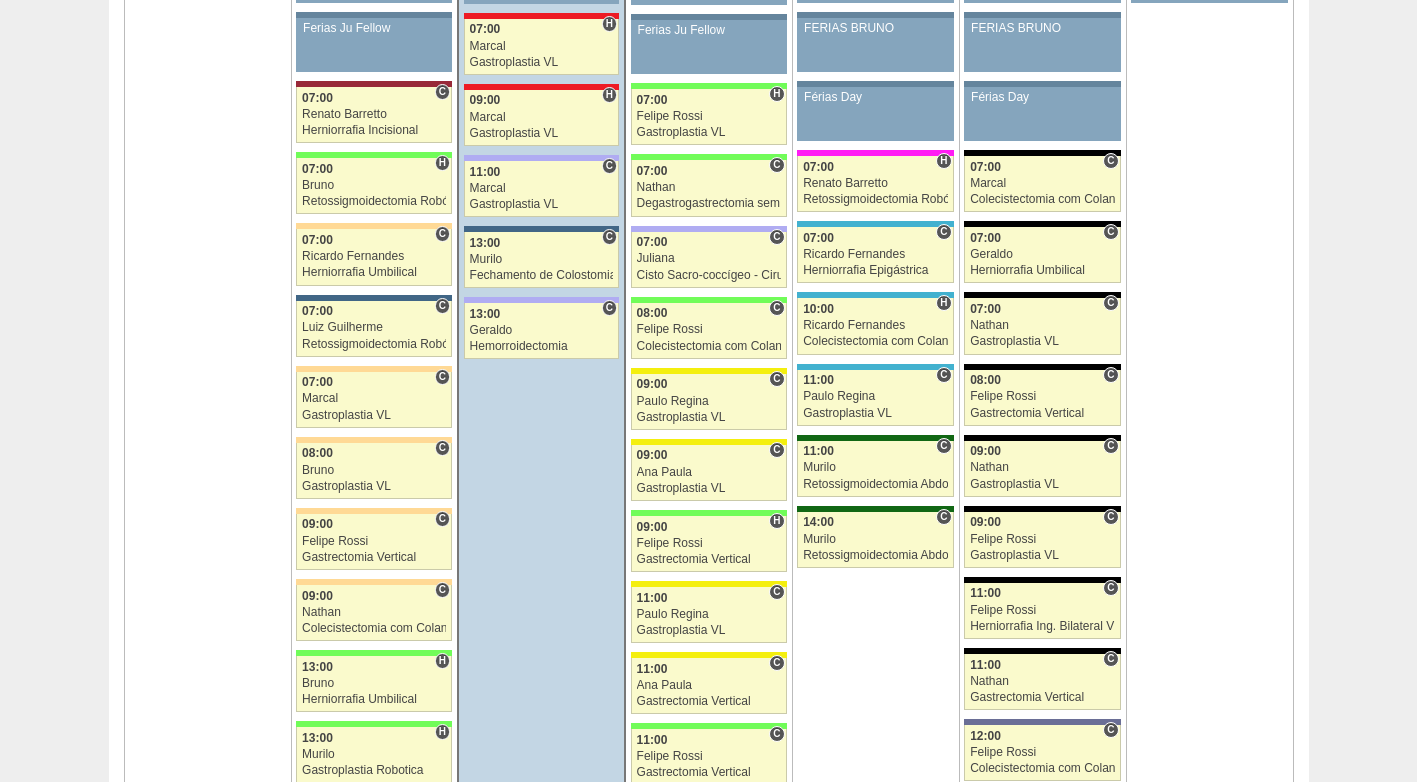 scroll, scrollTop: 1700, scrollLeft: 0, axis: vertical 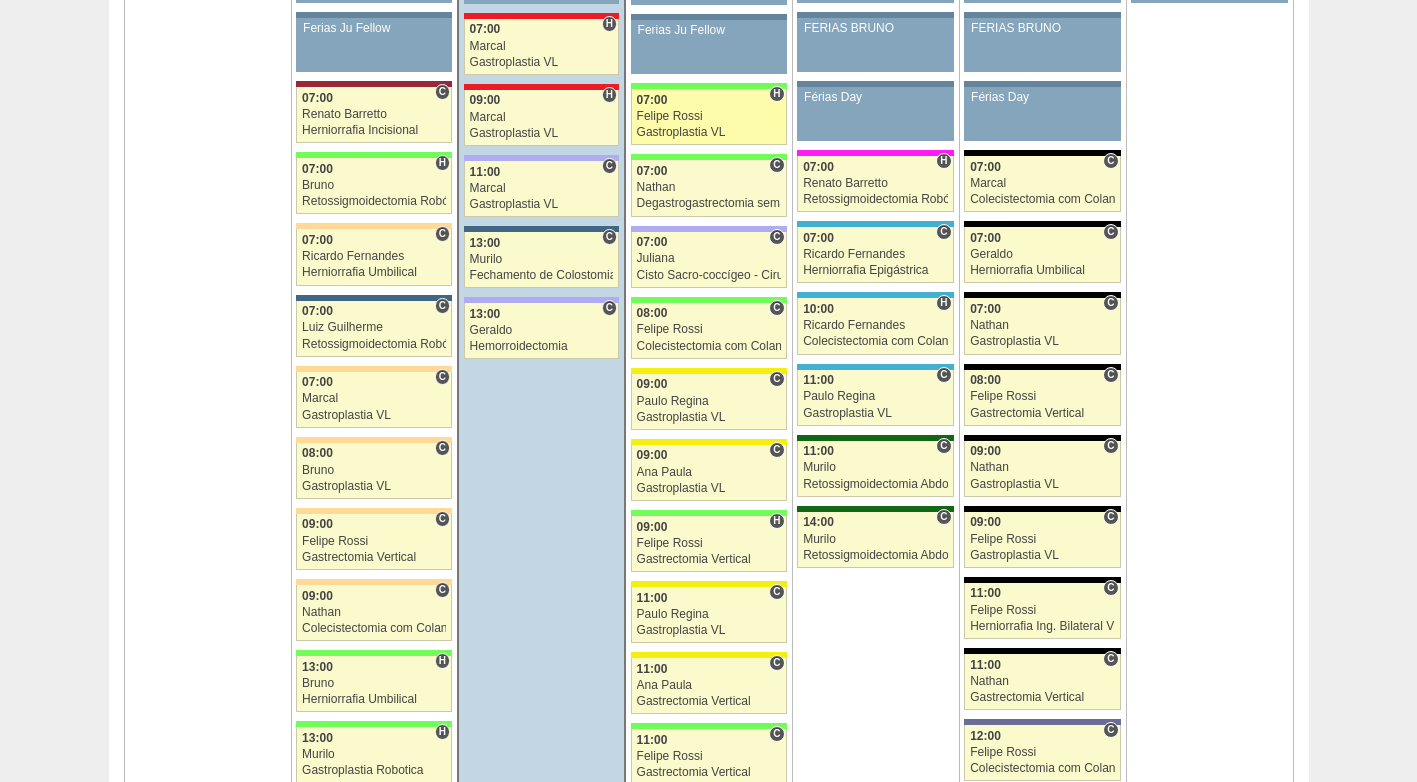 click on "Felipe Rossi" at bounding box center [709, 116] 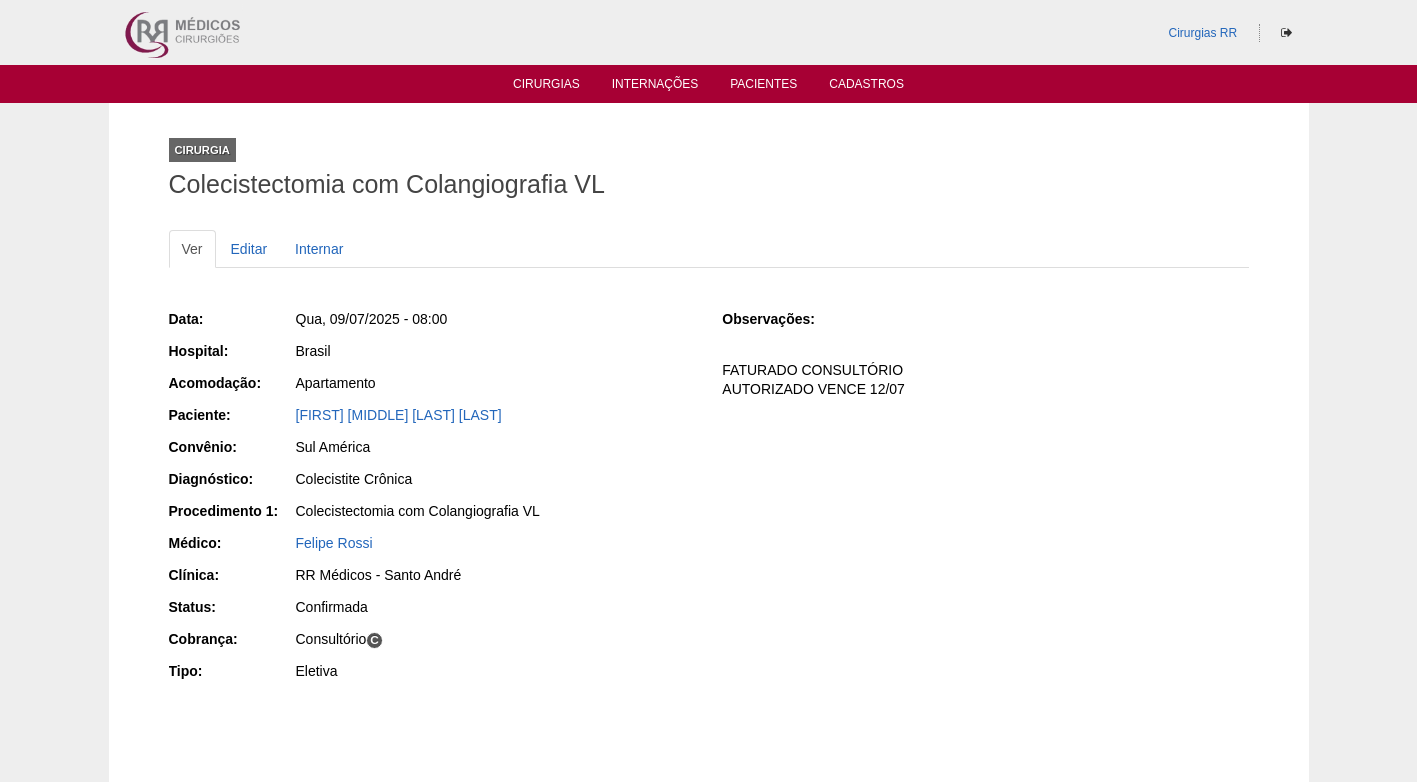 scroll, scrollTop: 0, scrollLeft: 0, axis: both 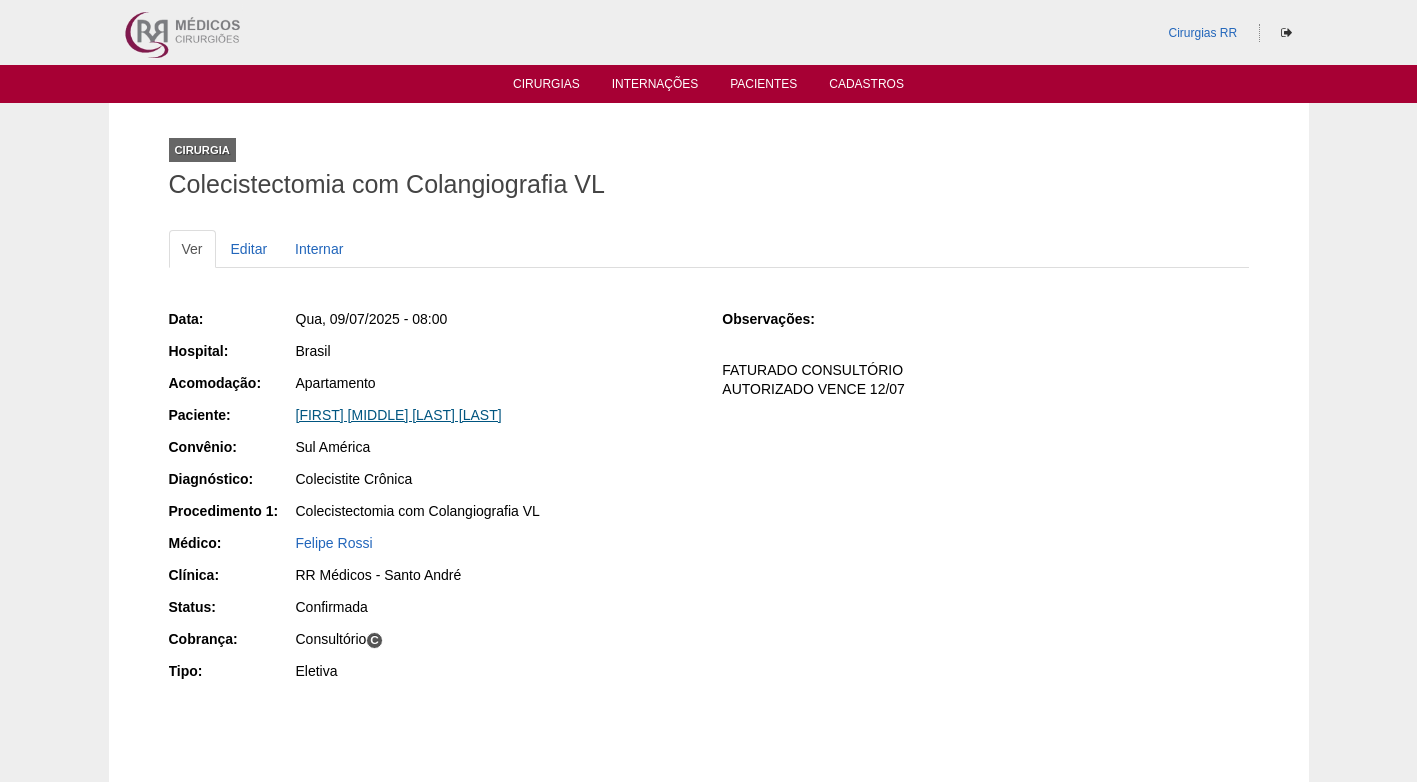 click on "[FIRST] [LAST] [LAST] [LAST] [LAST]" at bounding box center [495, 415] 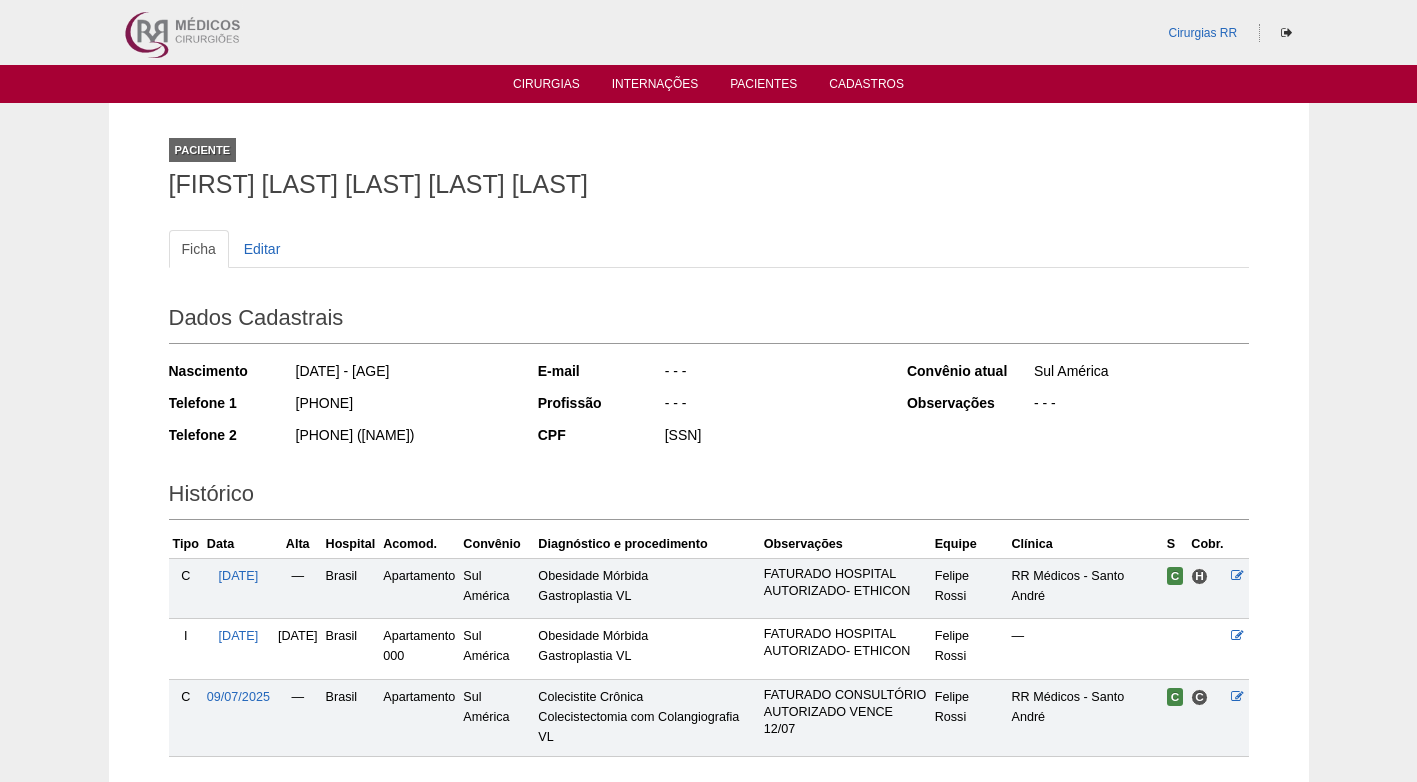 scroll, scrollTop: 0, scrollLeft: 0, axis: both 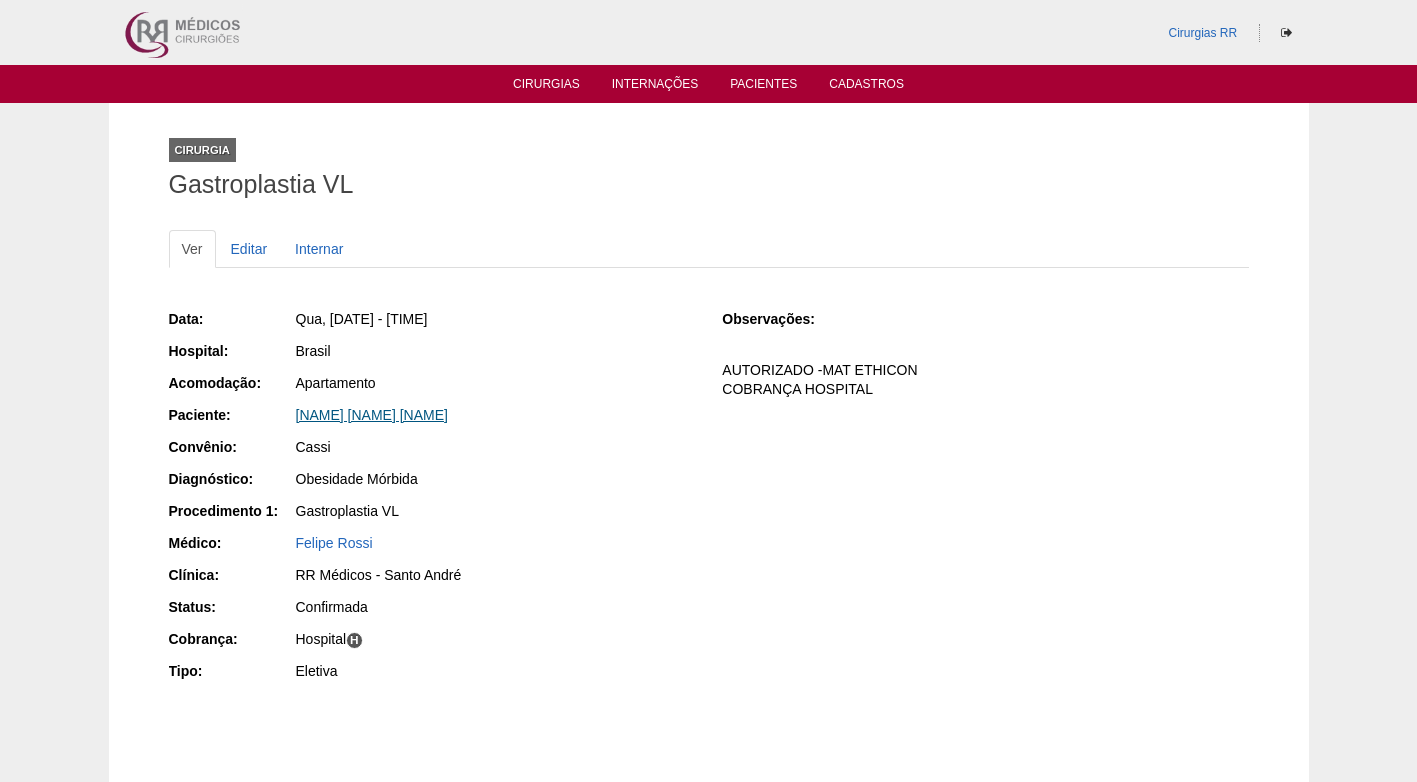 click on "WILLIAN MATARELI ZANCHETTA" at bounding box center [372, 415] 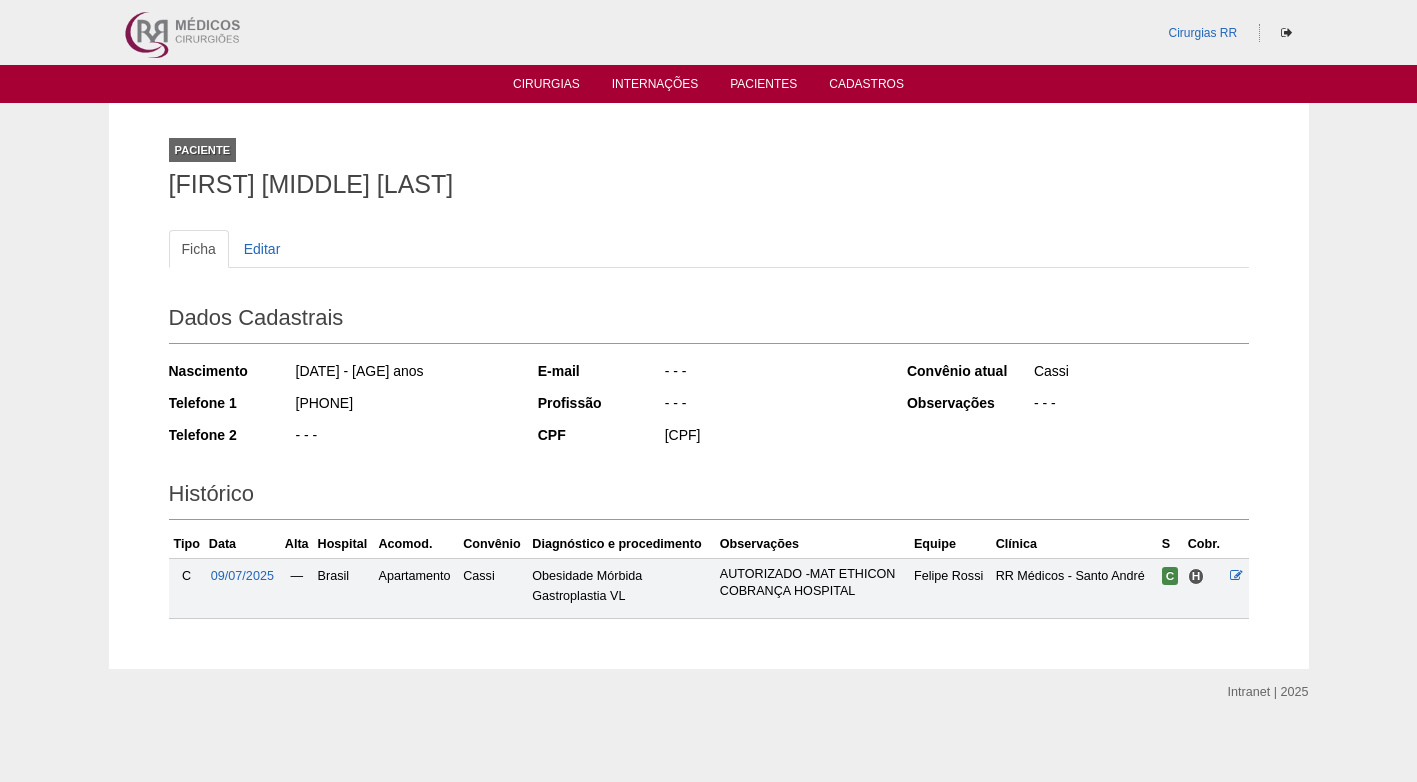 scroll, scrollTop: 0, scrollLeft: 0, axis: both 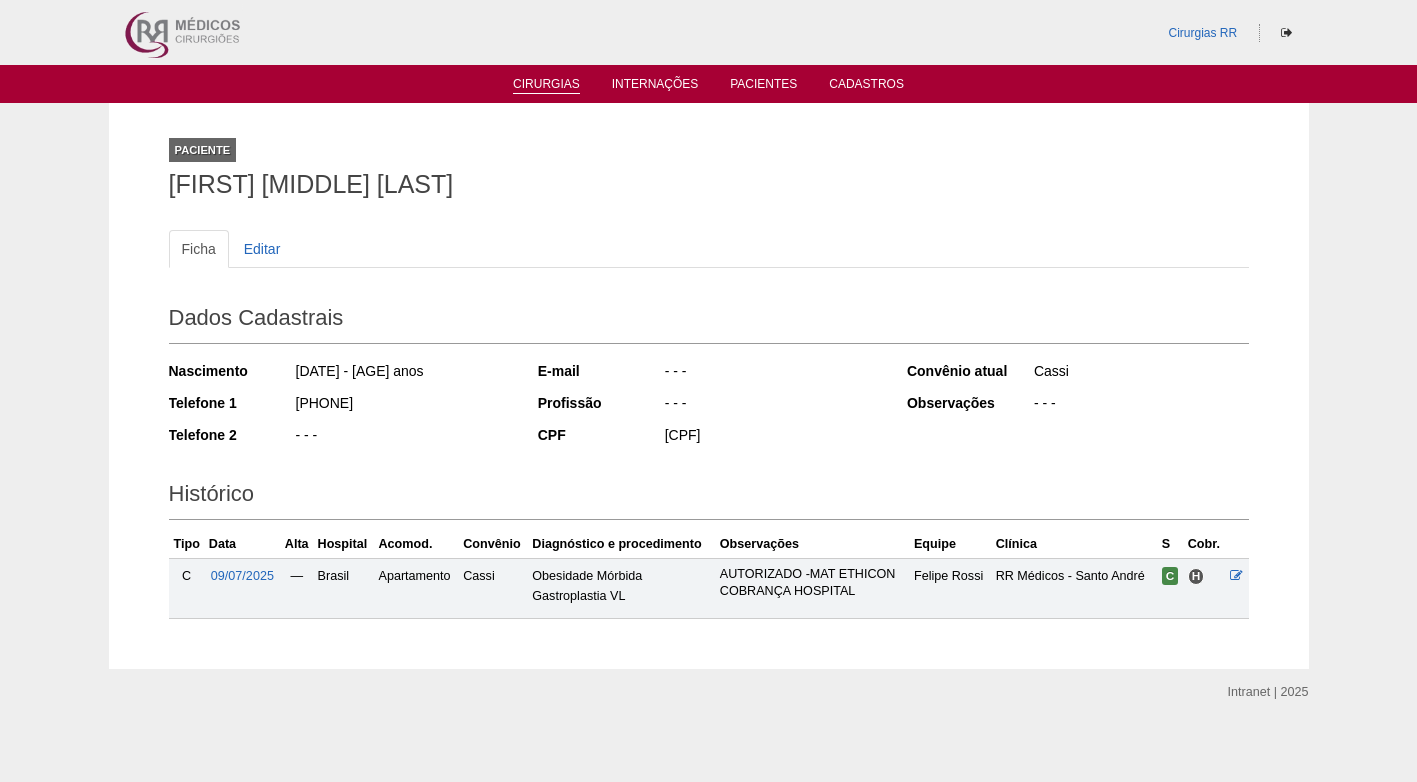 click on "Cirurgias" at bounding box center [546, 85] 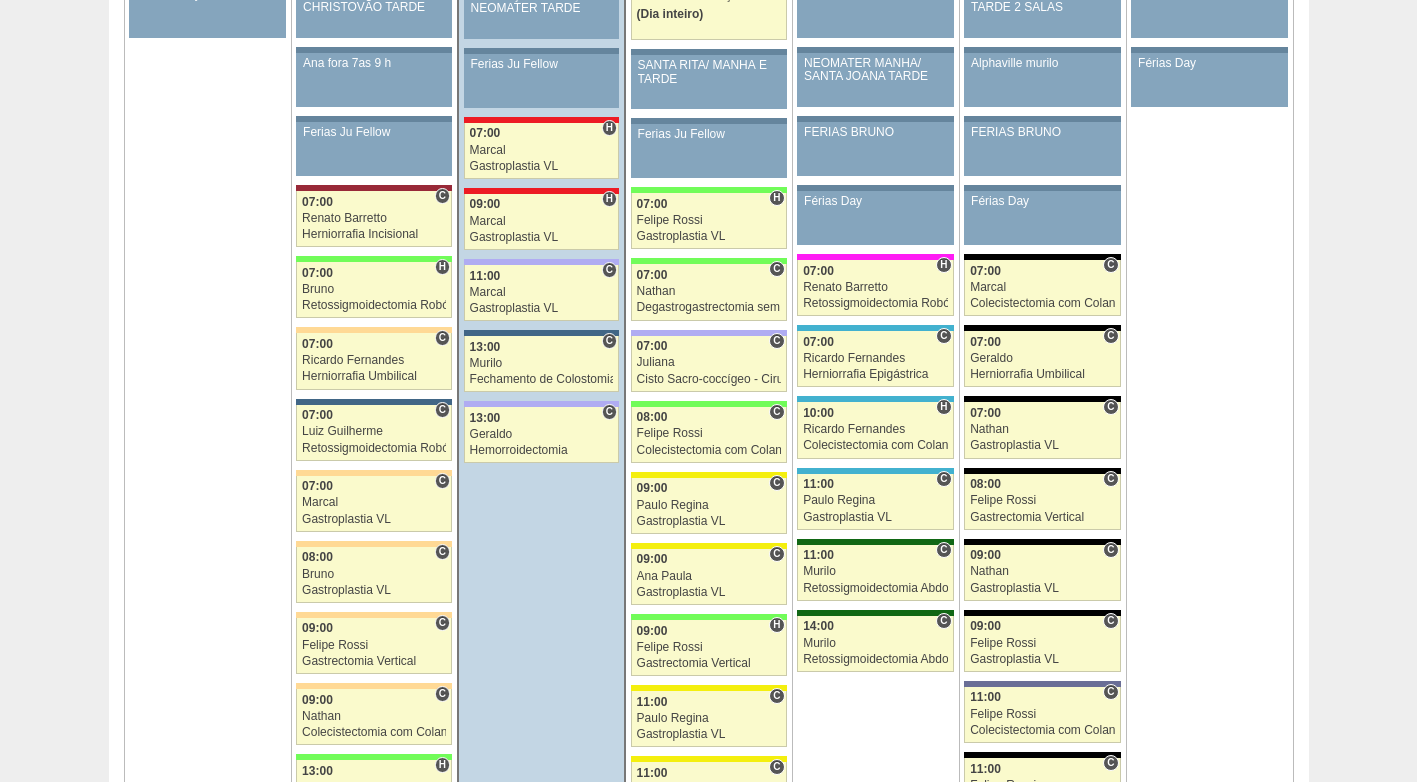 scroll, scrollTop: 1500, scrollLeft: 0, axis: vertical 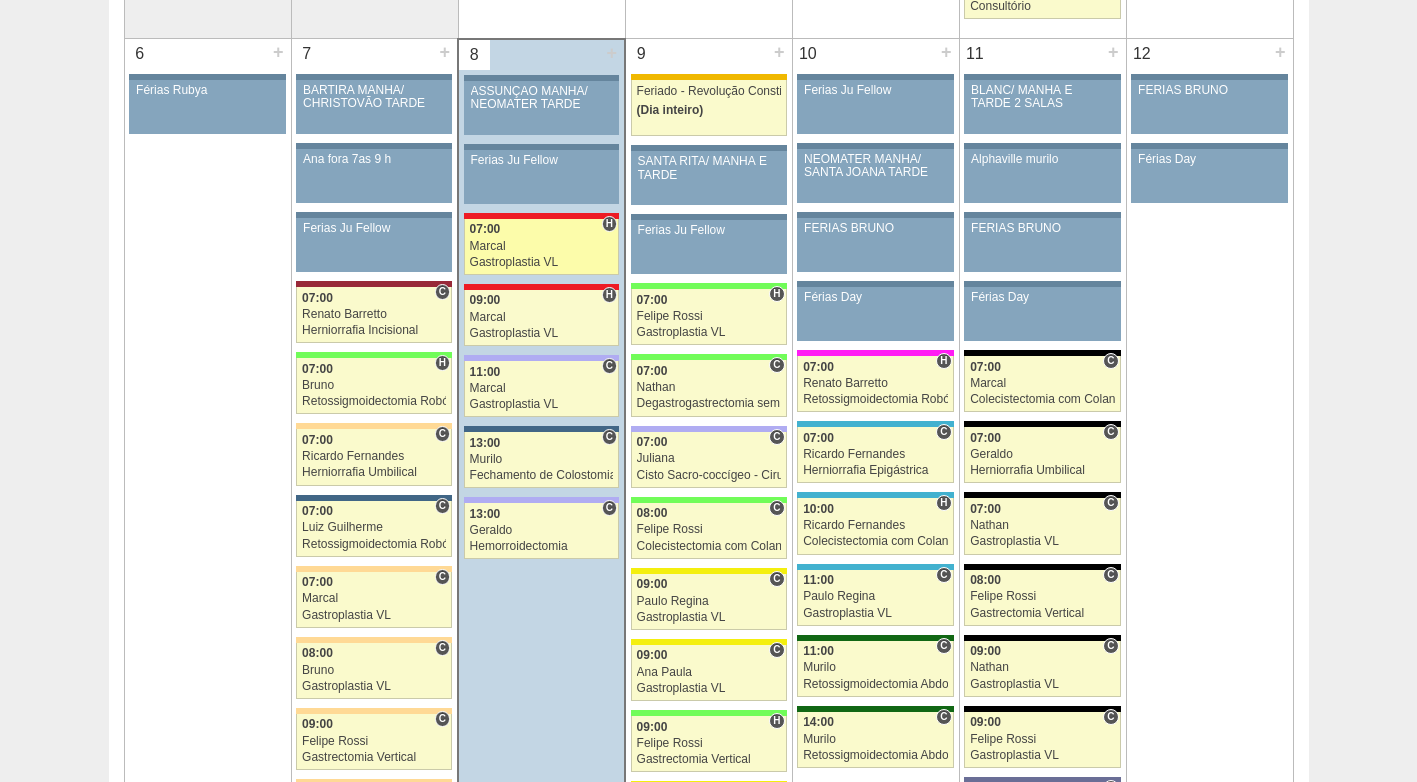 click on "86750
[LAST]
H
07:00
[LAST]
Gastroplastia  VL
Hospital Assunção
Assunção
[FIRST] [LAST] [LAST]
Saúde Bradesco
Eletiva" at bounding box center [541, 247] 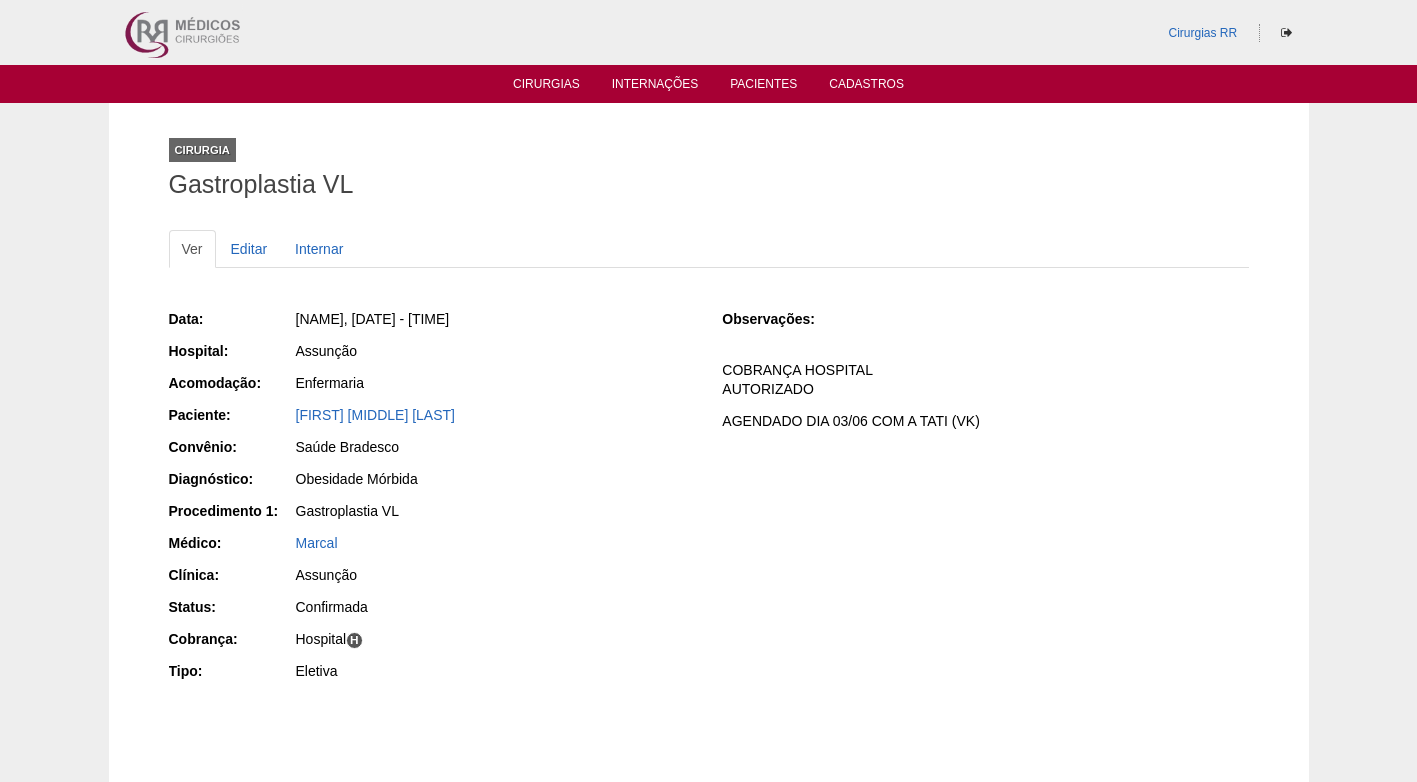 scroll, scrollTop: 0, scrollLeft: 0, axis: both 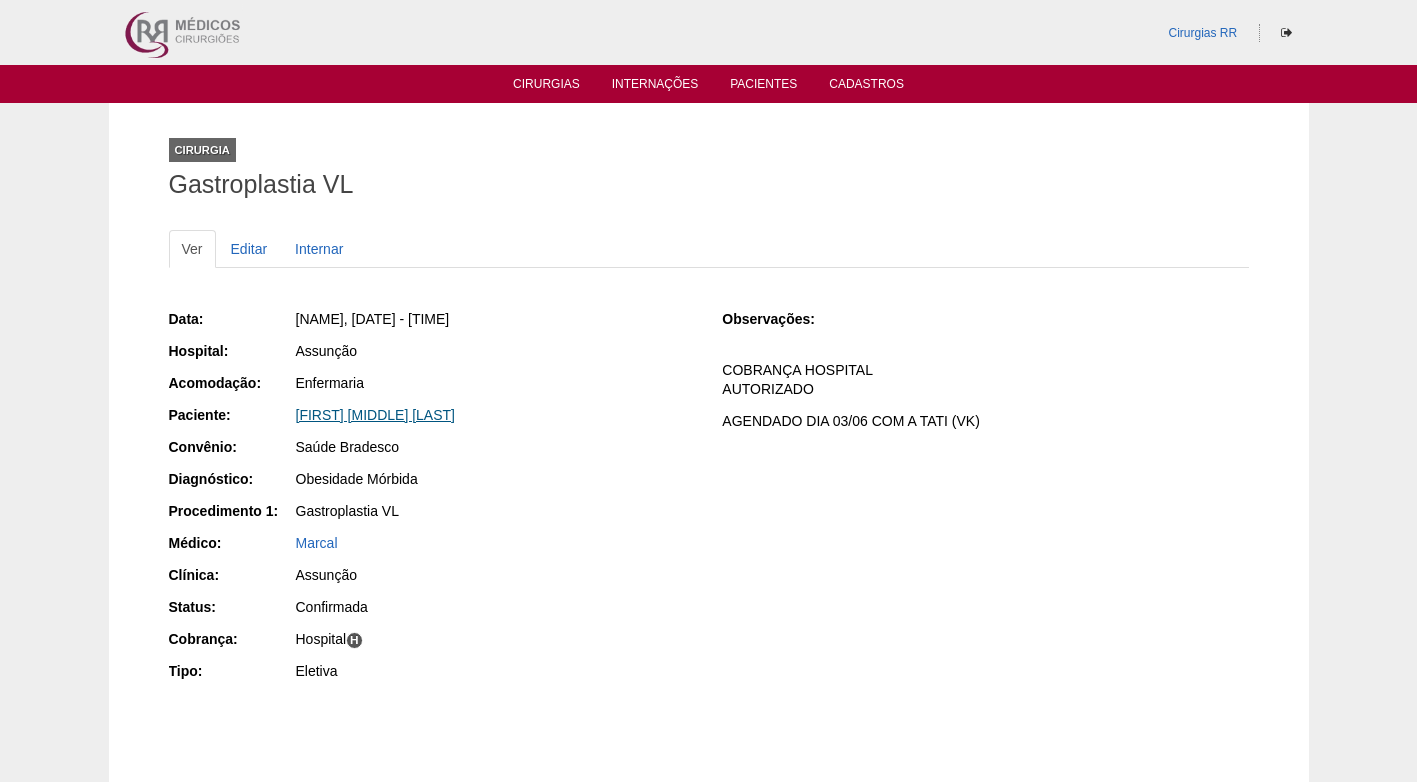 click on "Ana Clara Diogo Pego" at bounding box center (375, 415) 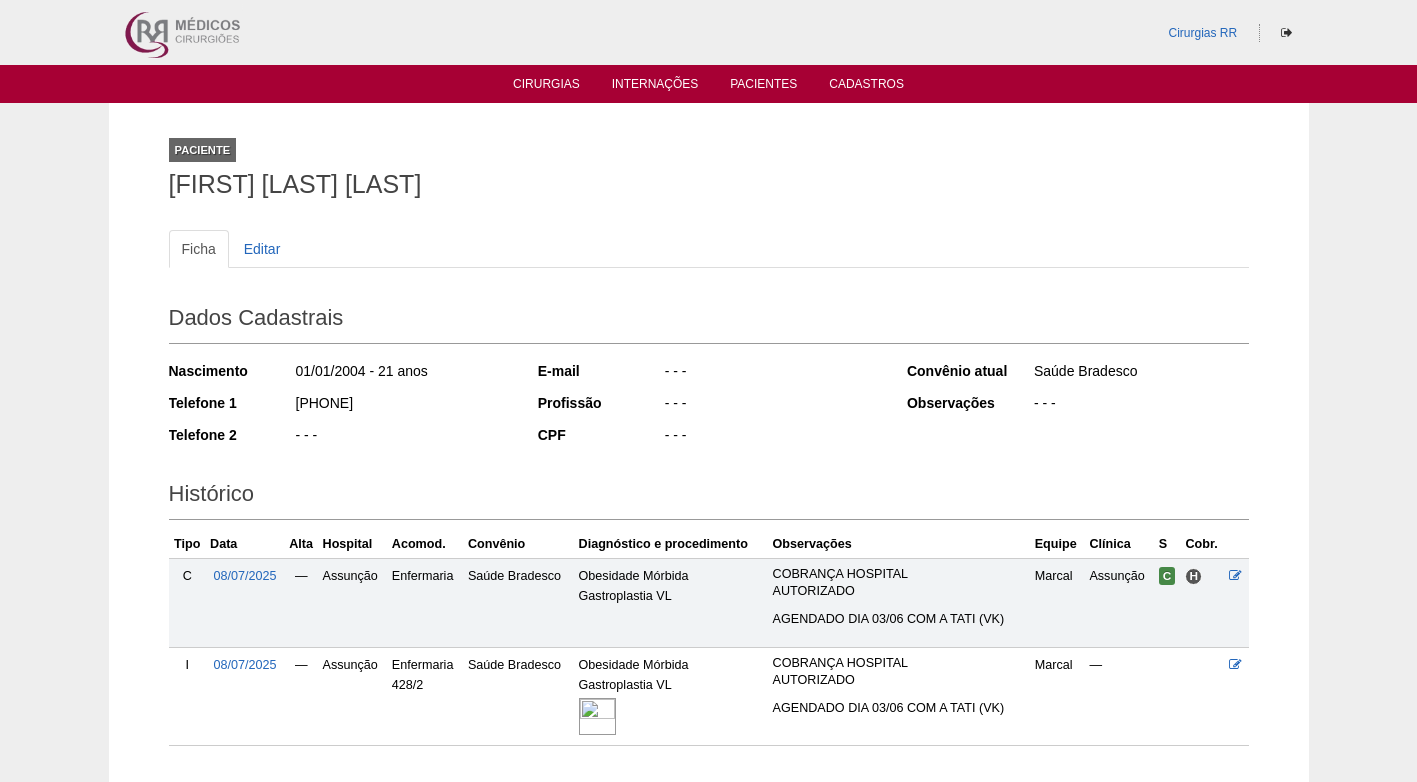 scroll, scrollTop: 0, scrollLeft: 0, axis: both 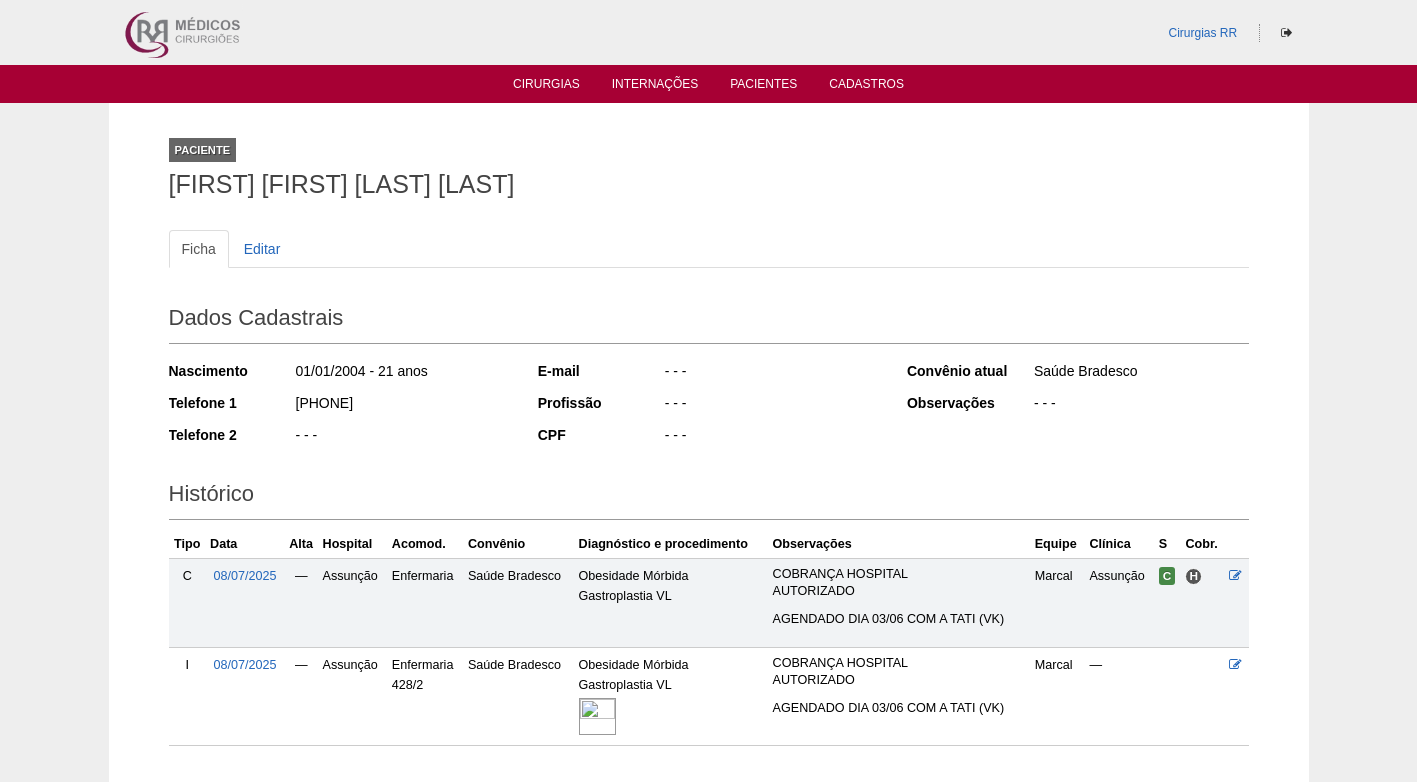 drag, startPoint x: 530, startPoint y: 207, endPoint x: 441, endPoint y: 97, distance: 141.49559 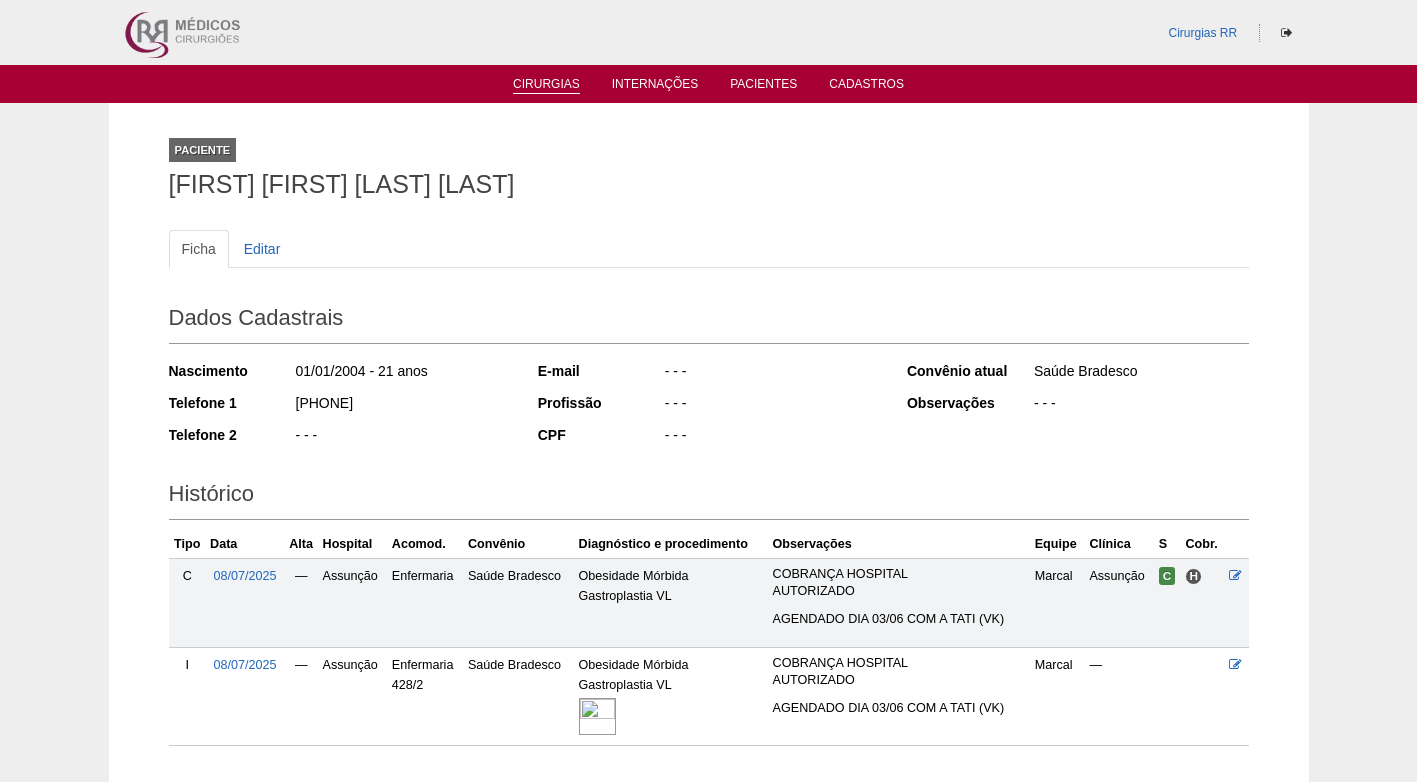 click on "Cirurgias" at bounding box center (546, 83) 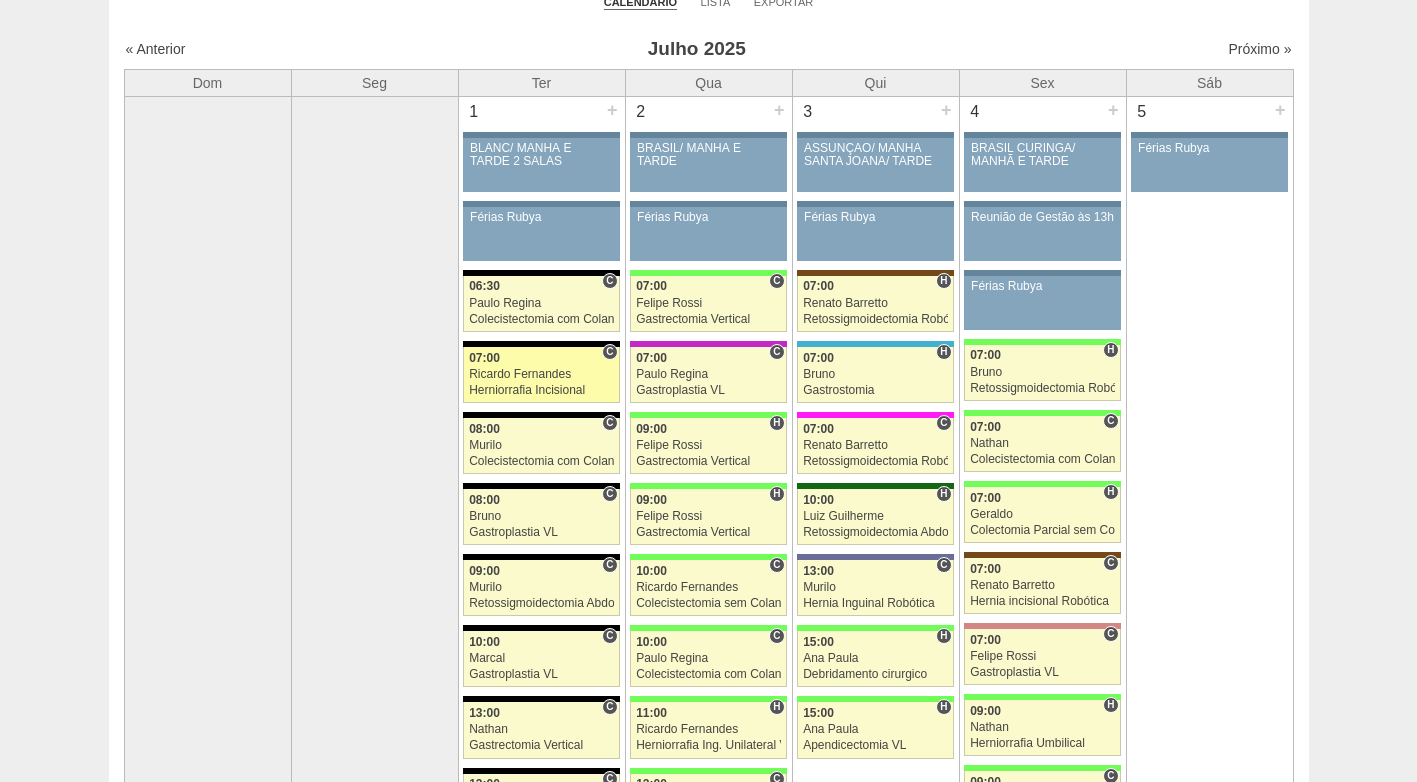 scroll, scrollTop: 0, scrollLeft: 0, axis: both 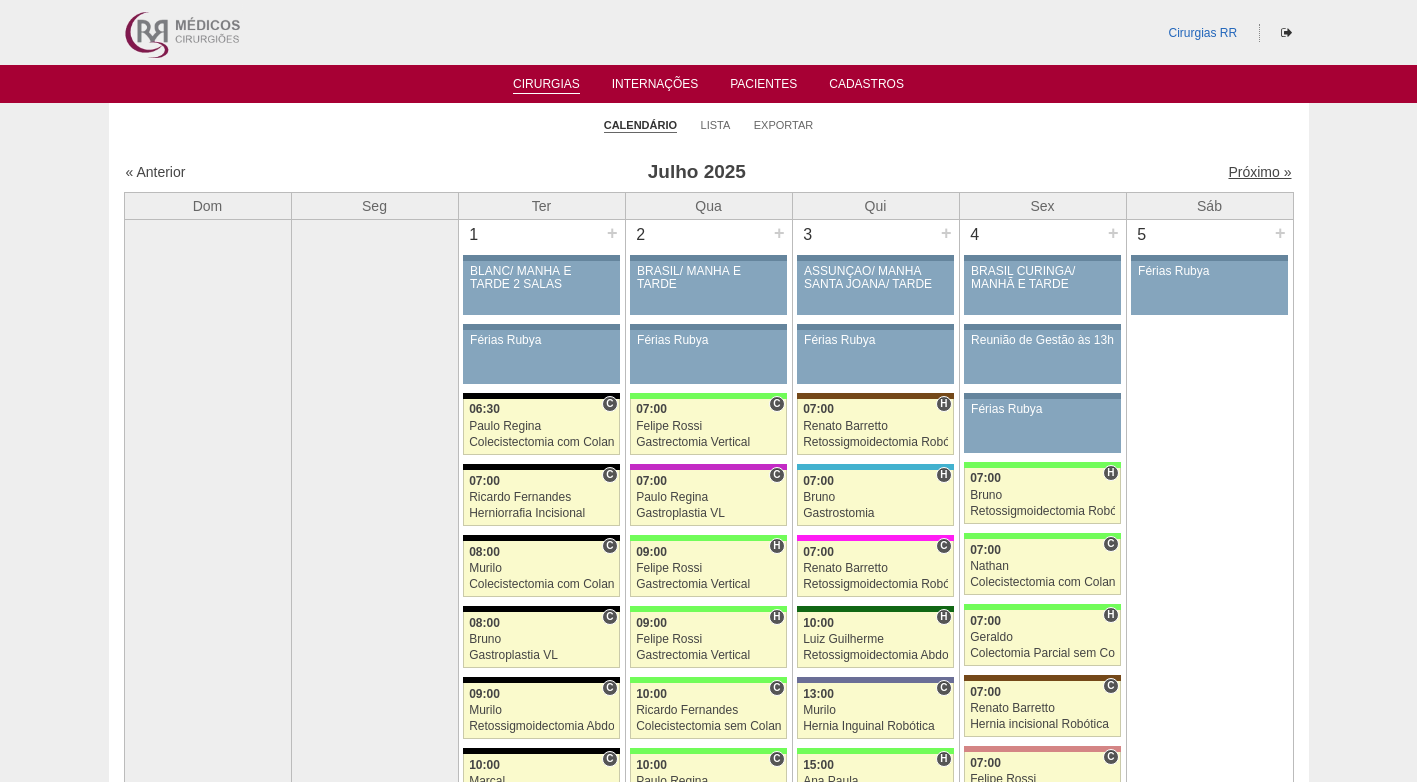 click on "Próximo »" at bounding box center [1259, 172] 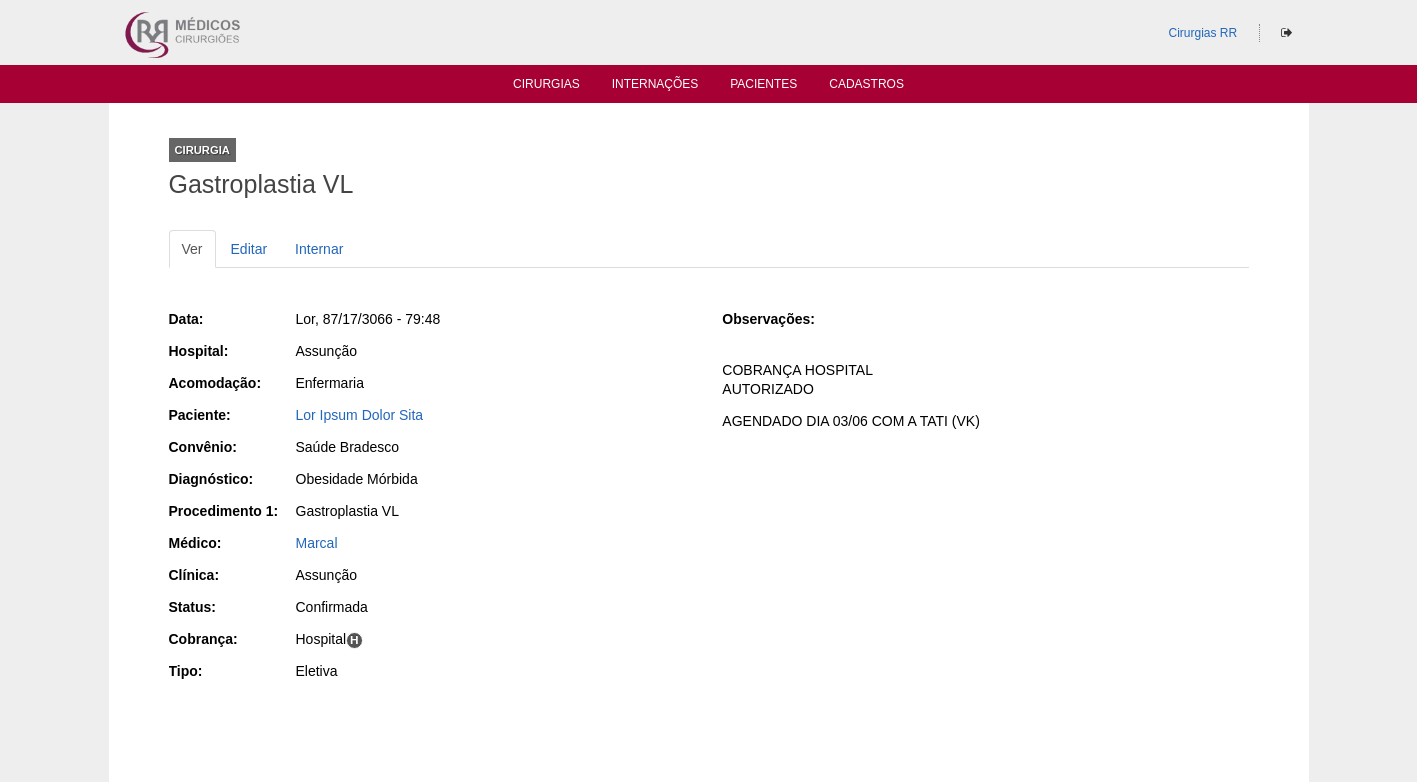 scroll, scrollTop: 0, scrollLeft: 0, axis: both 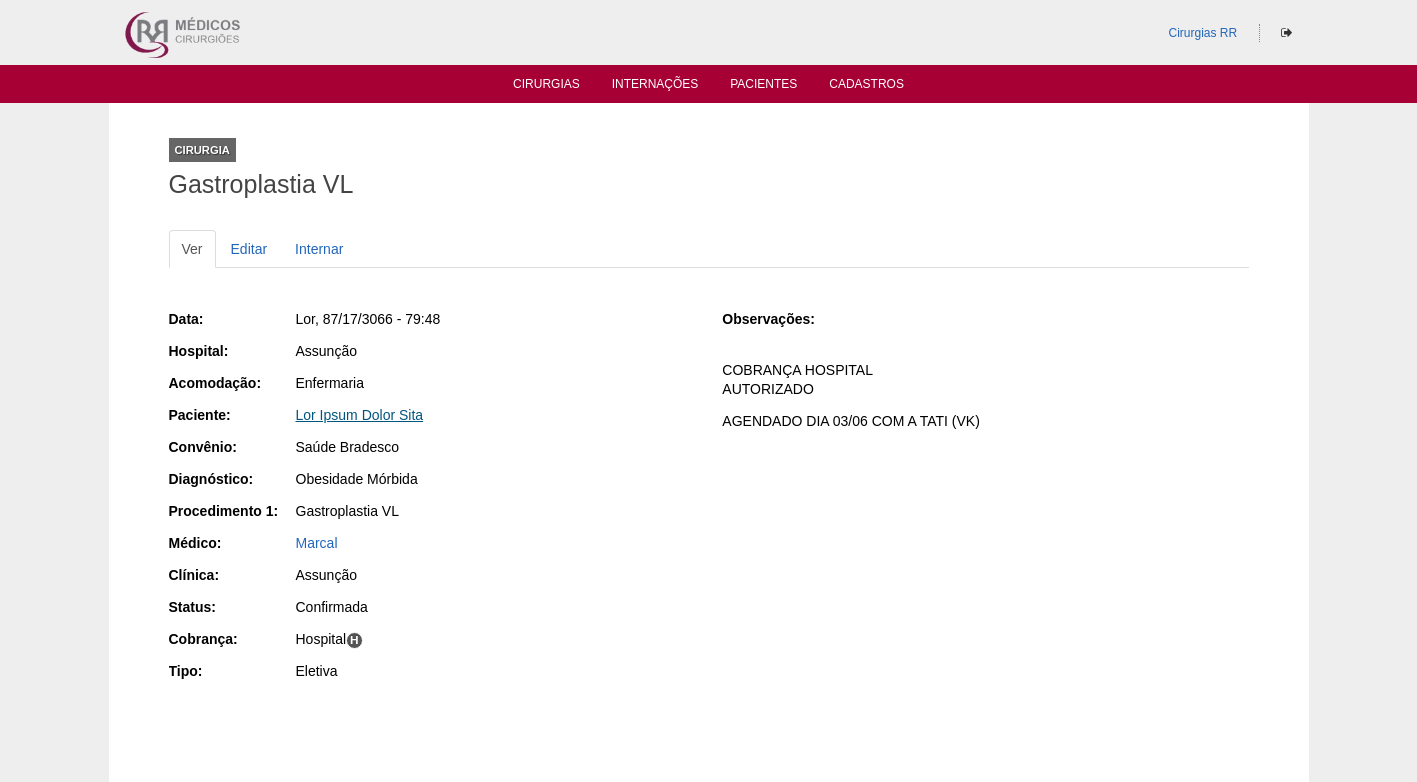 click on "Lor Ipsum Dolor Sita" at bounding box center [360, 415] 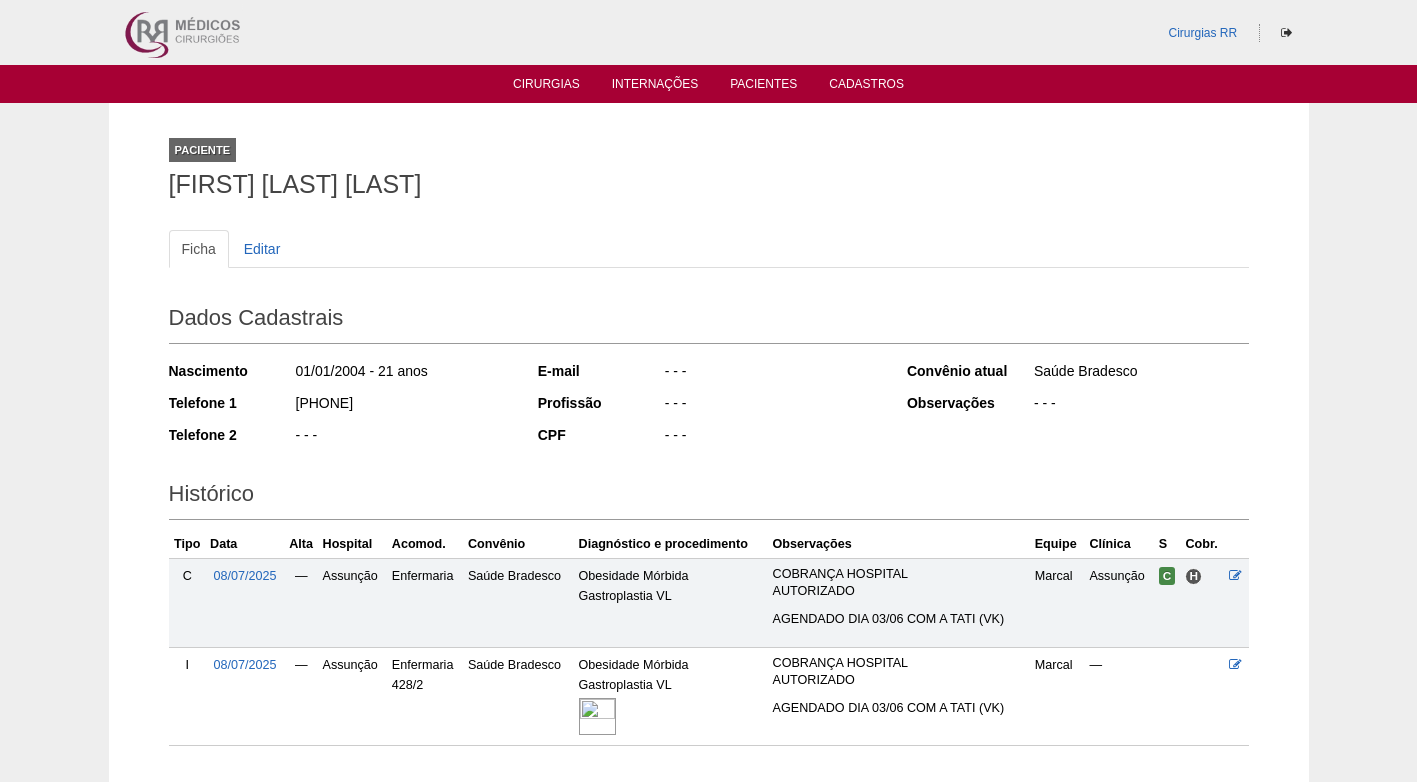 scroll, scrollTop: 0, scrollLeft: 0, axis: both 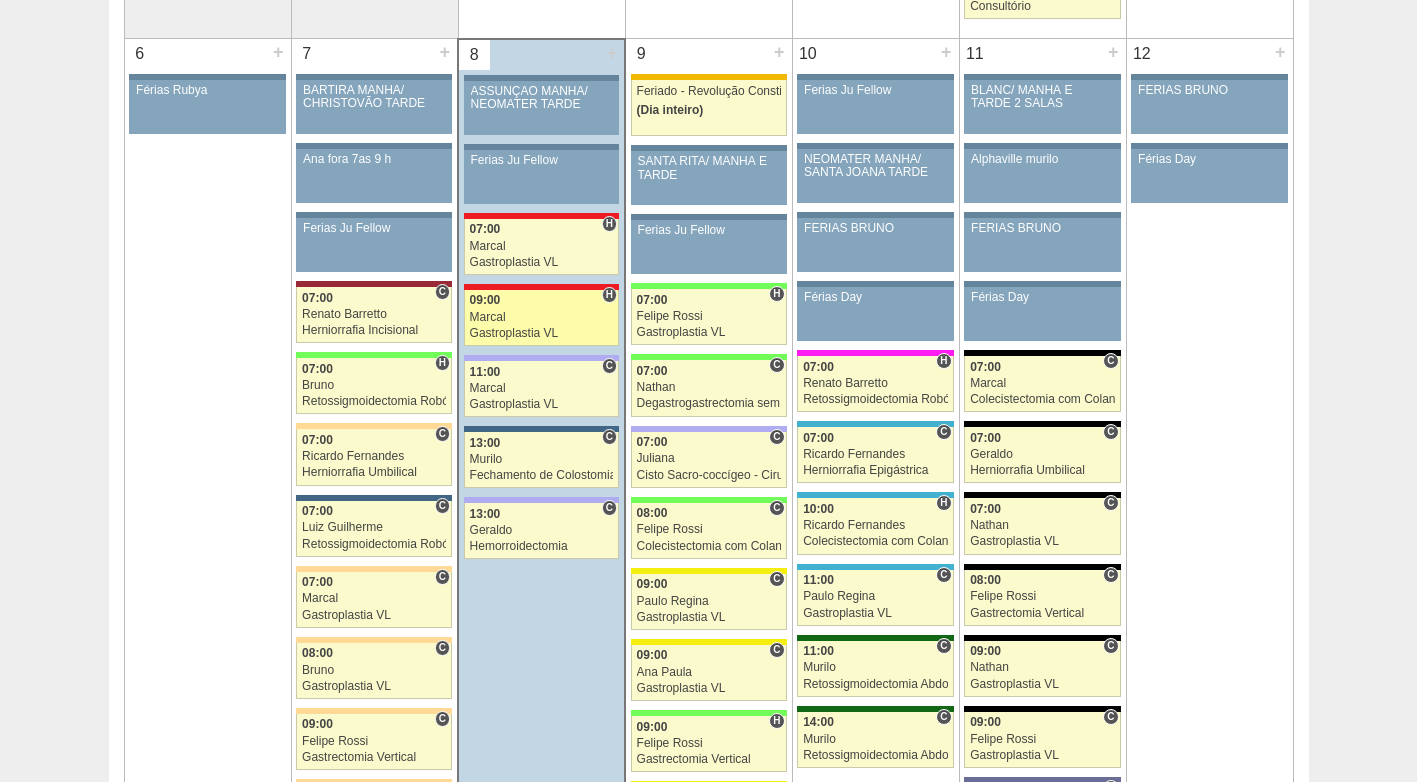 click on "Marcal" at bounding box center [542, 317] 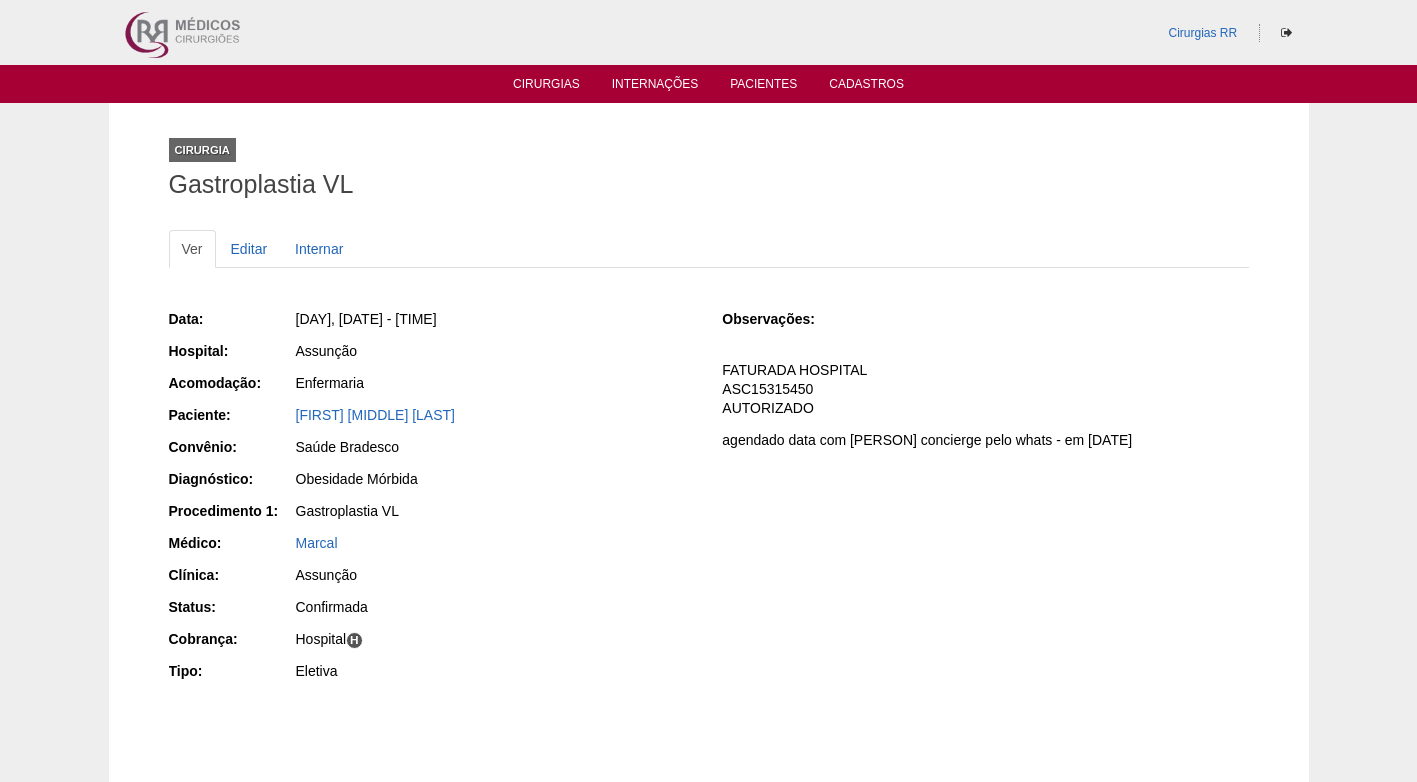 scroll, scrollTop: 0, scrollLeft: 0, axis: both 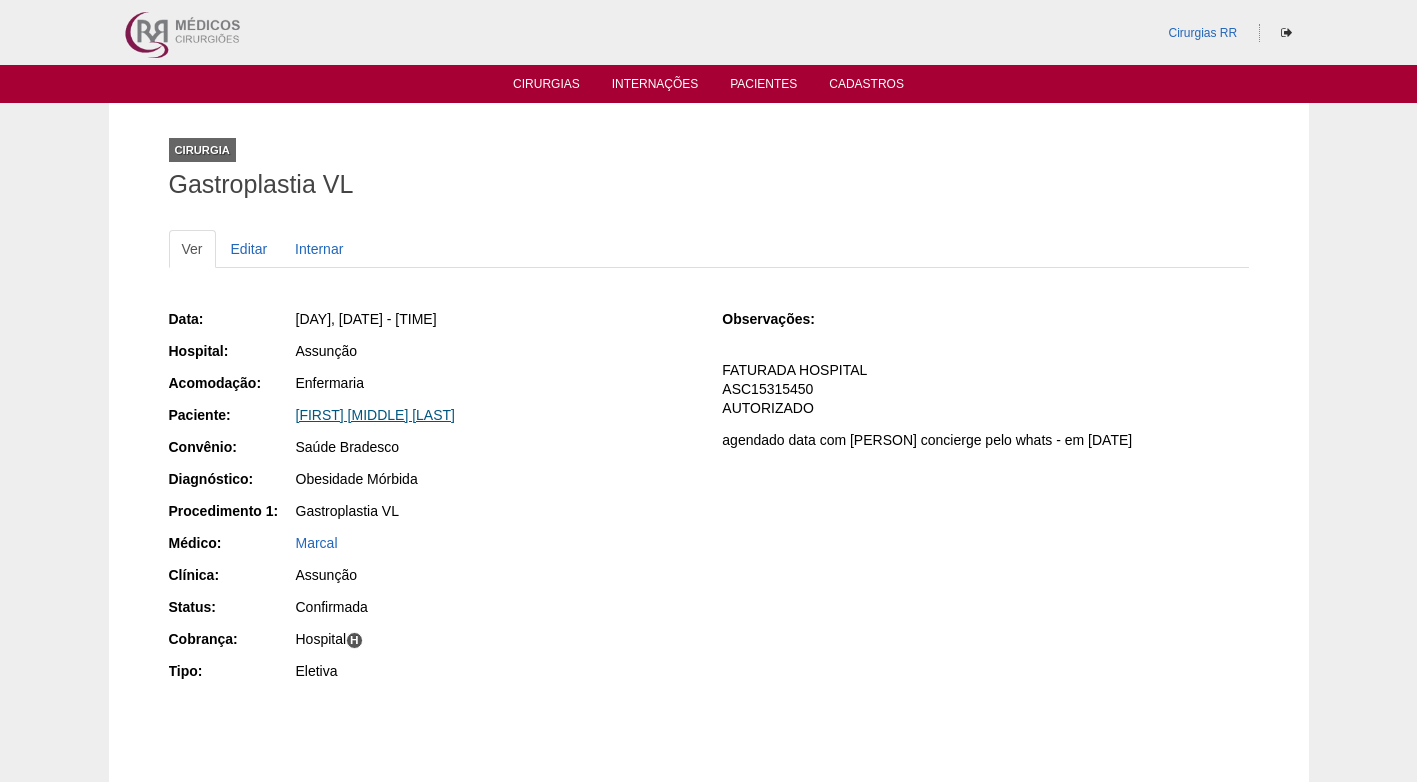 click on "[FIRST] [MIDDLE] [LAST]" at bounding box center (375, 415) 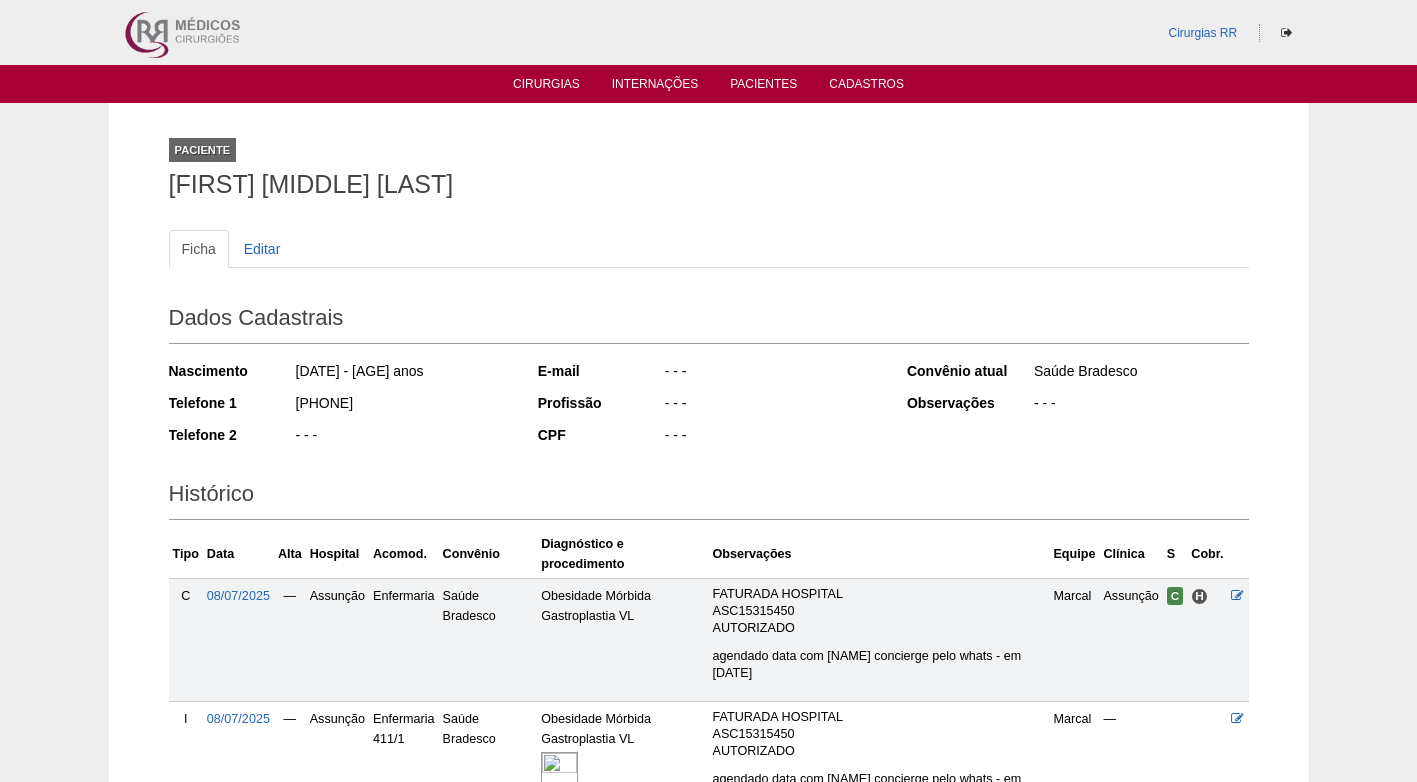 scroll, scrollTop: 0, scrollLeft: 0, axis: both 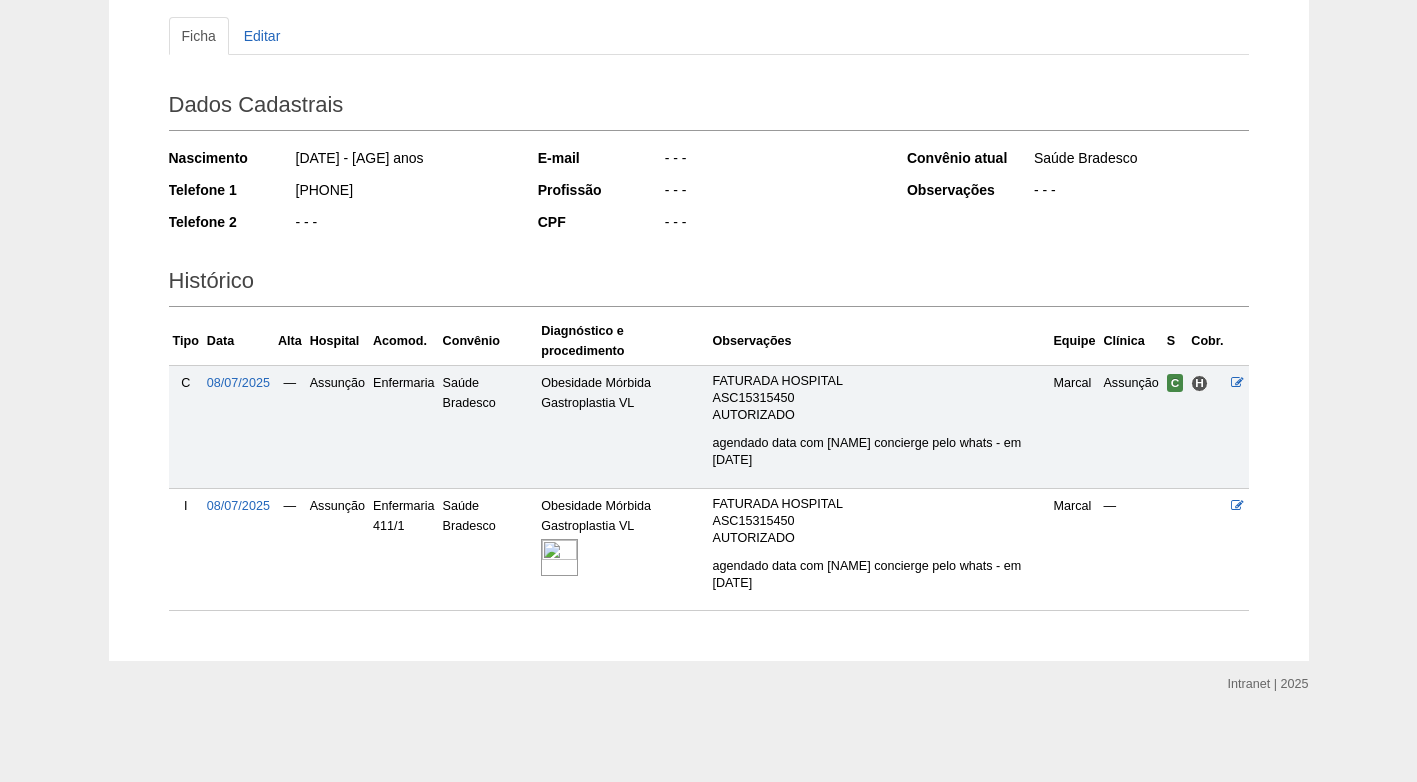 click at bounding box center (559, 557) 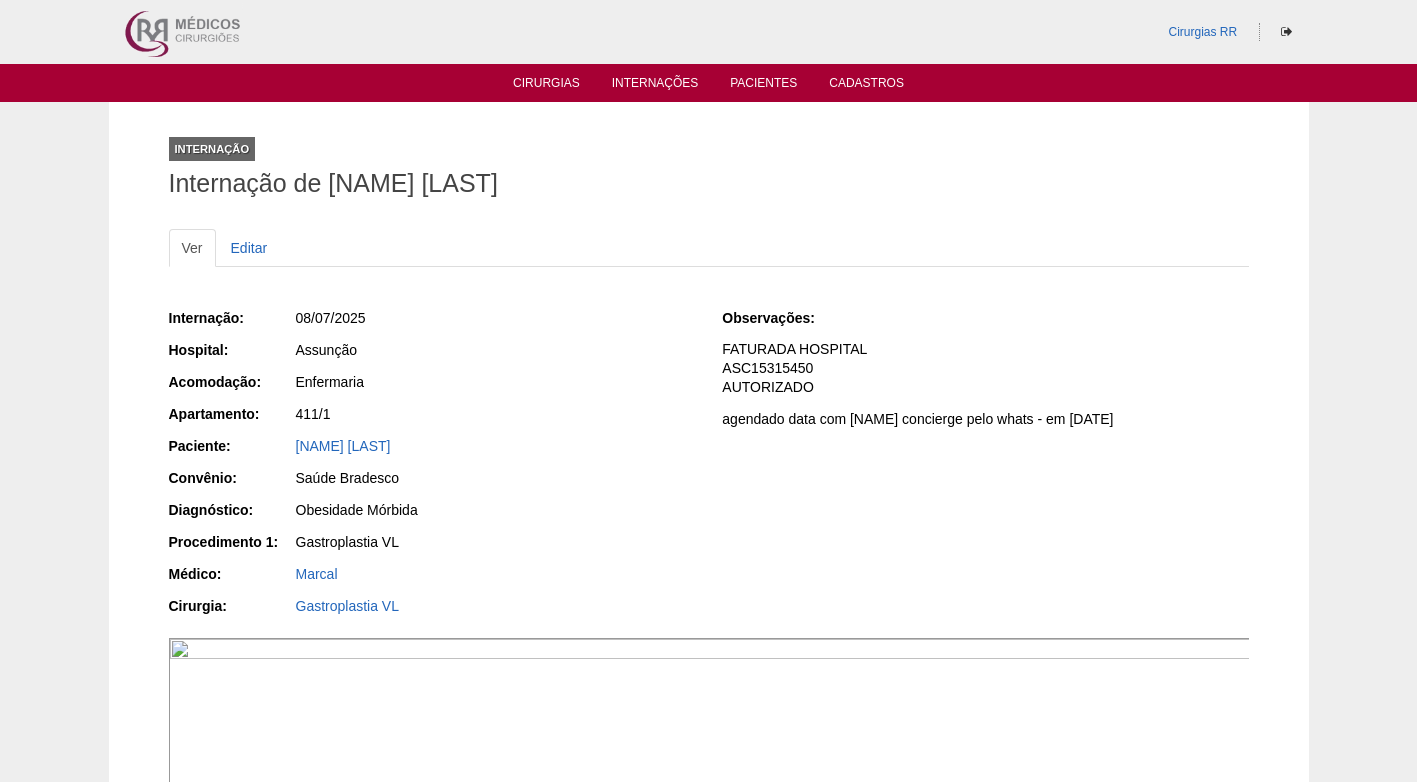 scroll, scrollTop: 0, scrollLeft: 0, axis: both 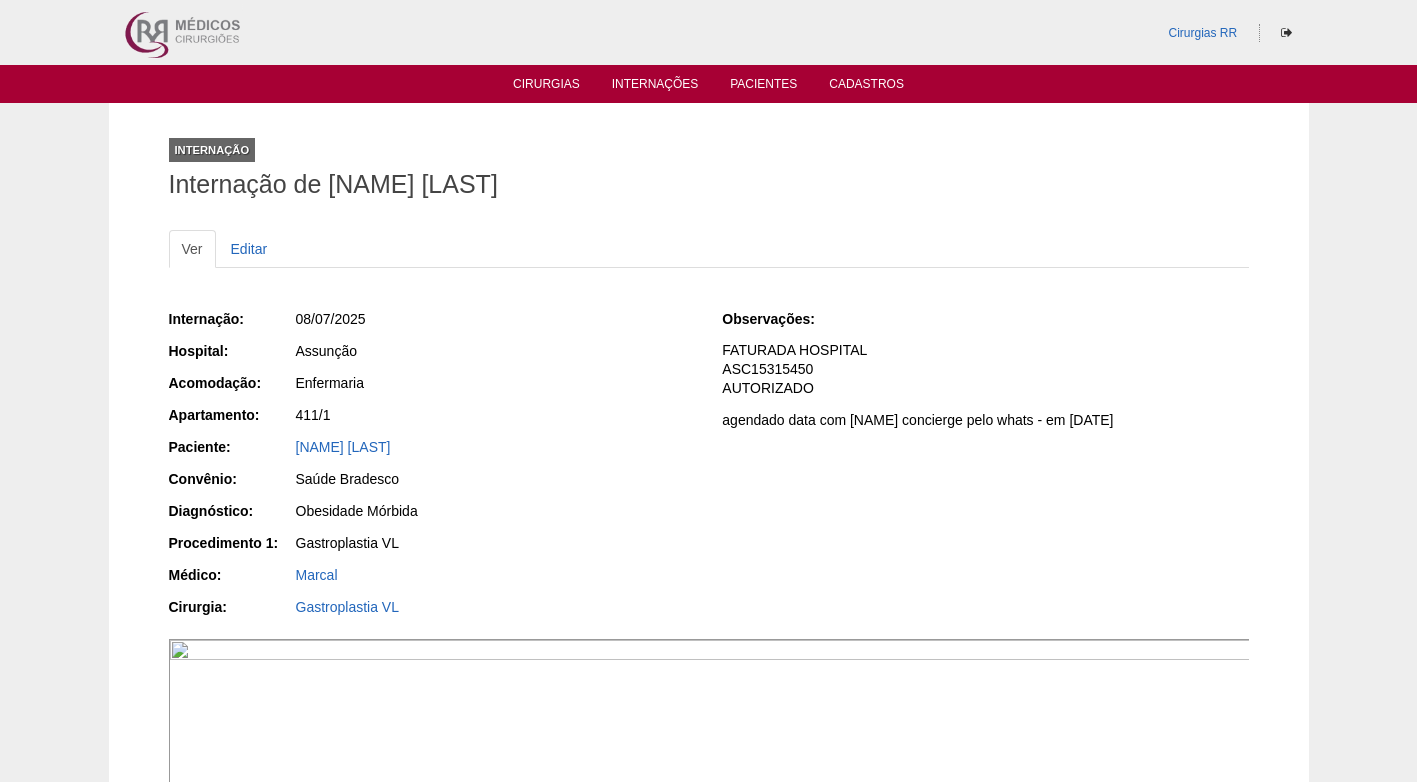click on "Saúde Bradesco" at bounding box center [495, 479] 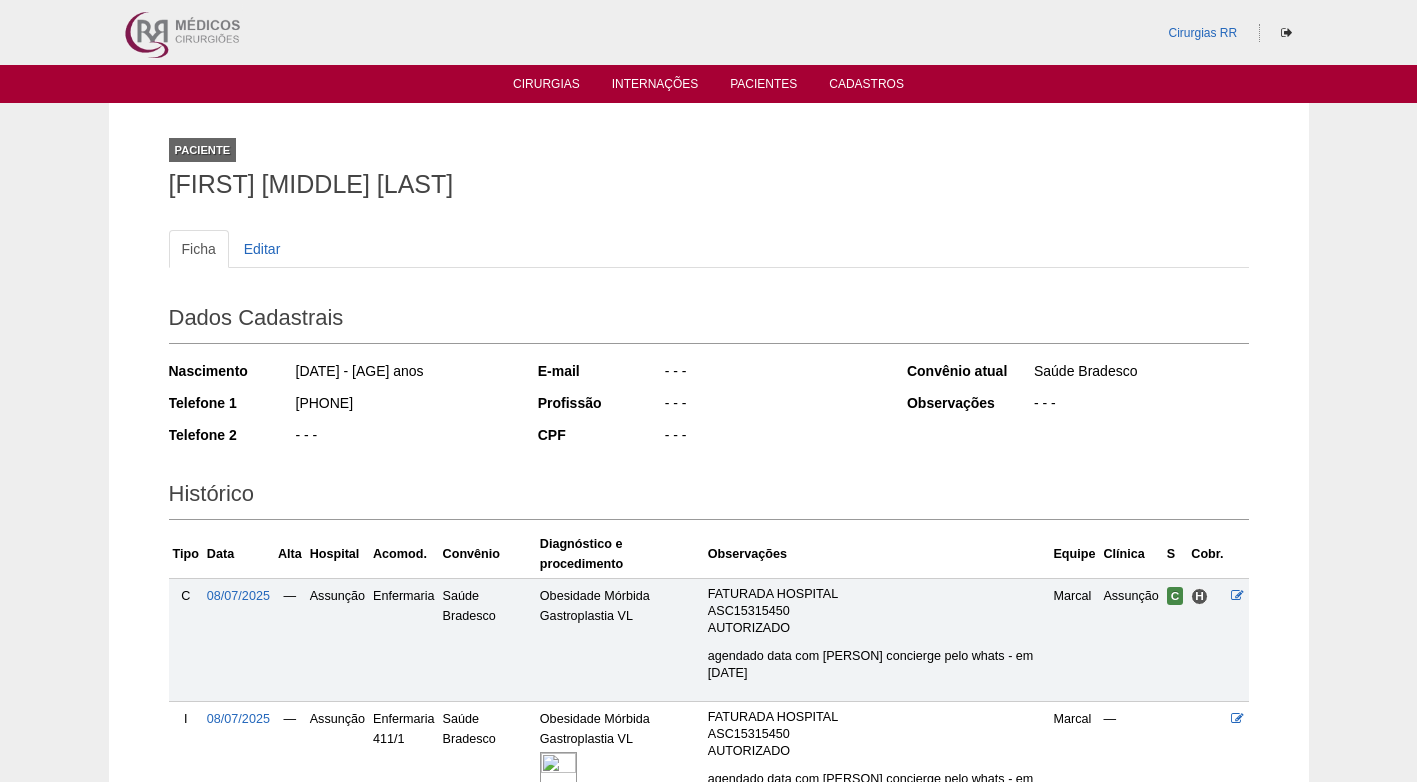 scroll, scrollTop: 213, scrollLeft: 0, axis: vertical 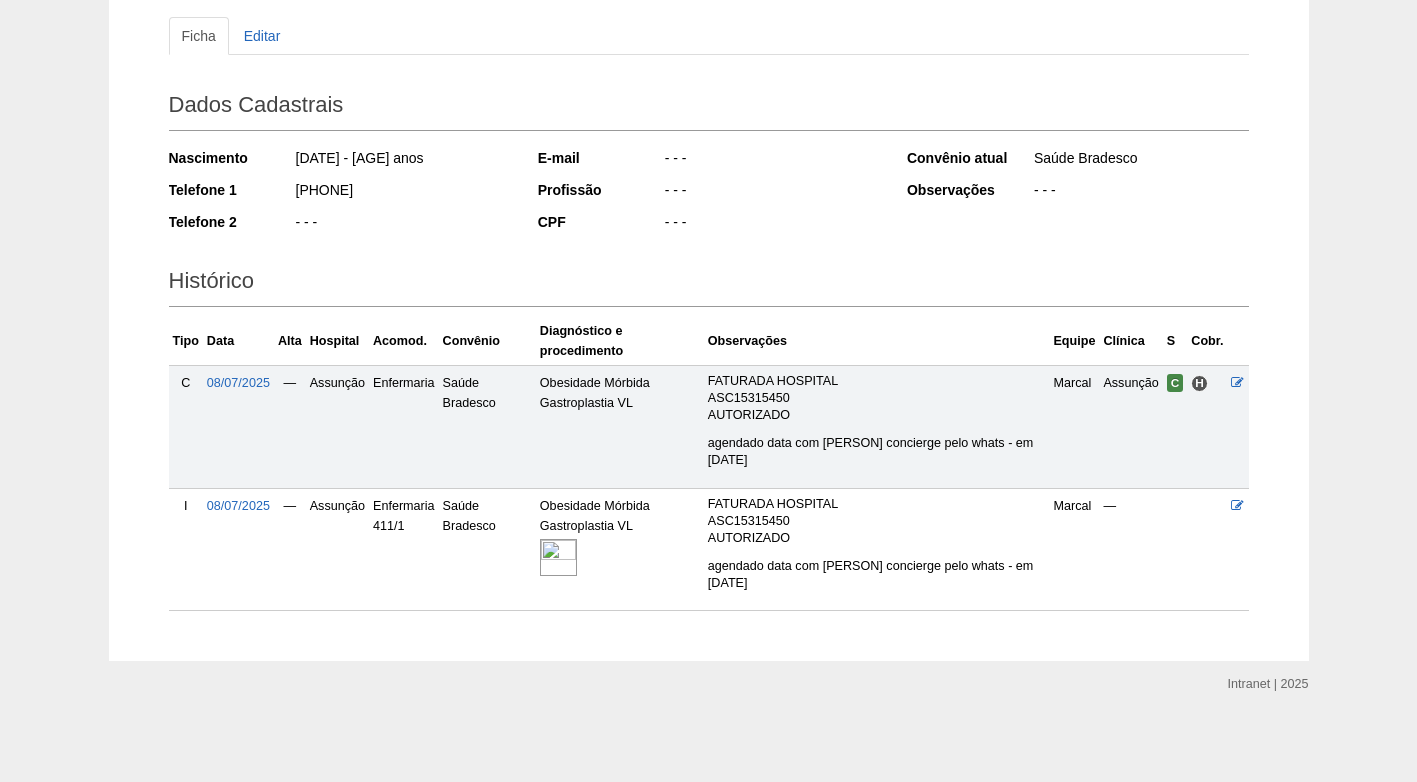 drag, startPoint x: 386, startPoint y: 192, endPoint x: 242, endPoint y: 198, distance: 144.12494 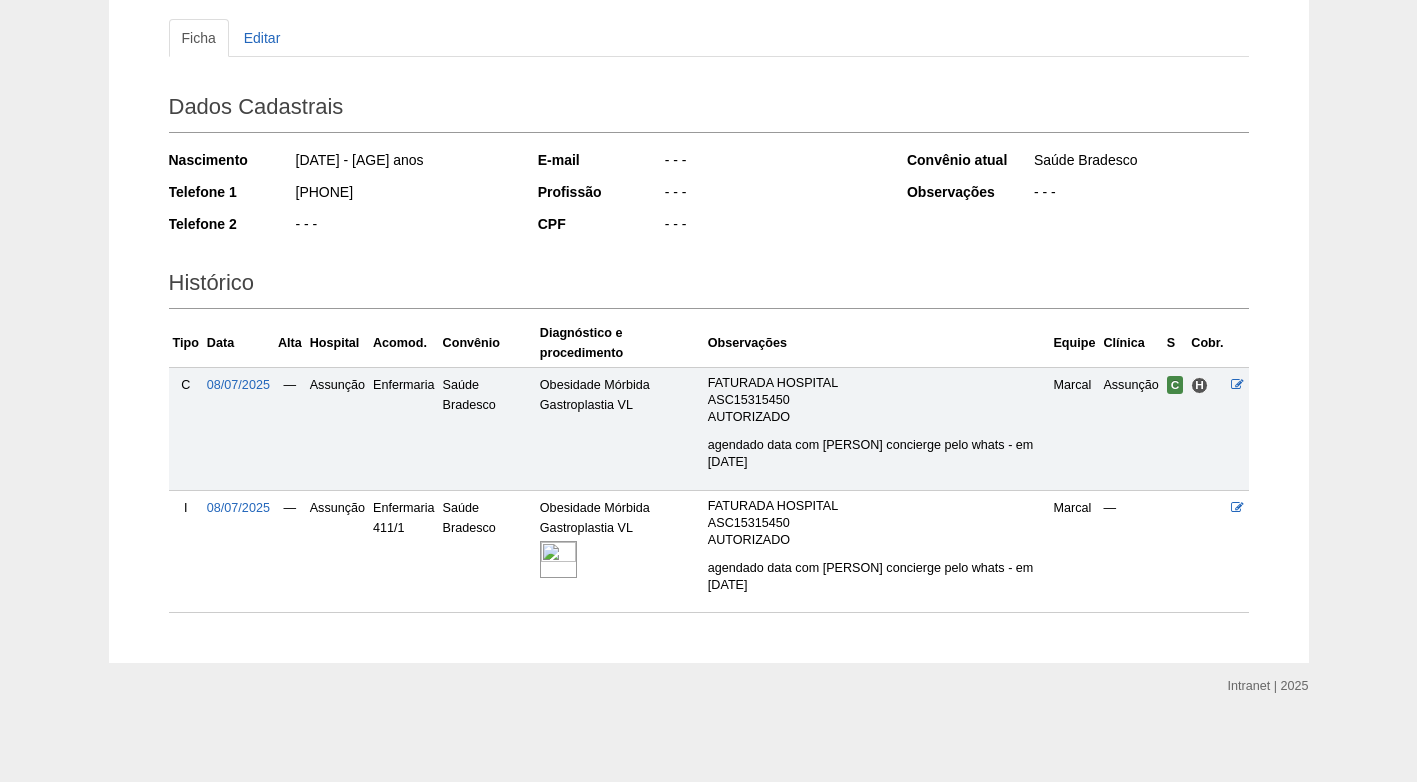 scroll, scrollTop: 213, scrollLeft: 0, axis: vertical 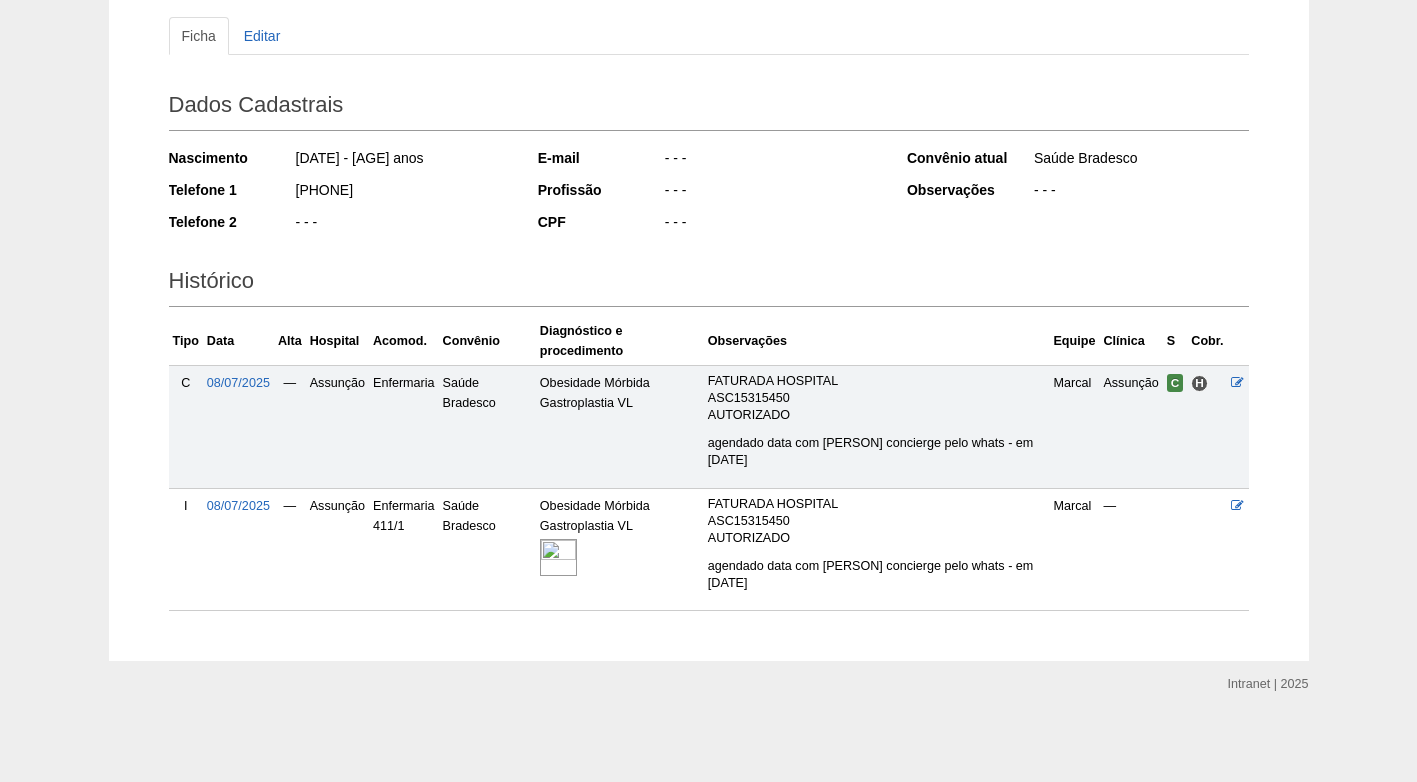 click at bounding box center [558, 557] 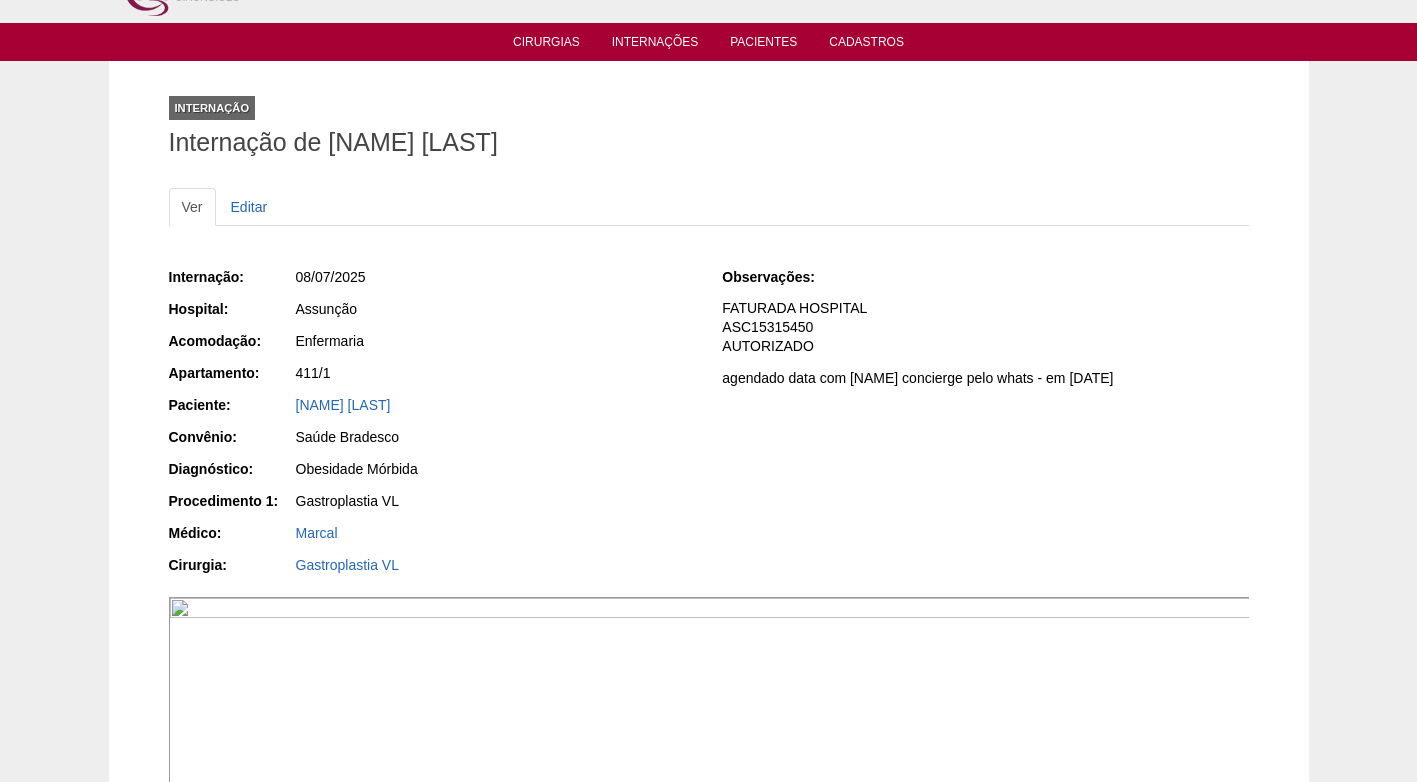 scroll, scrollTop: 0, scrollLeft: 0, axis: both 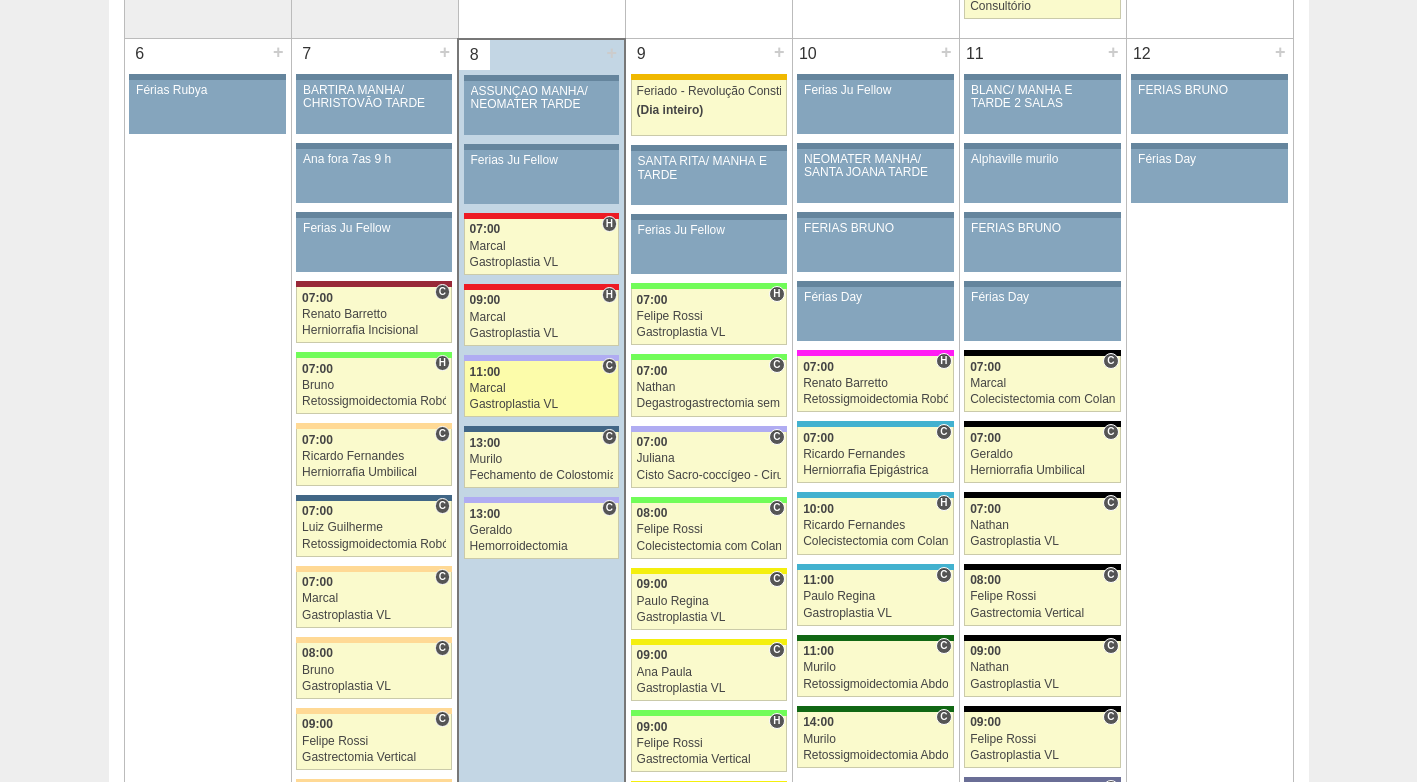 click on "Marcal" at bounding box center [542, 388] 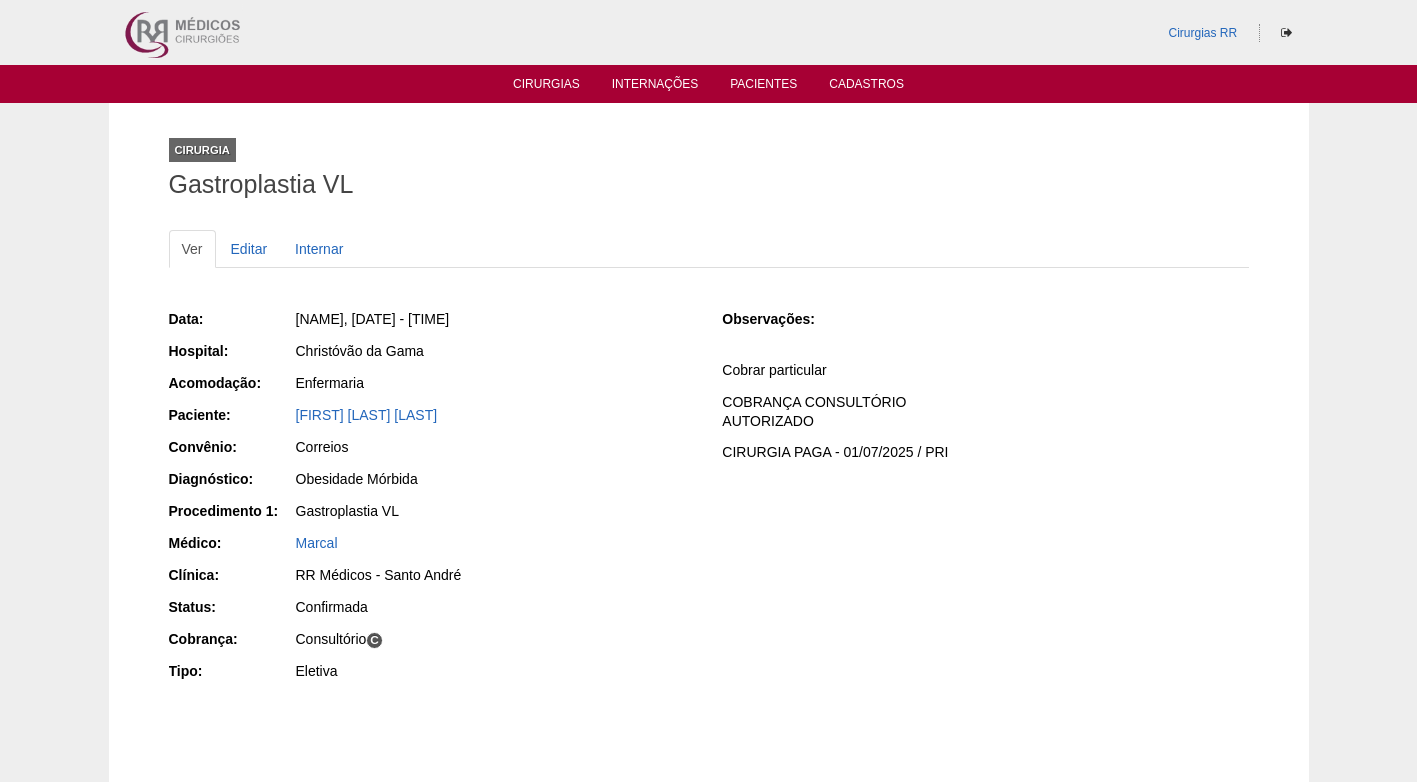 scroll, scrollTop: 0, scrollLeft: 0, axis: both 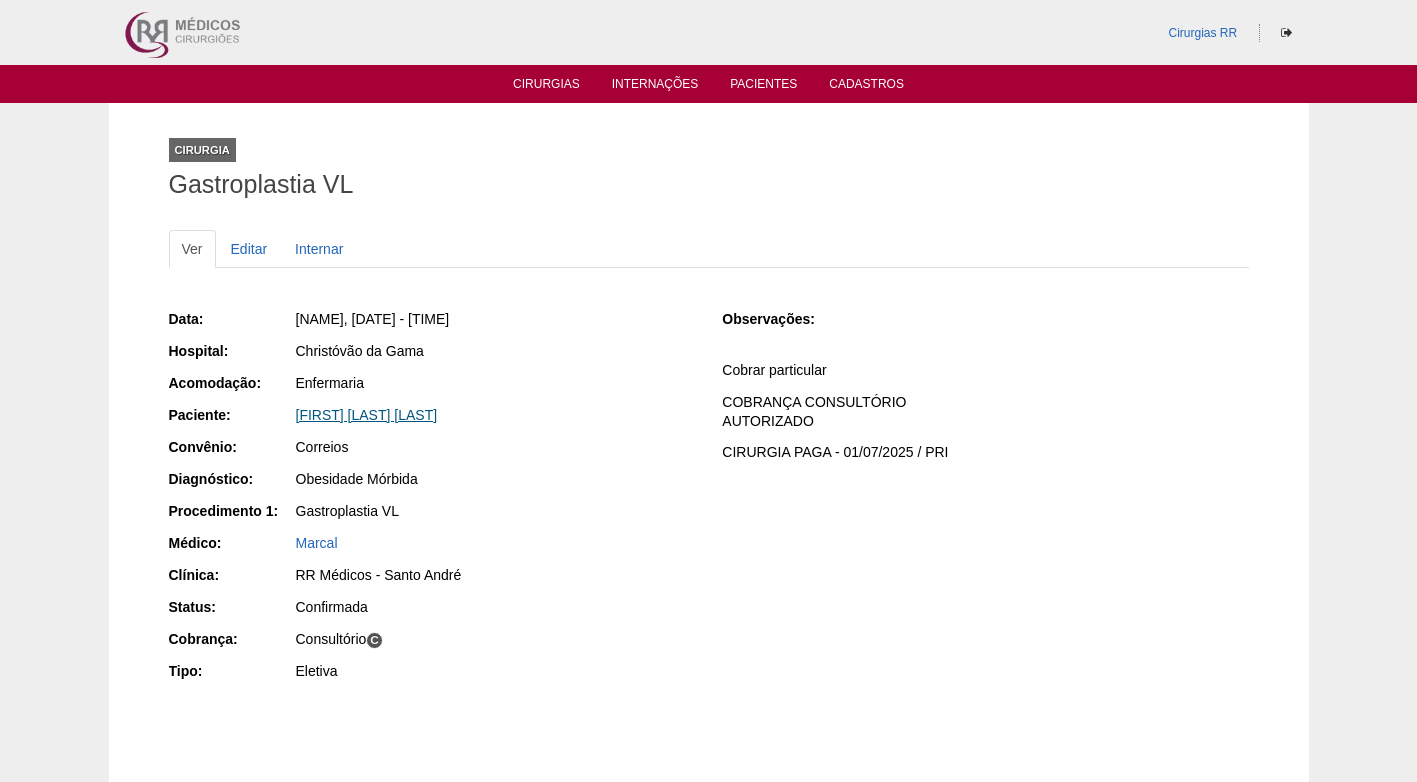 click on "[FIRST] [LAST] [LAST]" at bounding box center [367, 415] 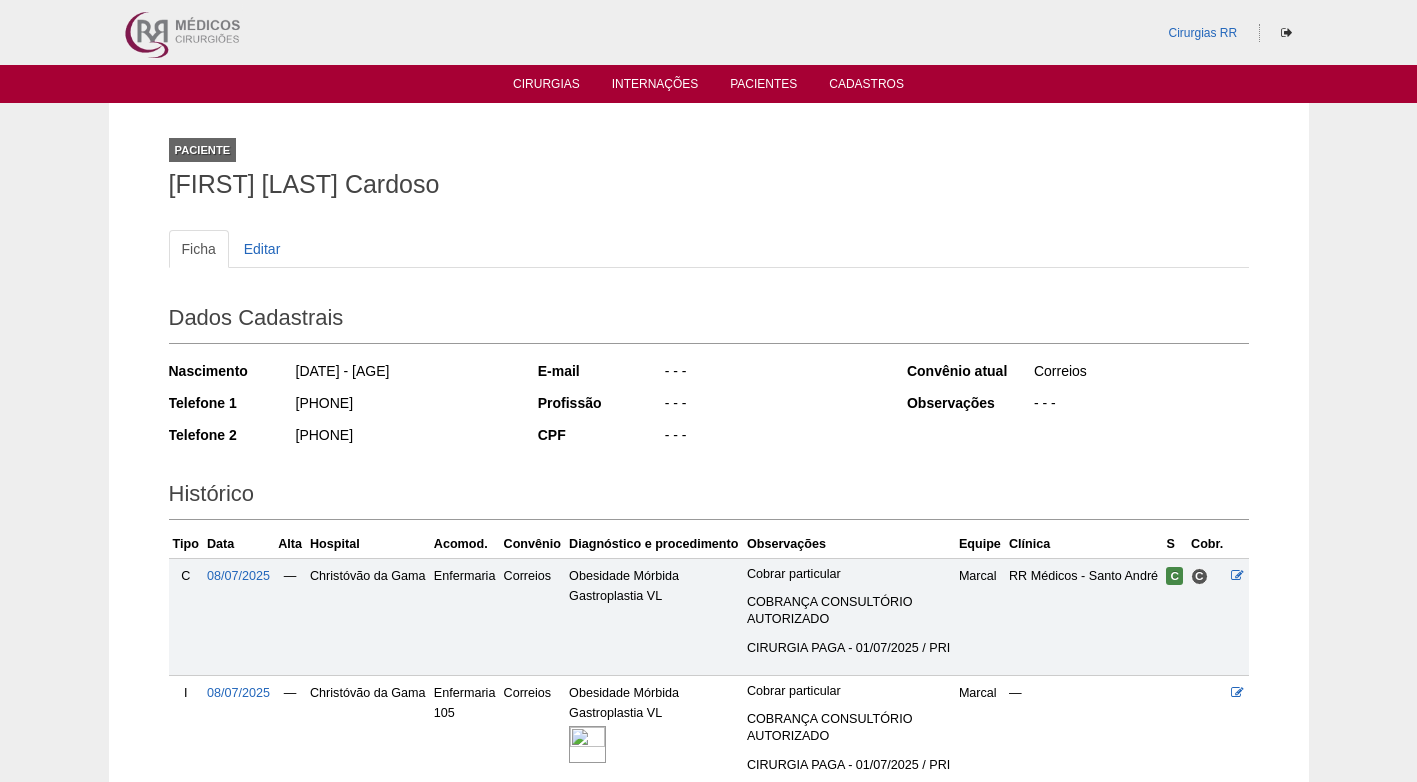 scroll, scrollTop: 0, scrollLeft: 0, axis: both 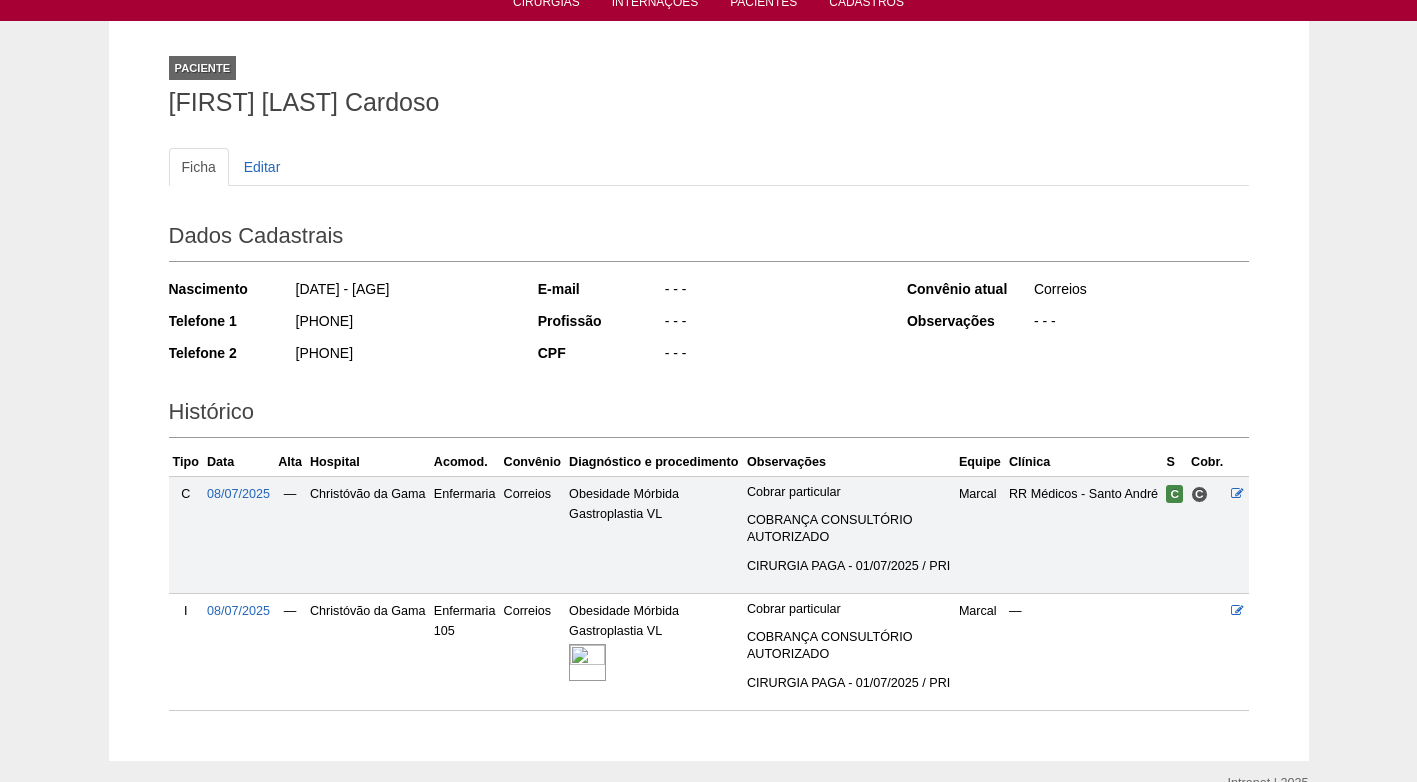 drag, startPoint x: 461, startPoint y: 419, endPoint x: 467, endPoint y: 486, distance: 67.26812 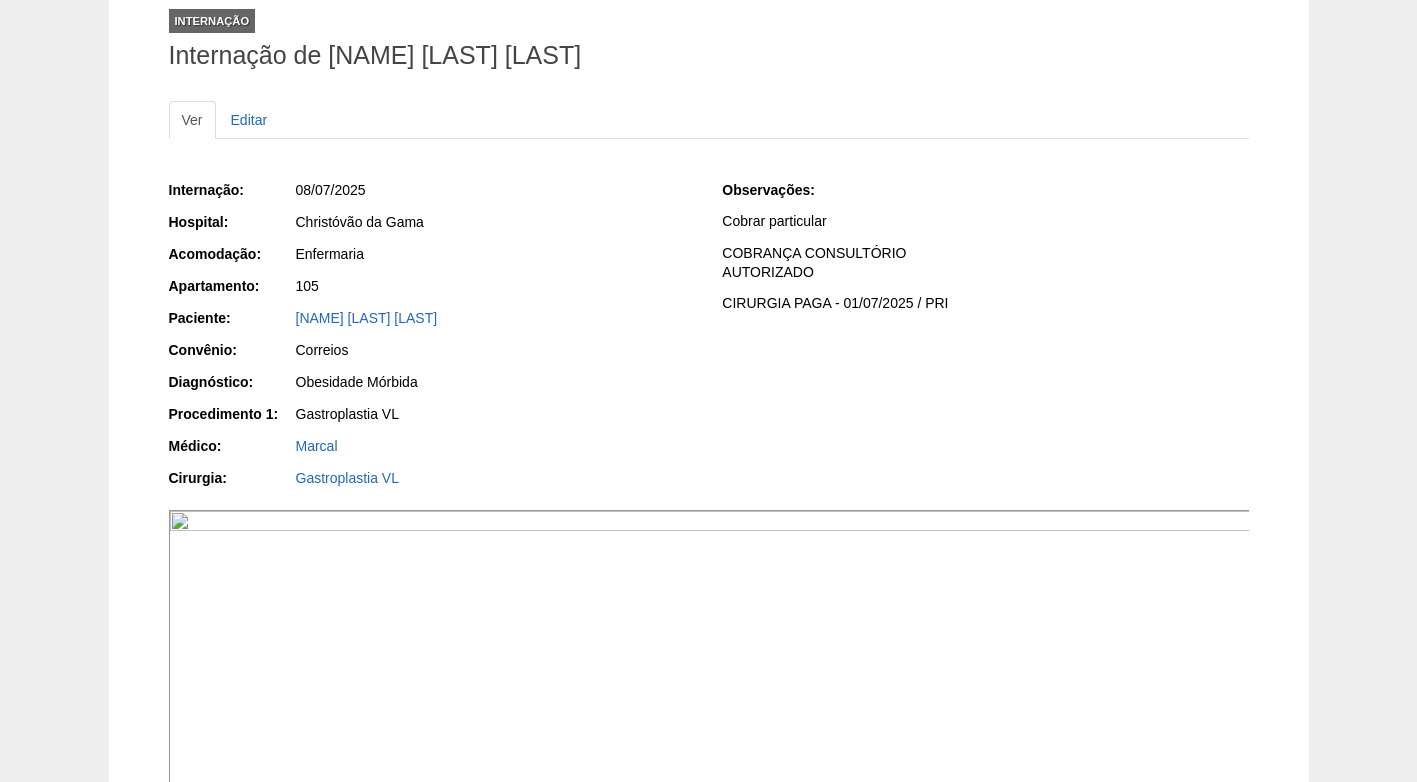 scroll, scrollTop: 0, scrollLeft: 0, axis: both 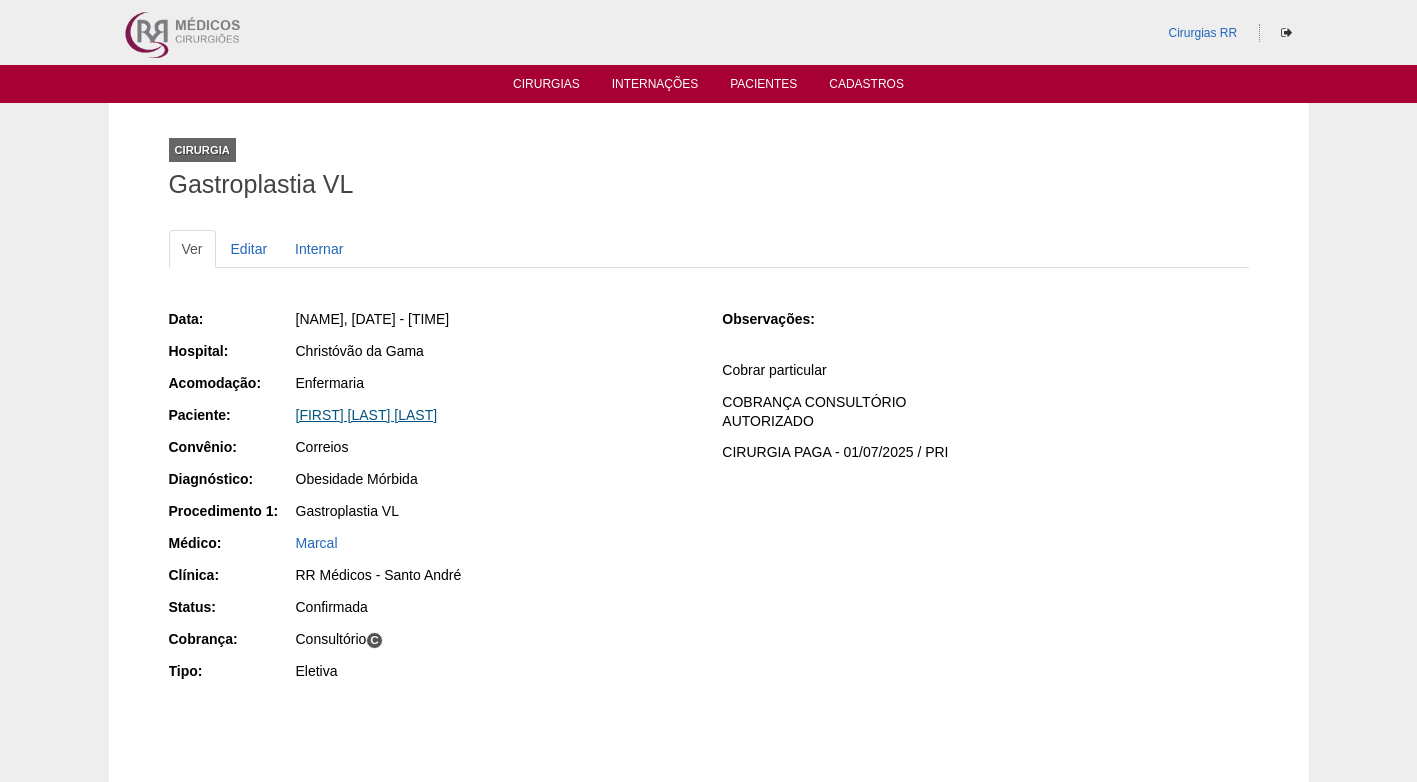 click on "[FIRST] [LAST] [LAST]" at bounding box center [367, 415] 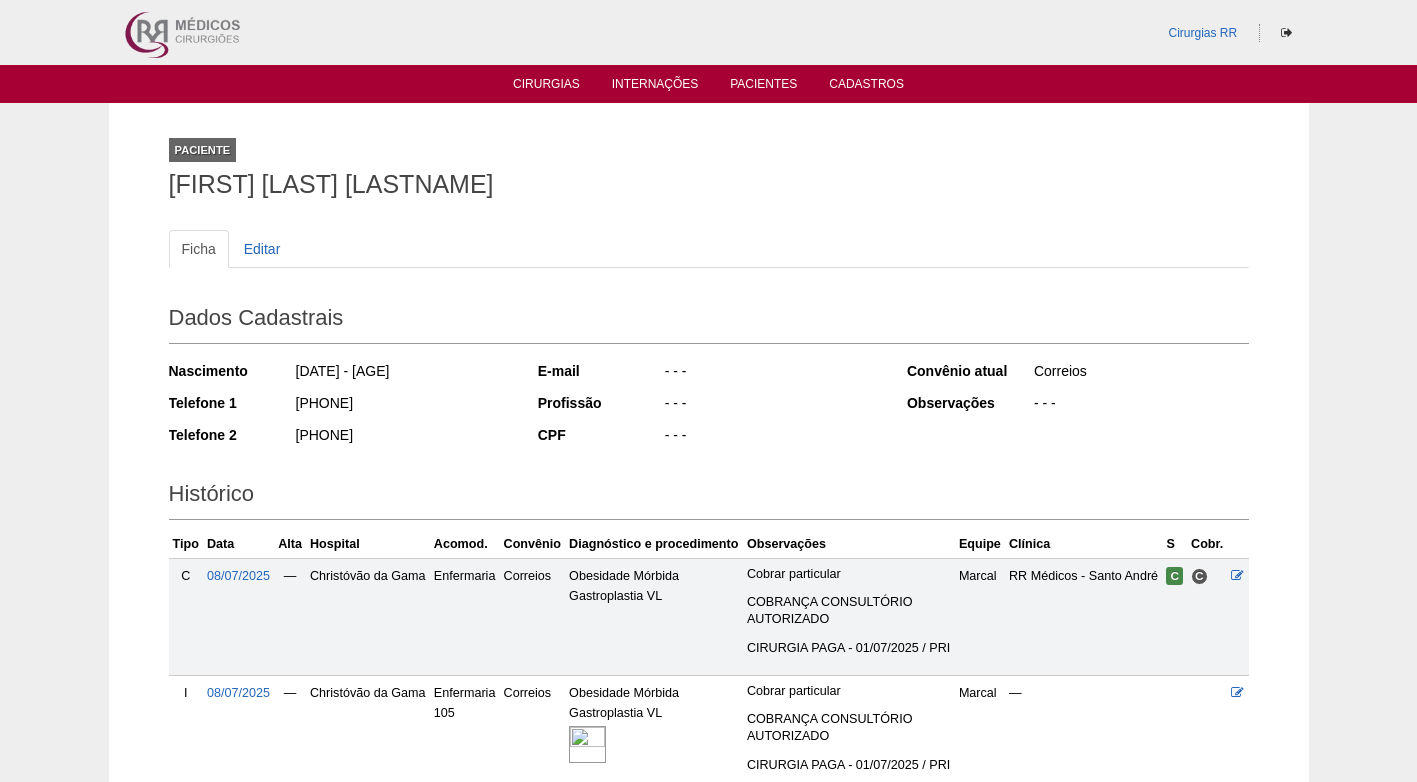 scroll, scrollTop: 0, scrollLeft: 0, axis: both 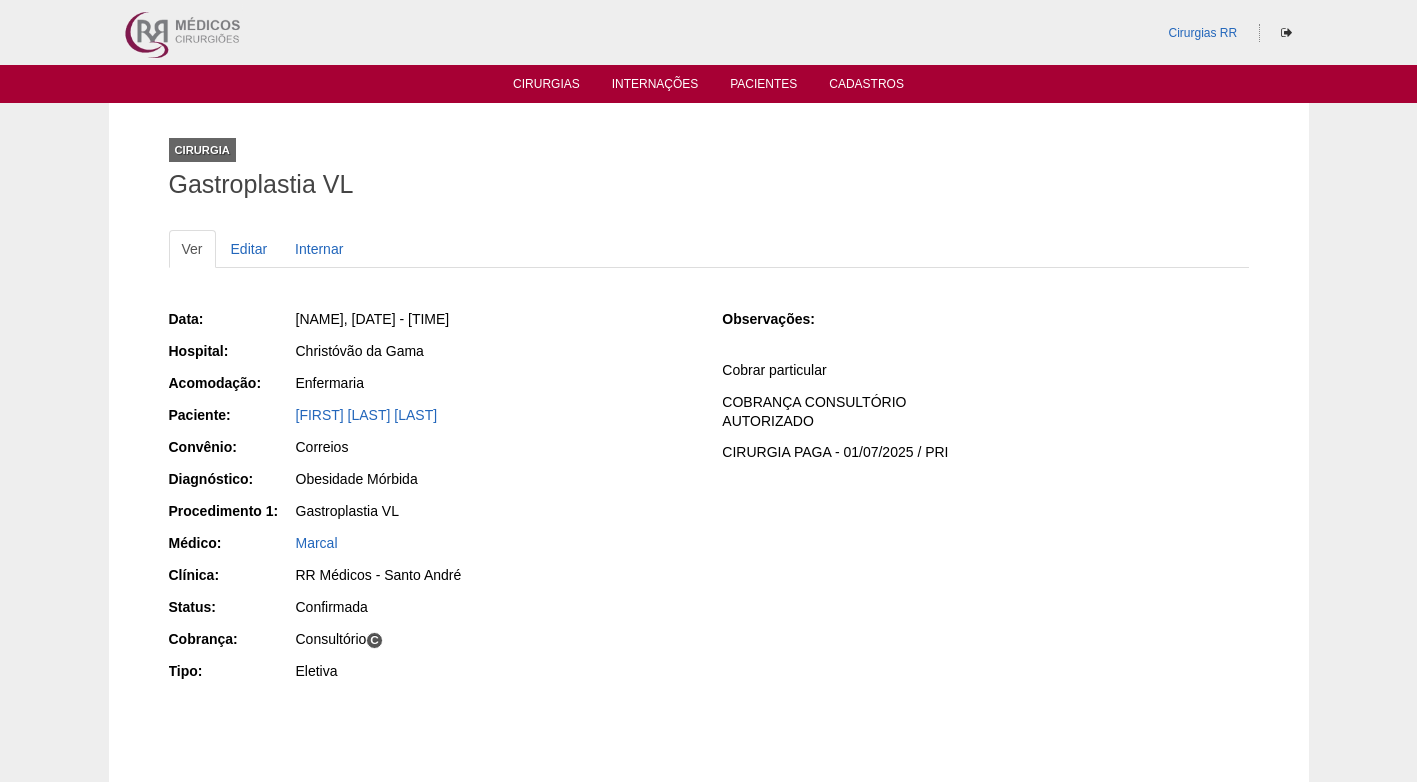 click on "Marcal" at bounding box center (494, 545) 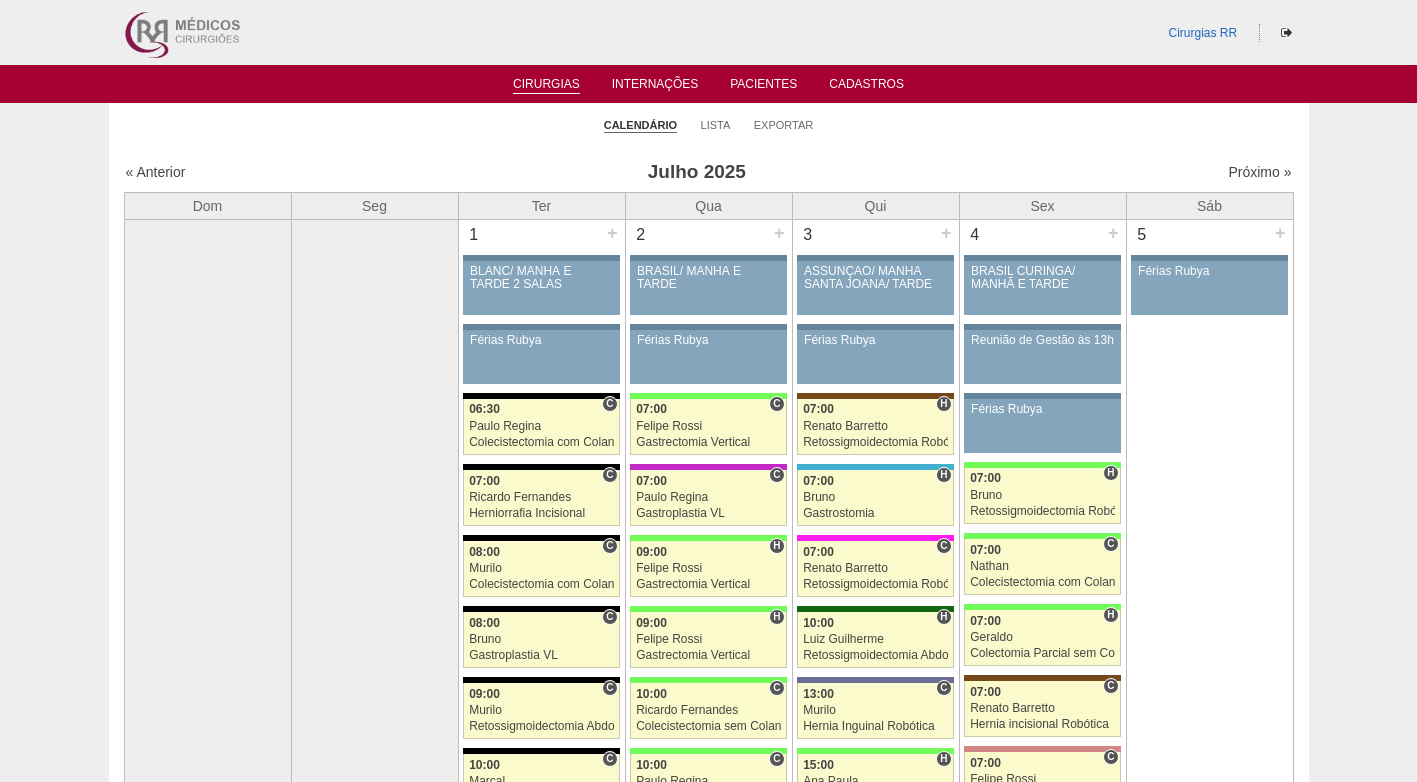 scroll, scrollTop: 1500, scrollLeft: 0, axis: vertical 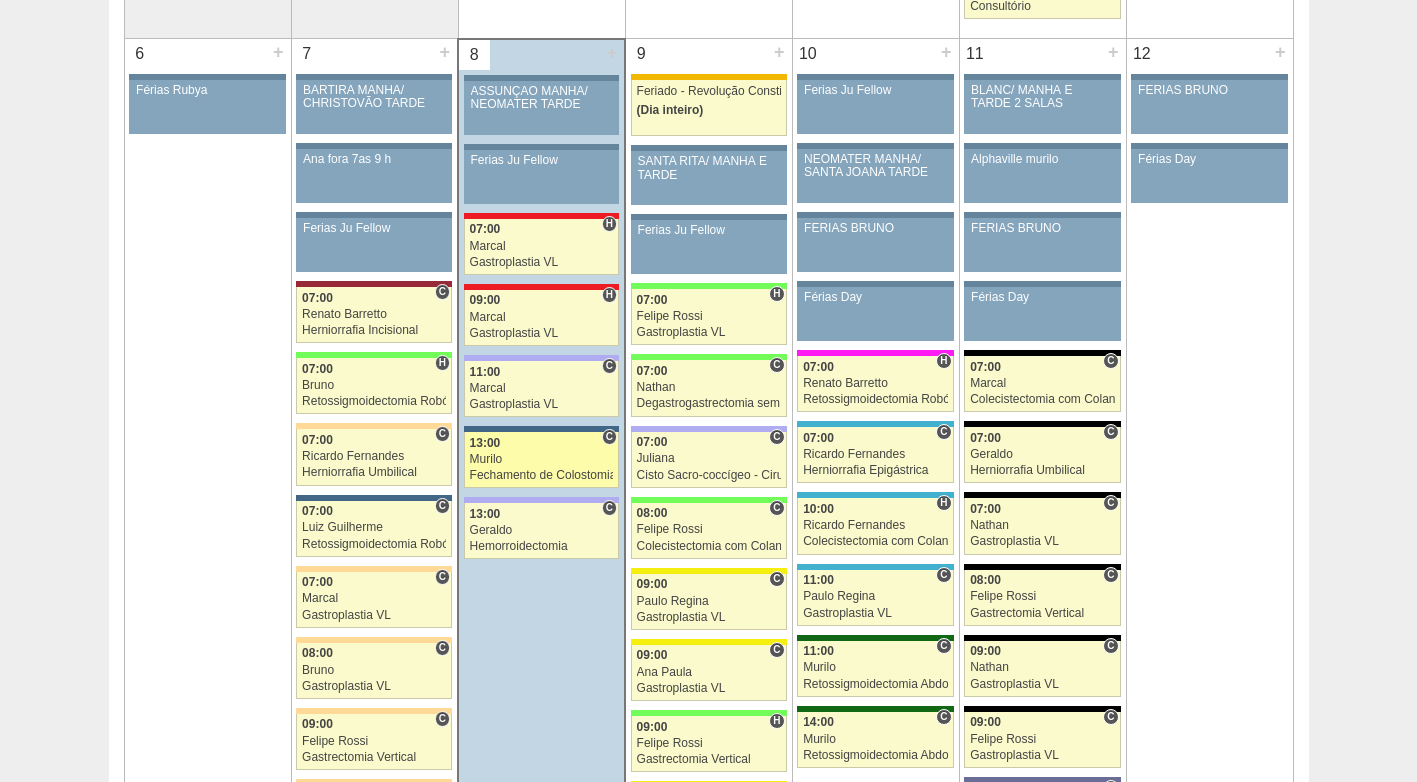 click on "Murilo" at bounding box center [542, 459] 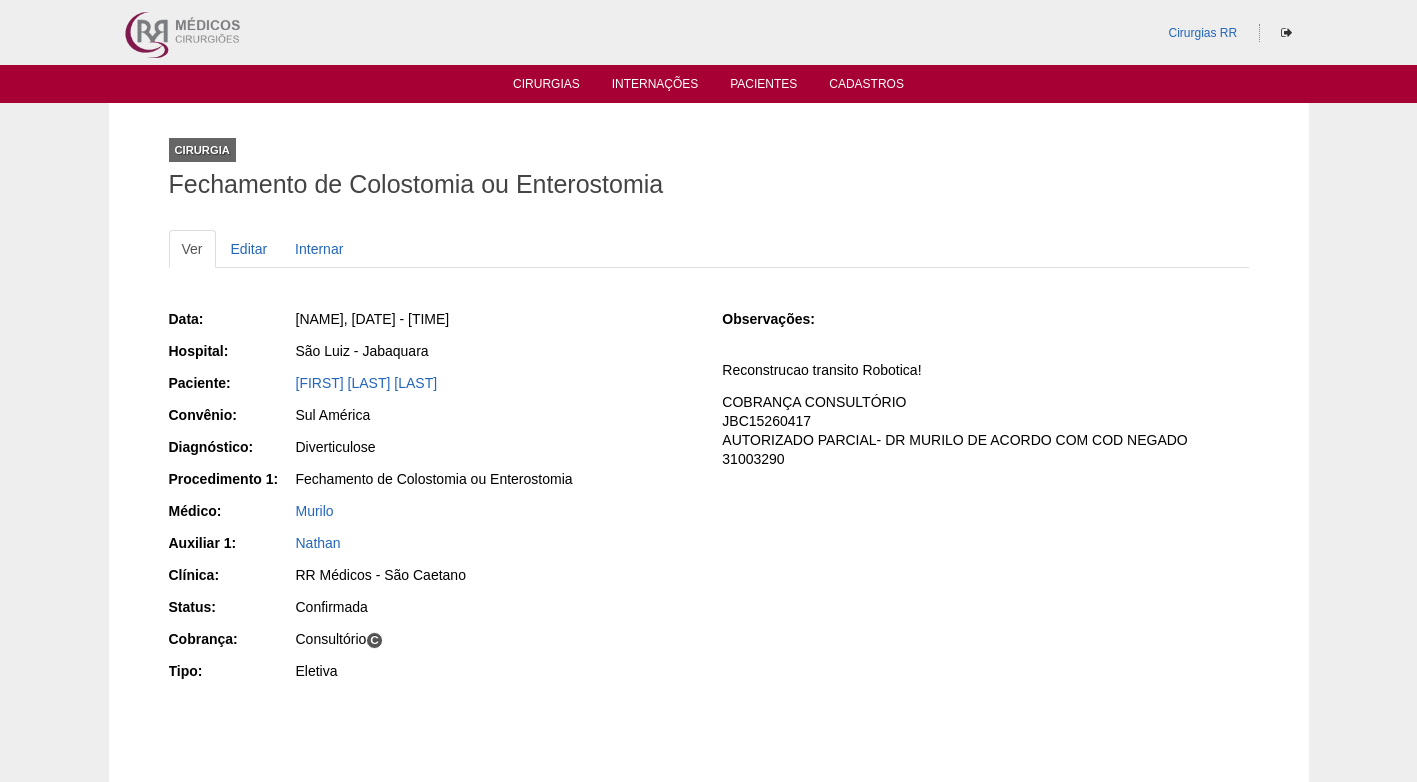 scroll, scrollTop: 0, scrollLeft: 0, axis: both 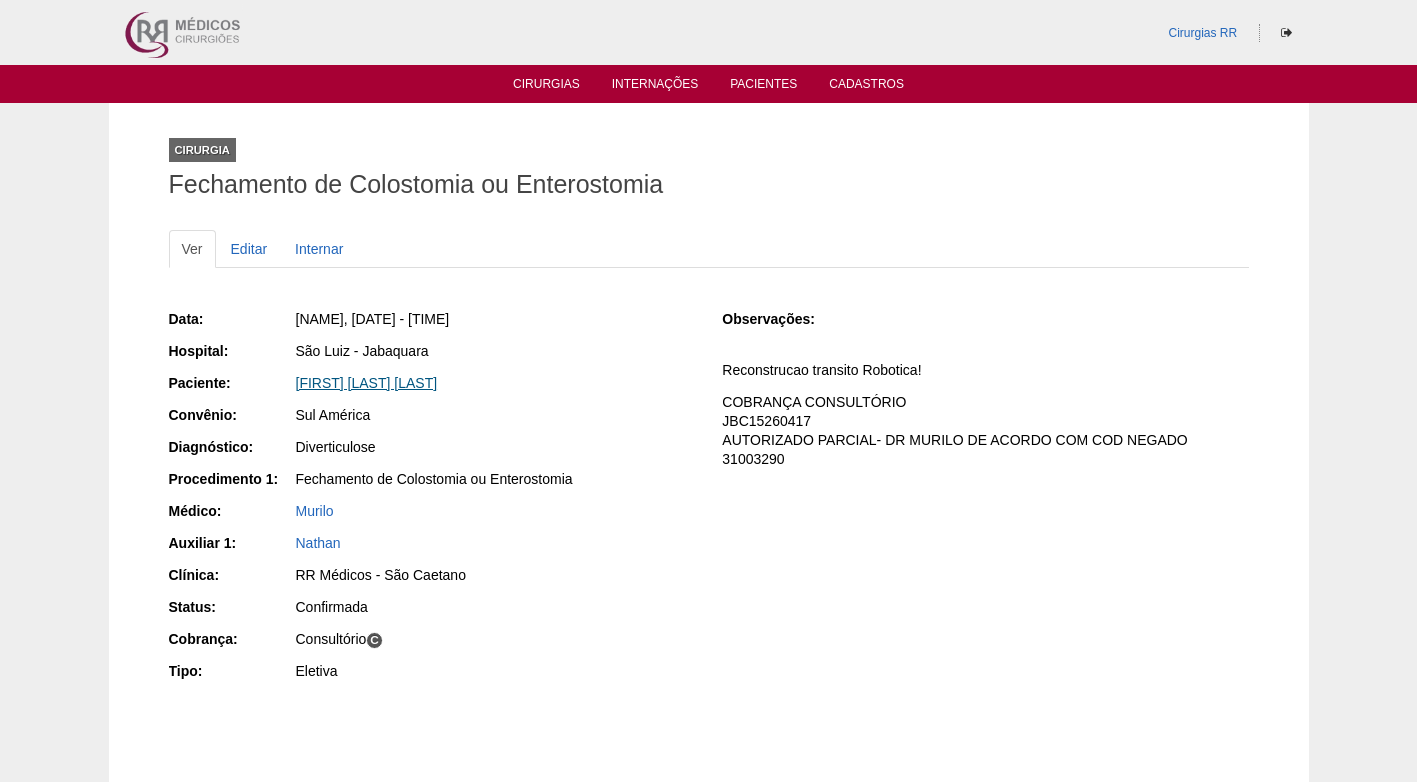 click on "[FIRST] [LAST] [LAST]" at bounding box center [367, 383] 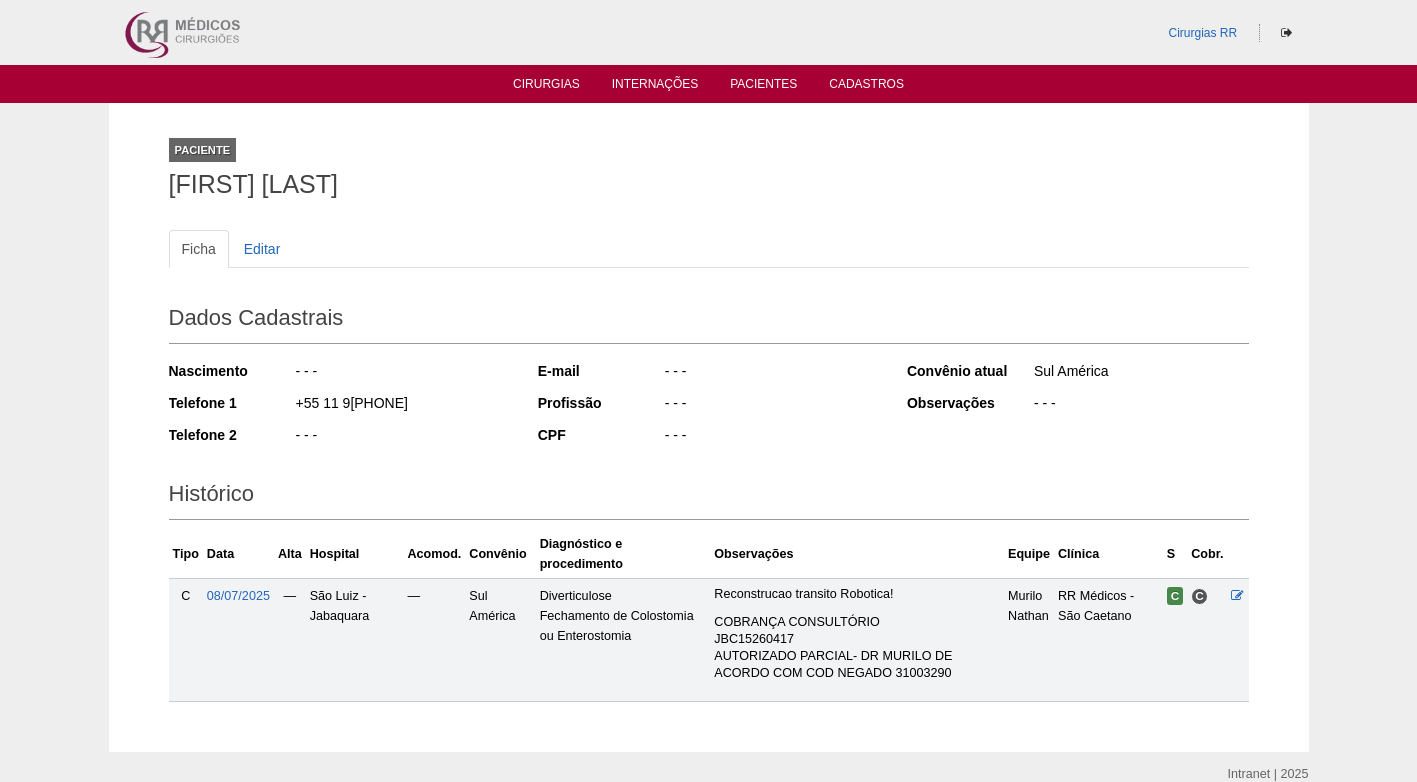 scroll, scrollTop: 0, scrollLeft: 0, axis: both 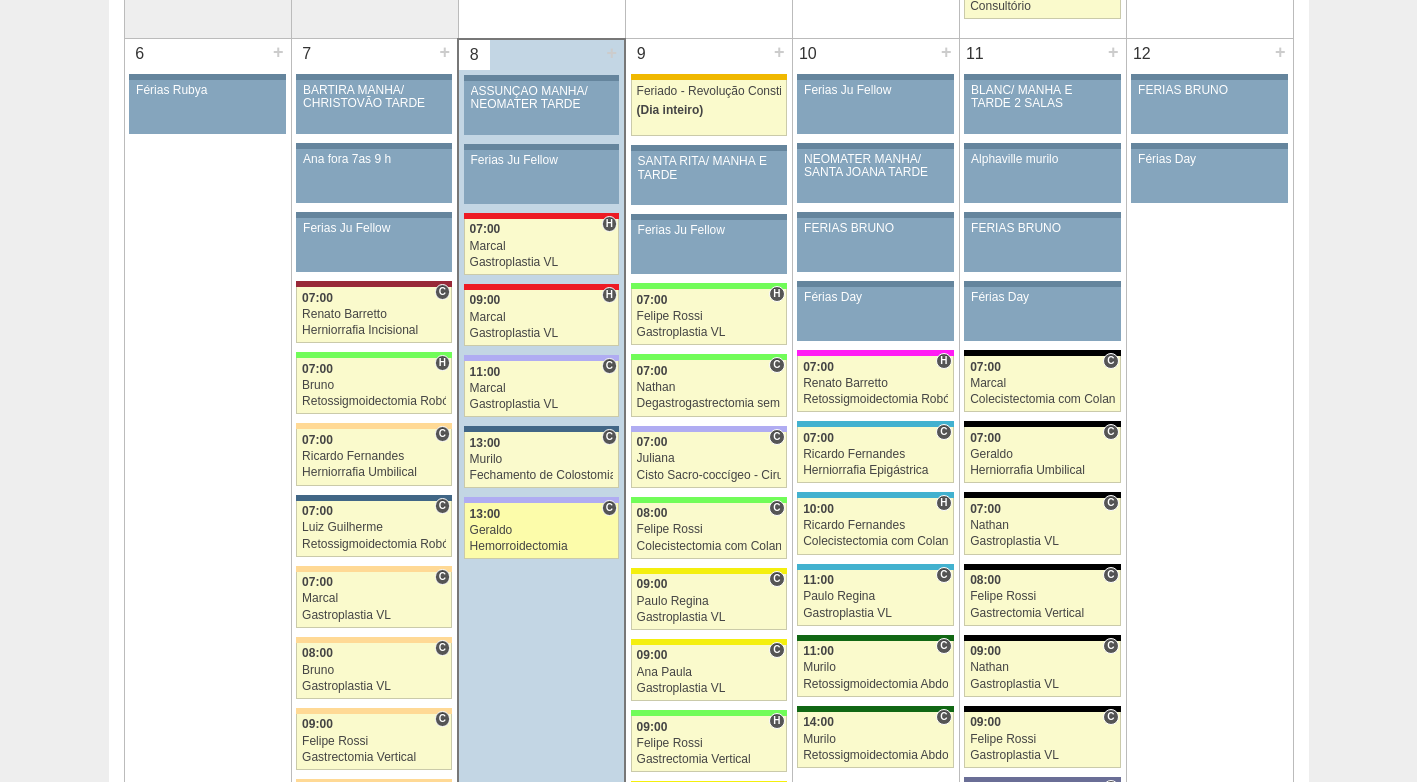 click on "Hemorroidectomia" at bounding box center [542, 546] 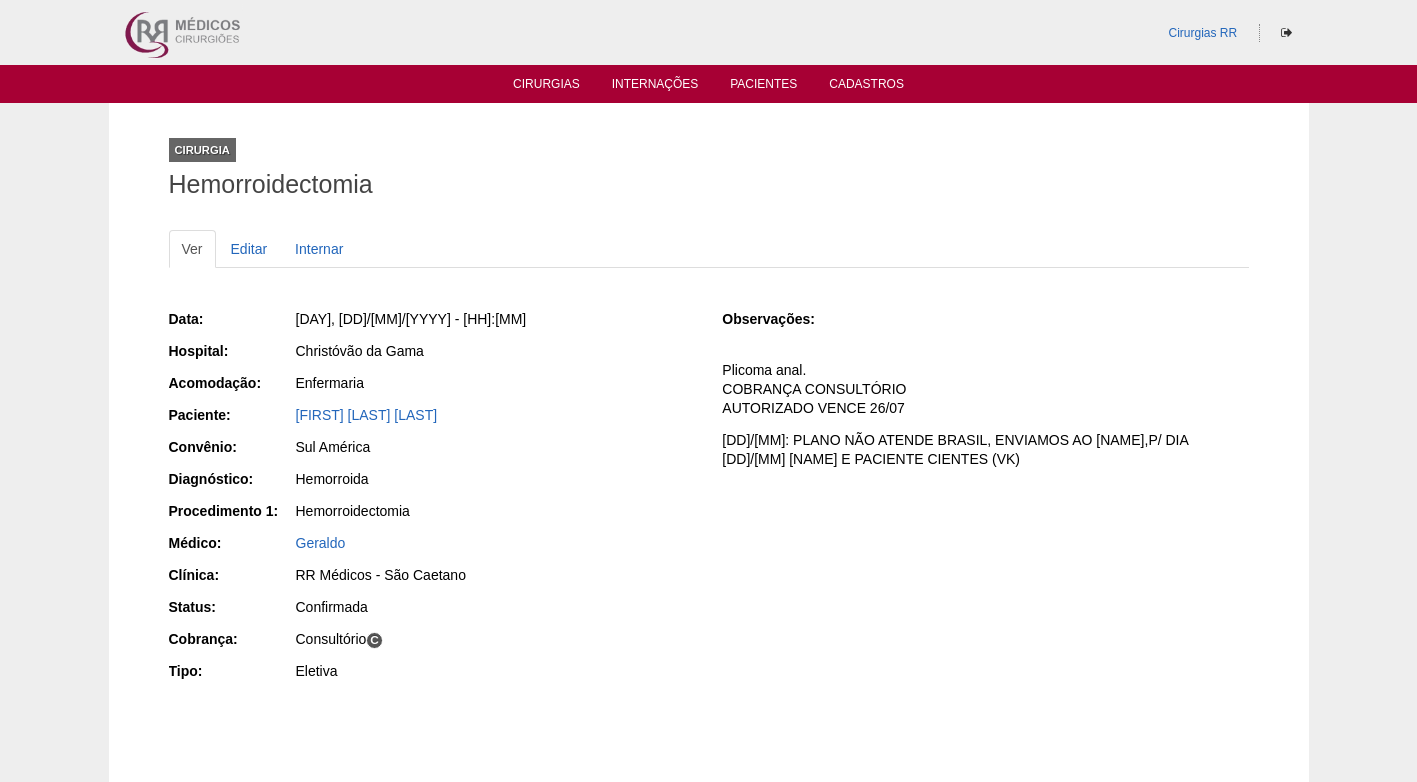 scroll, scrollTop: 0, scrollLeft: 0, axis: both 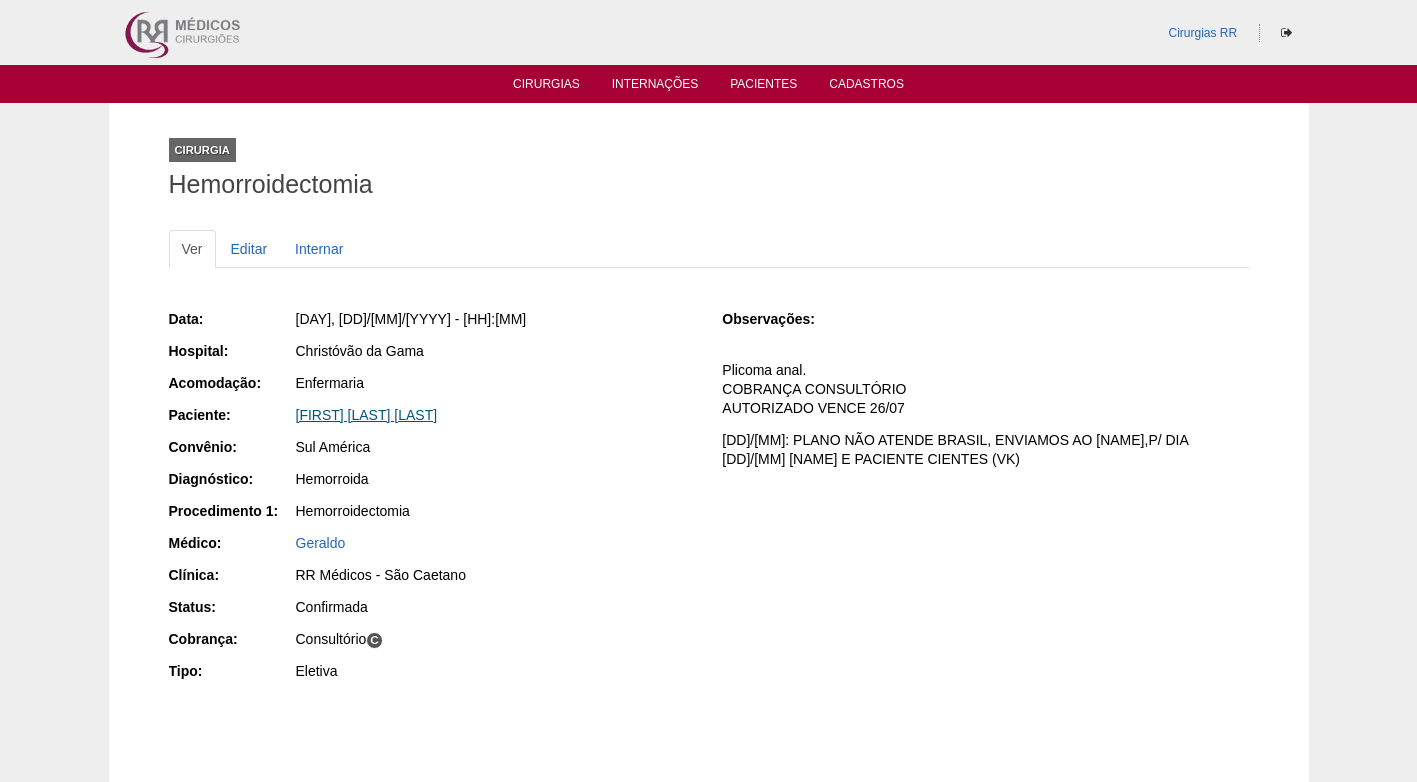click on "Alessandra Pereira Rodrigues" at bounding box center (367, 415) 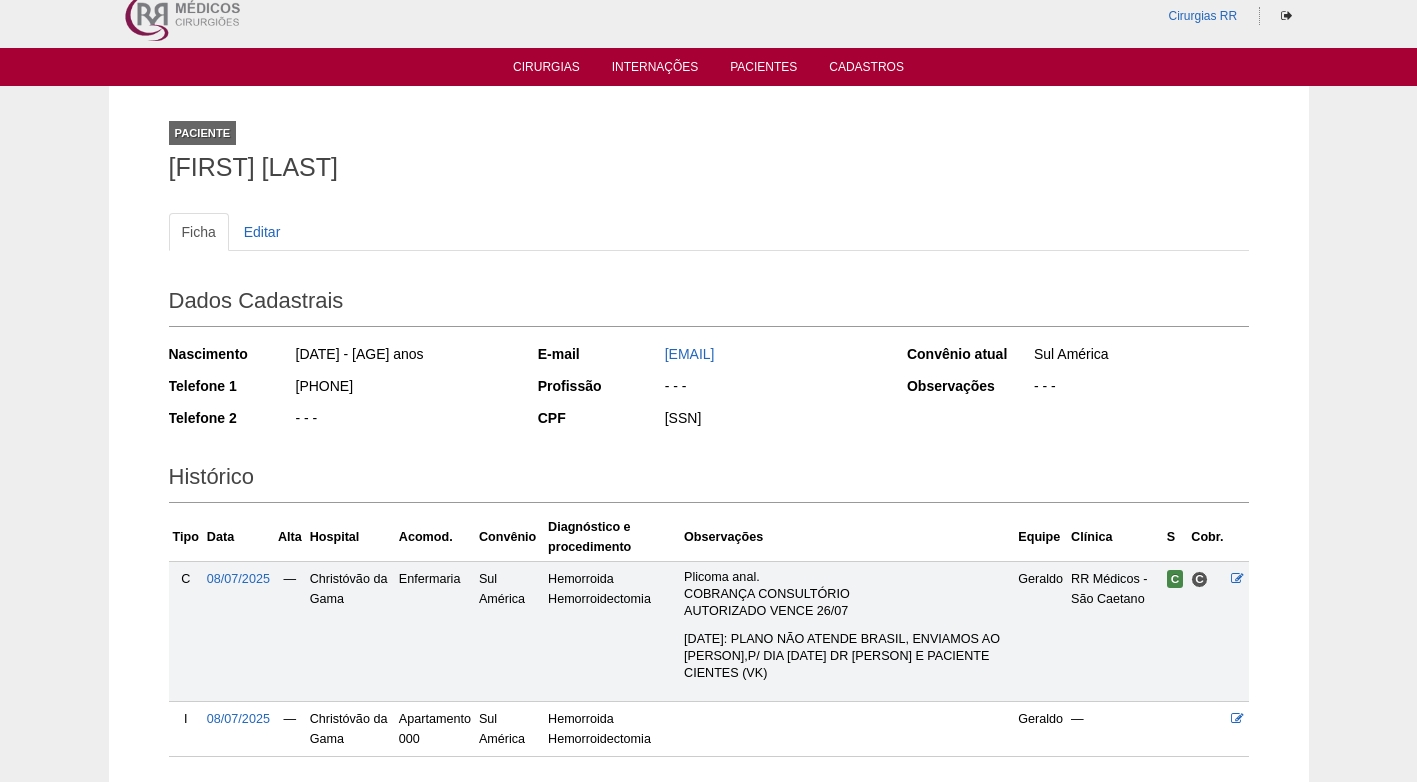 scroll, scrollTop: 0, scrollLeft: 0, axis: both 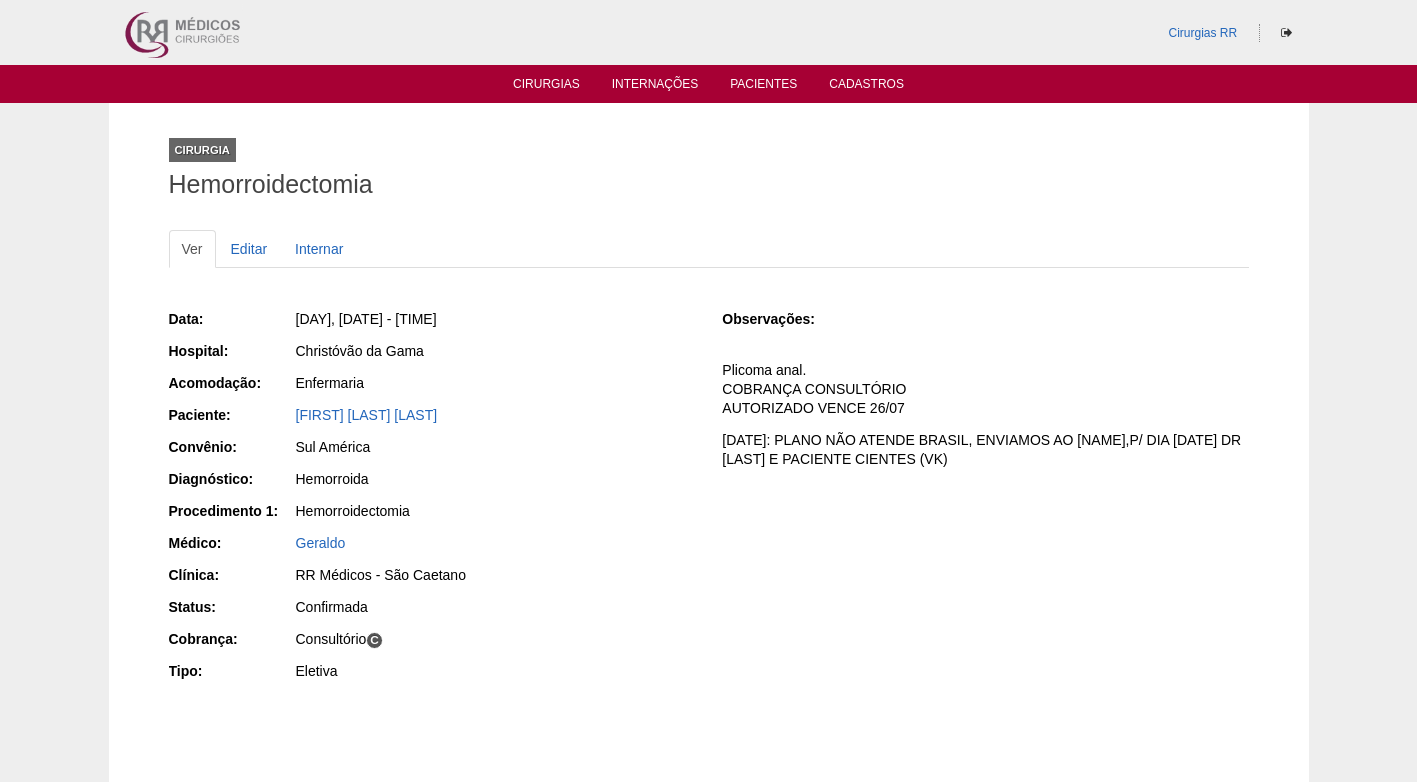 drag, startPoint x: 507, startPoint y: 417, endPoint x: 287, endPoint y: 413, distance: 220.03636 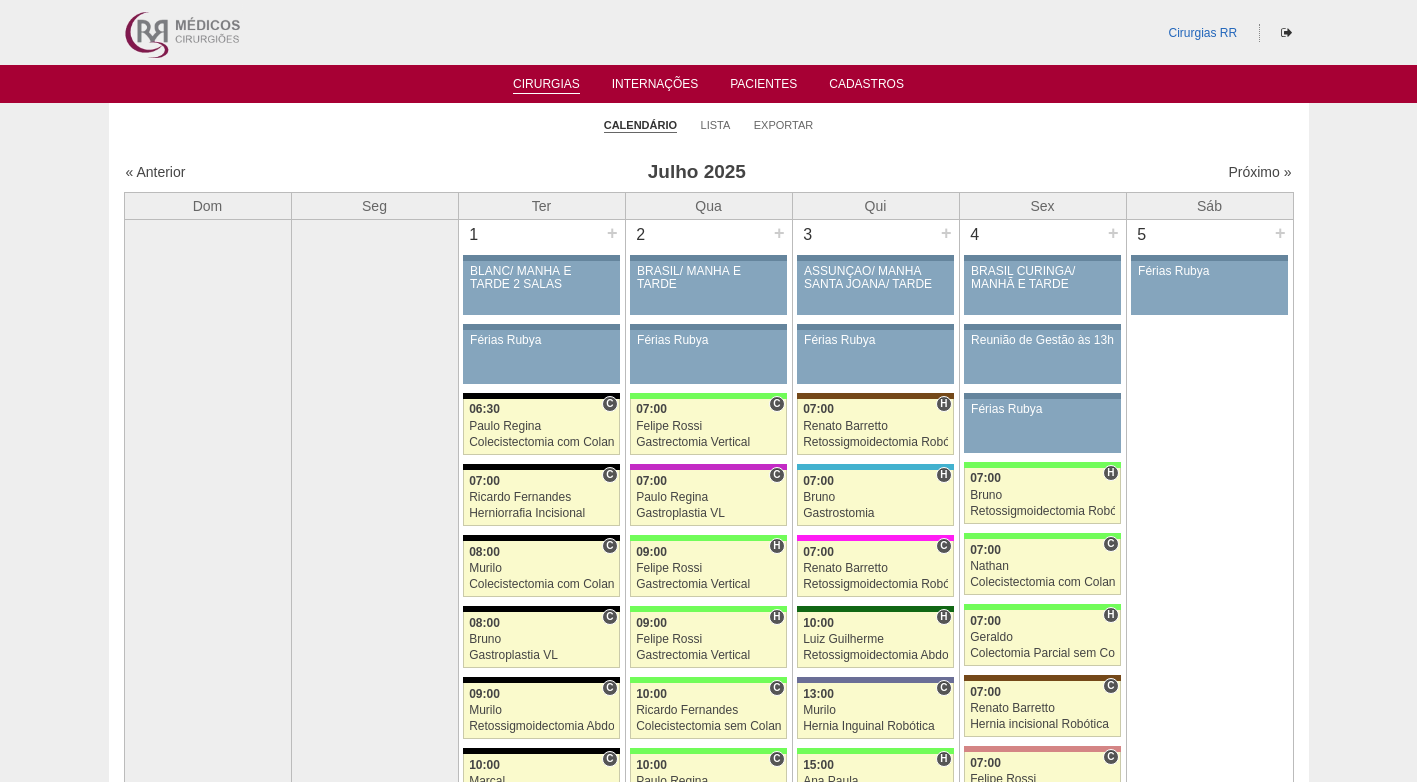 scroll, scrollTop: 1500, scrollLeft: 0, axis: vertical 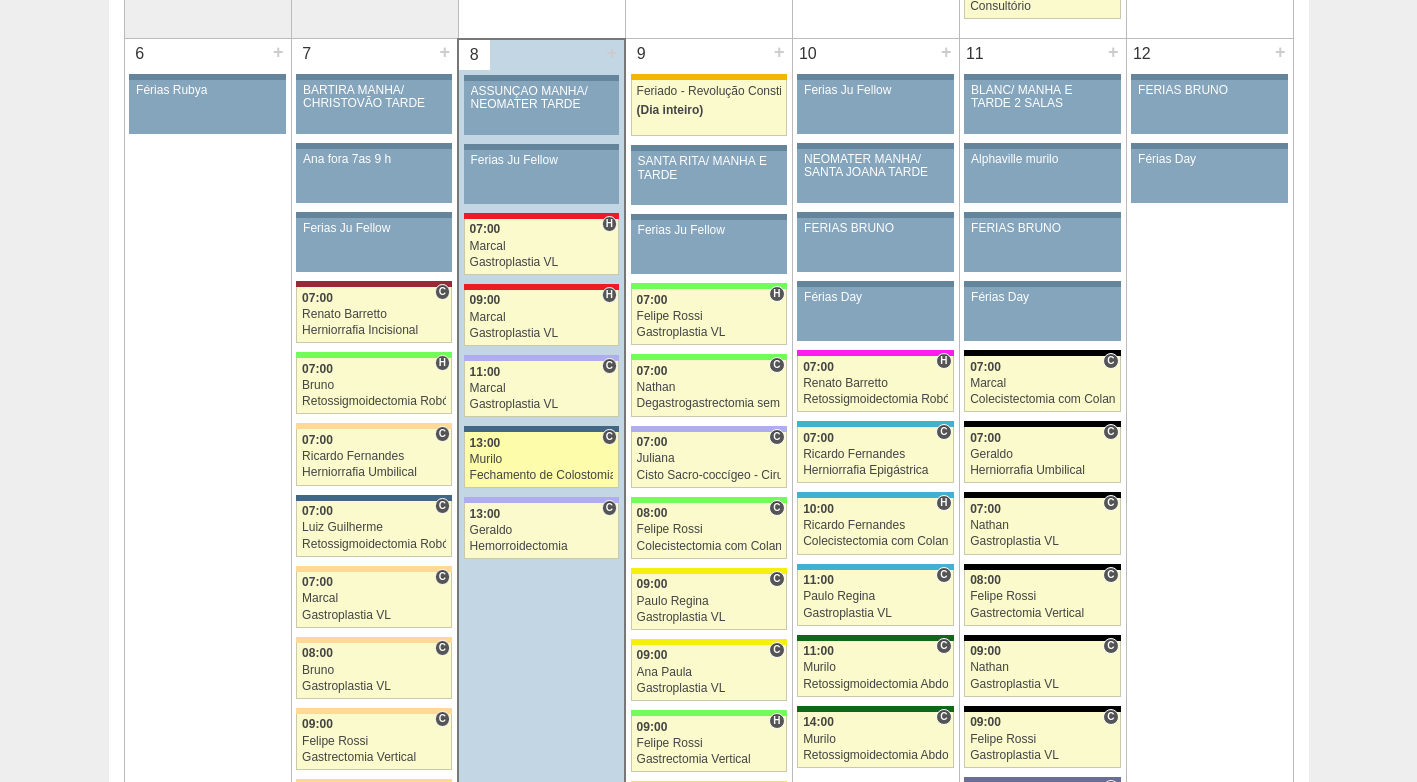click on "13:00" at bounding box center (542, 443) 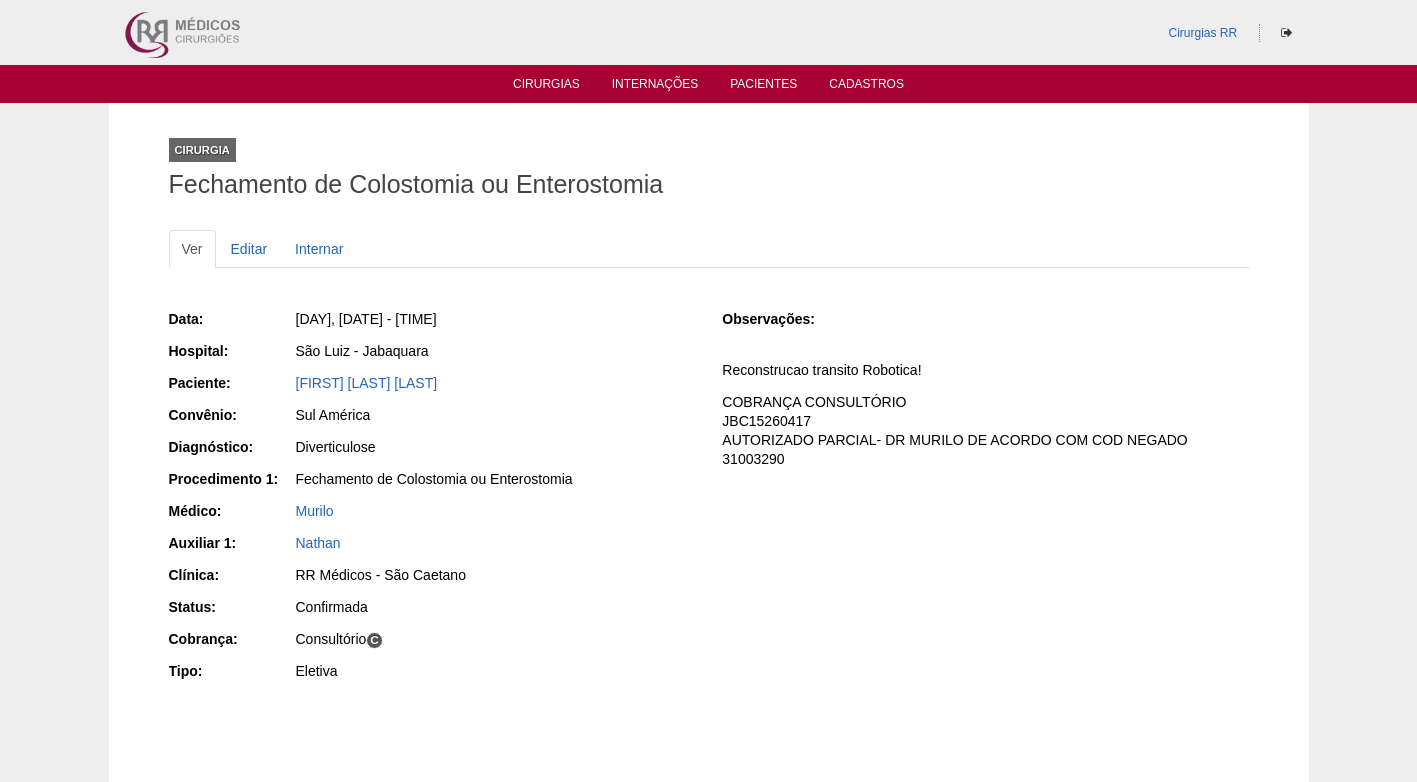 scroll, scrollTop: 0, scrollLeft: 0, axis: both 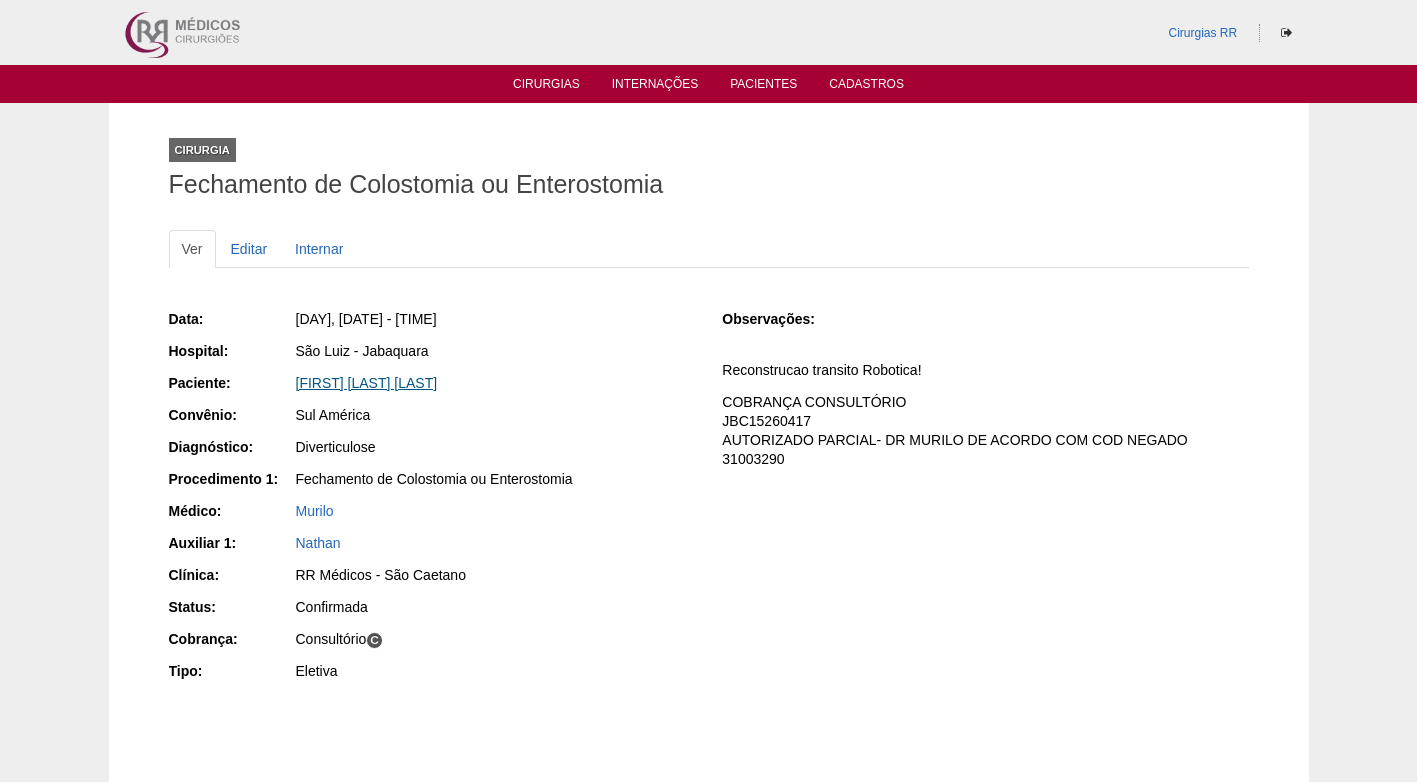 click on "Elaine Scarin Medeiros" at bounding box center (367, 383) 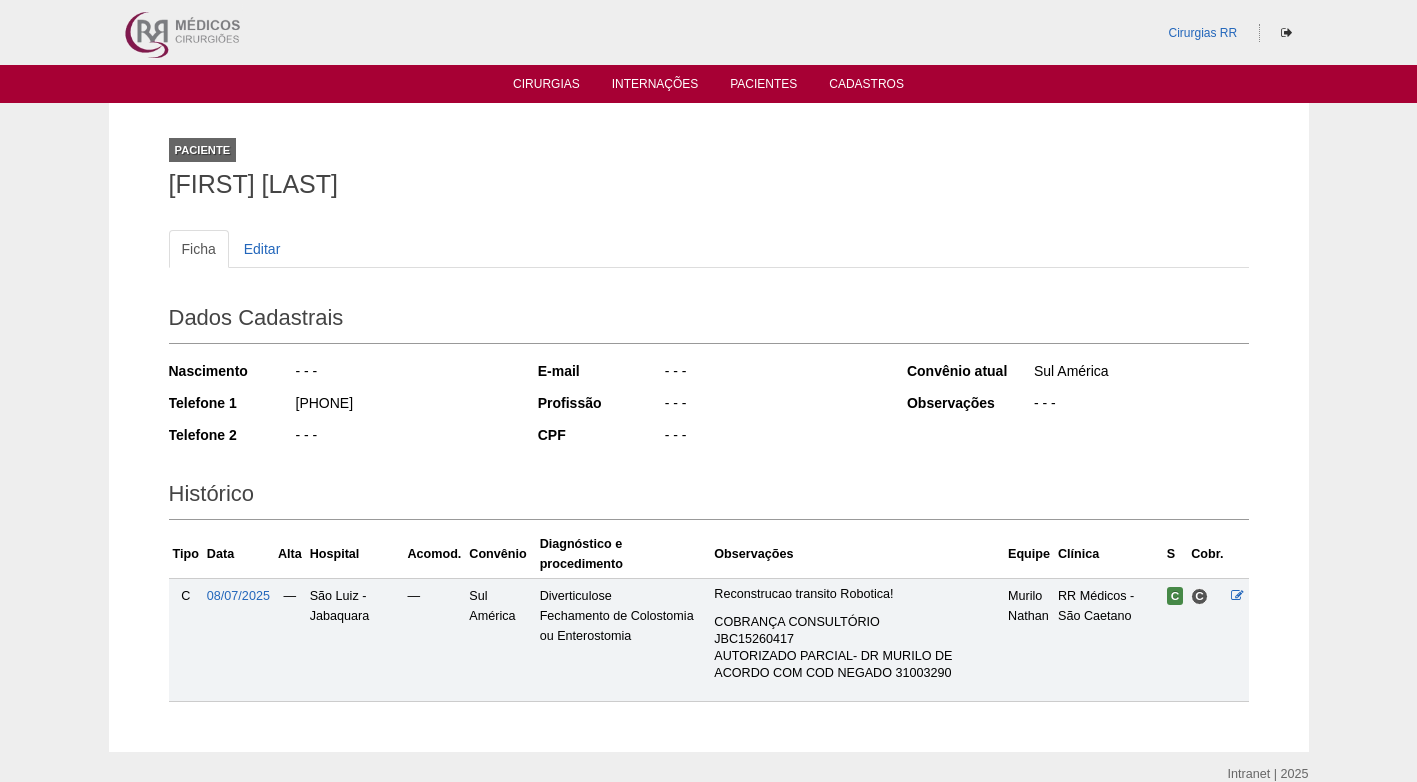 scroll, scrollTop: 0, scrollLeft: 0, axis: both 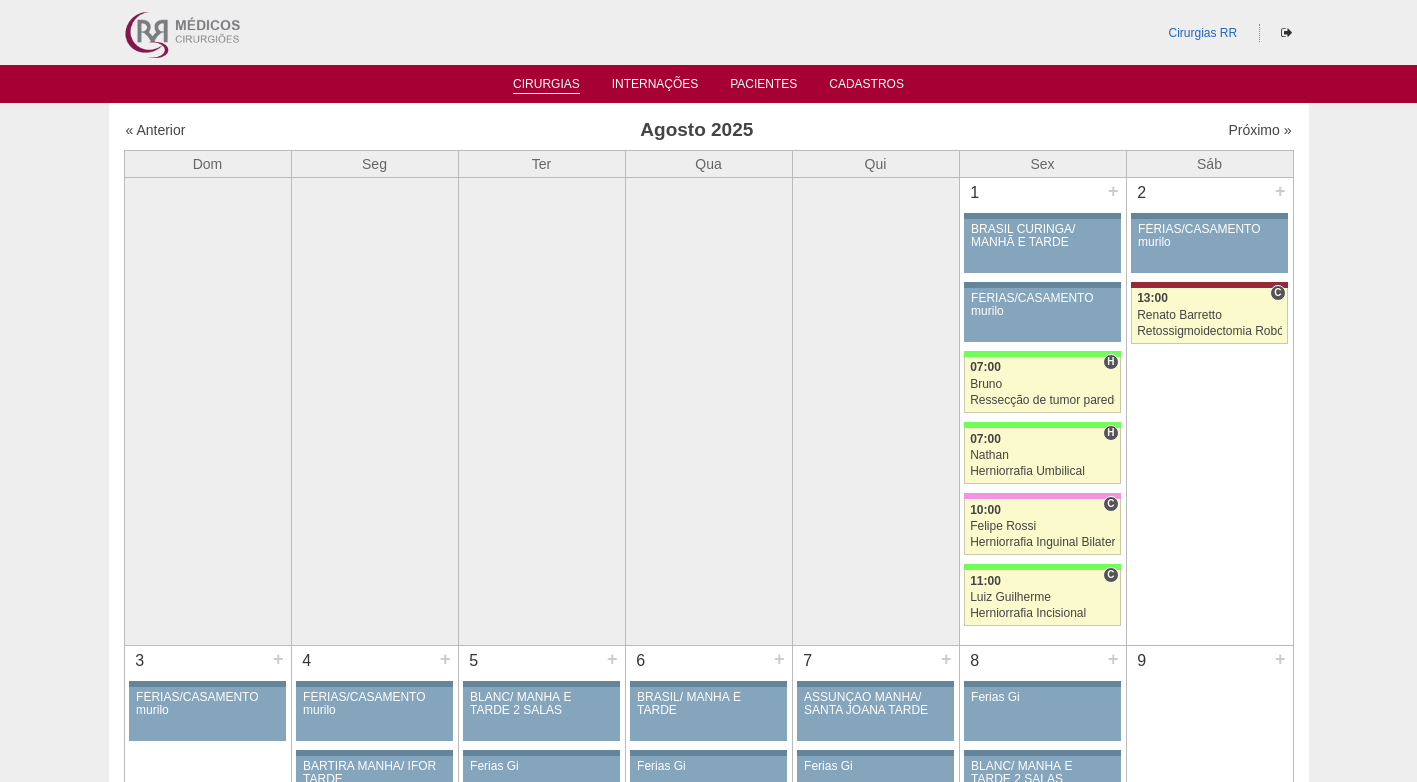click on "Cirurgias" at bounding box center (546, 85) 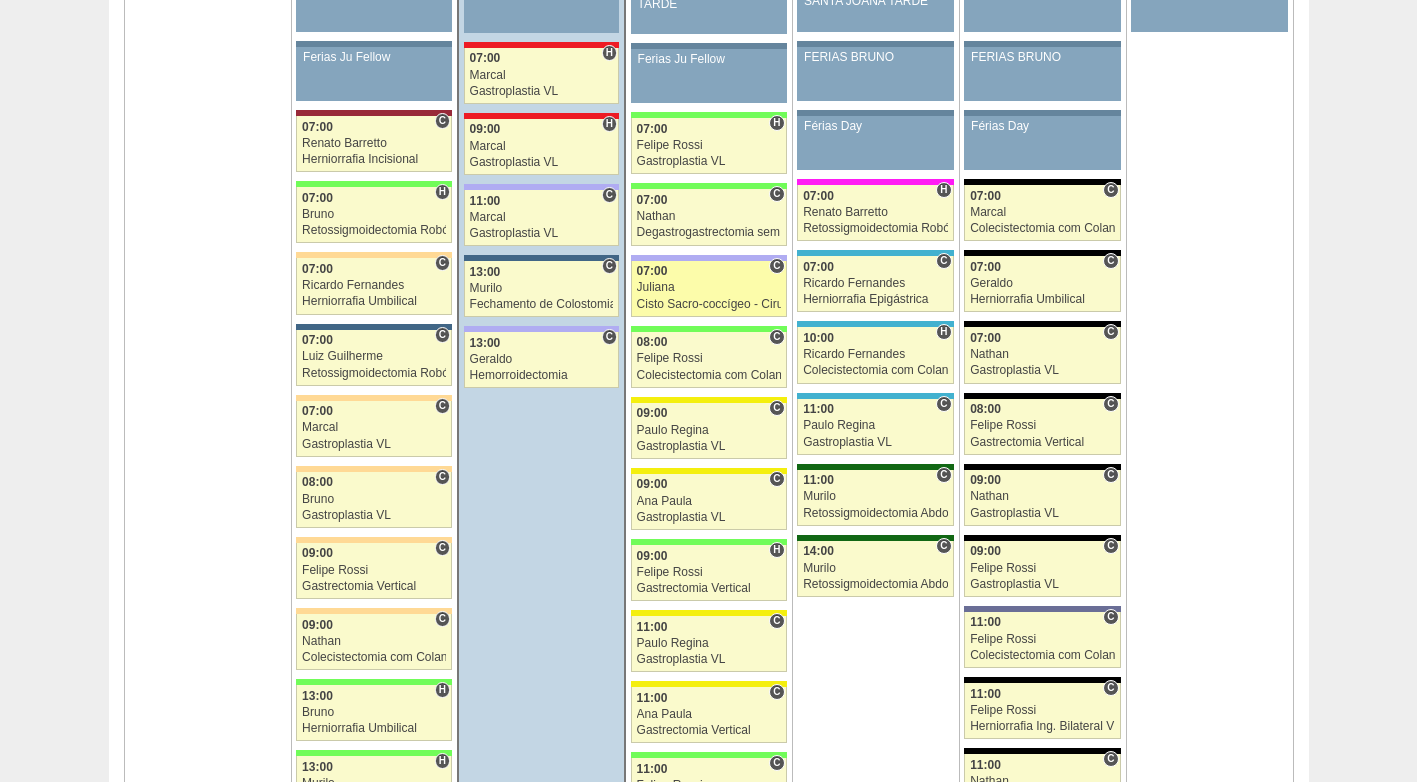 scroll, scrollTop: 1700, scrollLeft: 0, axis: vertical 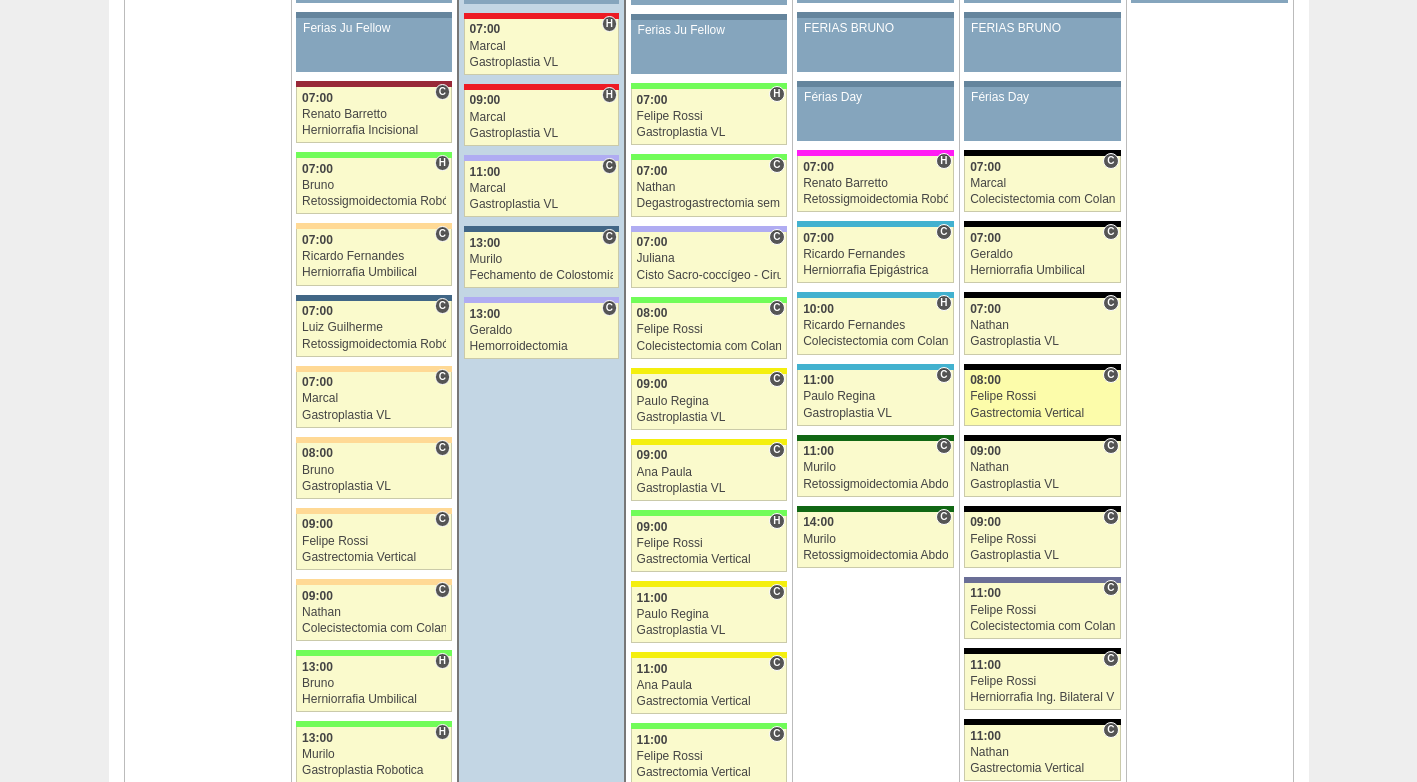 click on "Felipe Rossi" at bounding box center (1042, 396) 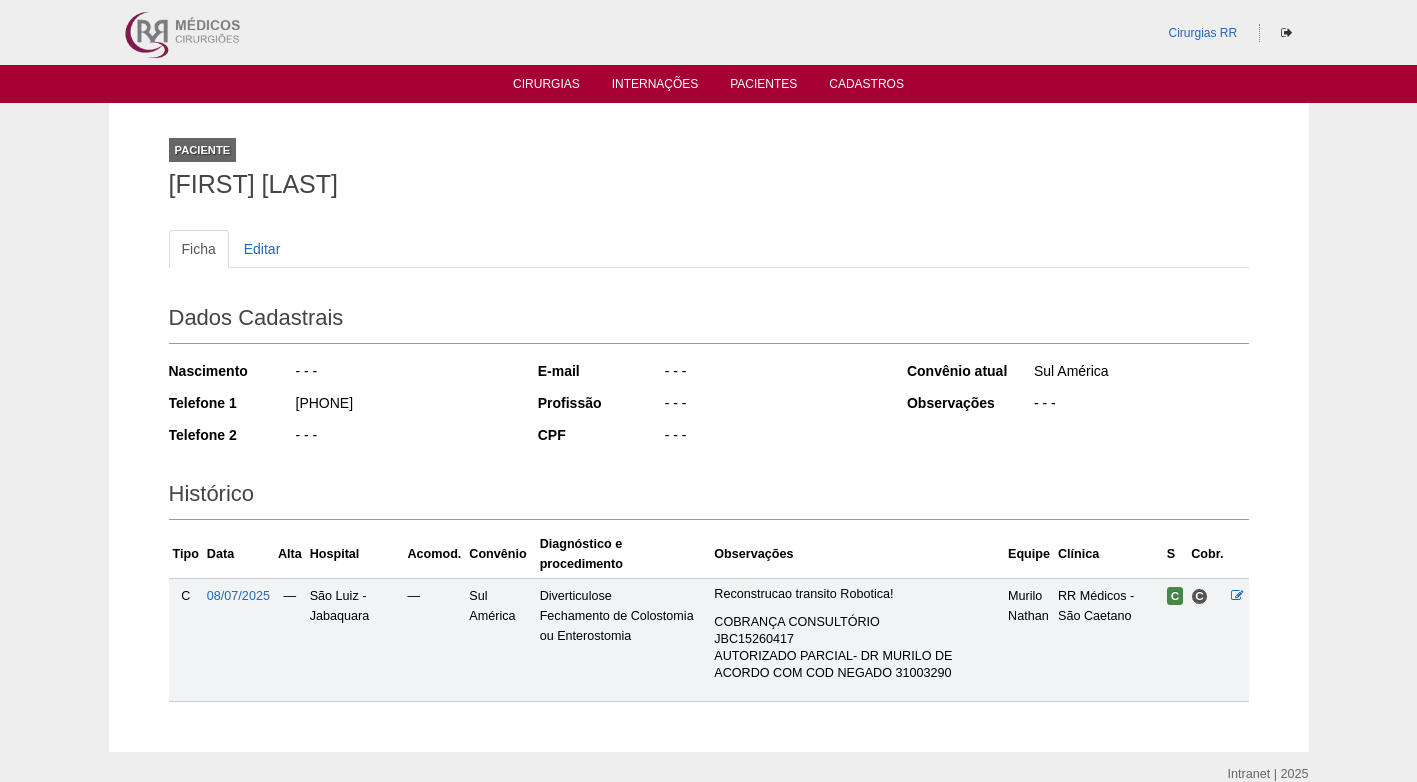 scroll, scrollTop: 0, scrollLeft: 0, axis: both 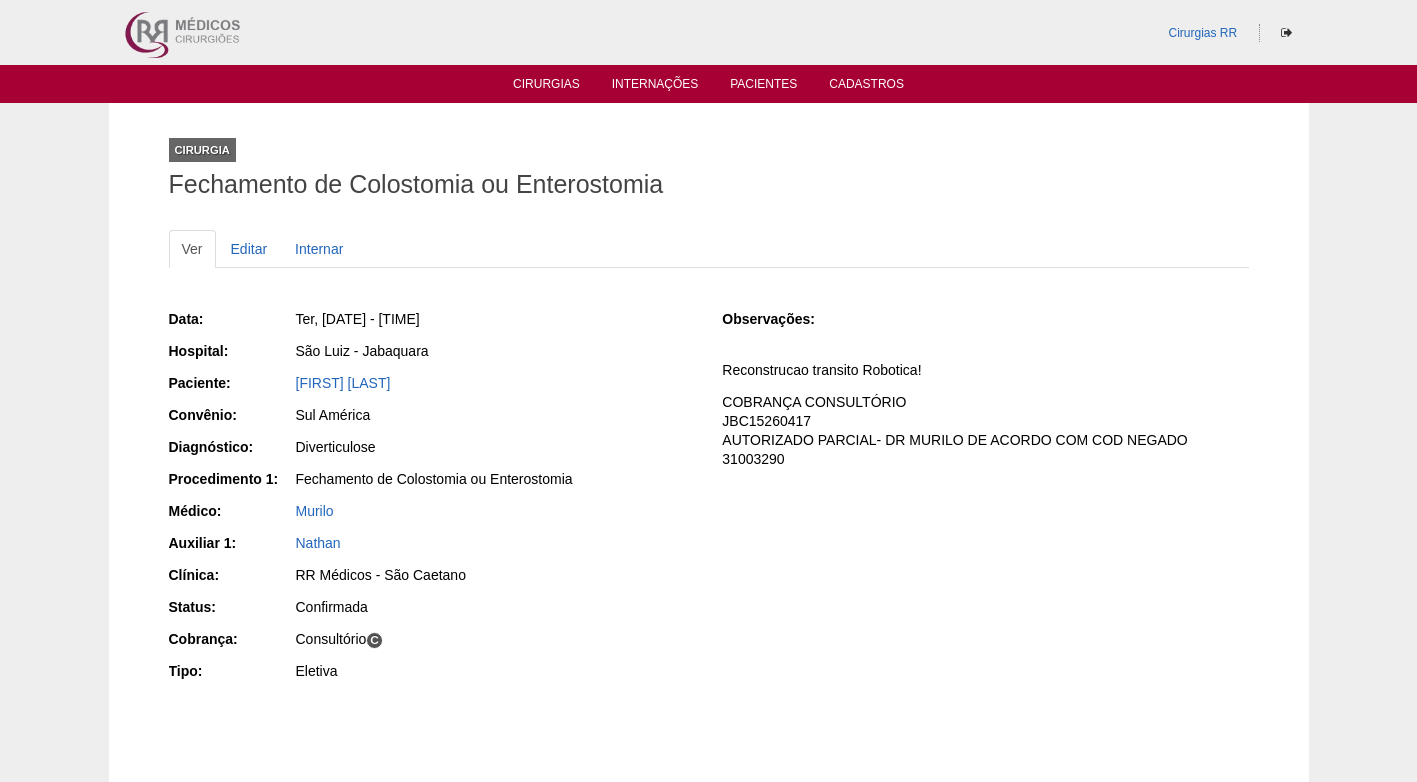 click on "Data:
Ter, 08/07/2025 - 13:00
Hospital:
São Luiz - Jabaquara
Paciente:
Elaine Scarin Medeiros
Convênio:
Sul América
Diagnóstico:
Diverticulose
Procedimento 1:
Fechamento de Colostomia ou Enterostomia
Médico:
Murilo
Auxiliar 1:
Nathan
Clínica:
RR Médicos - São Caetano
Status:
C" at bounding box center (709, 497) 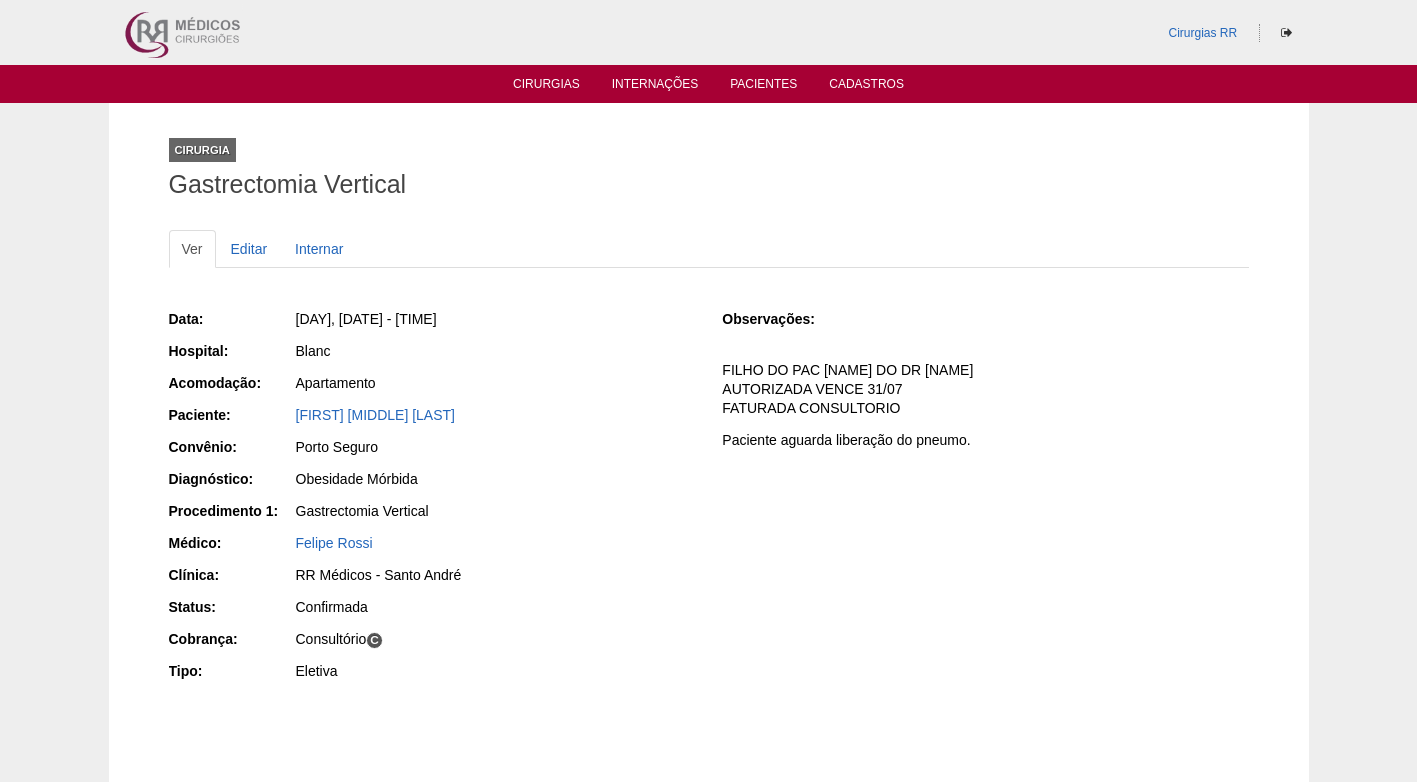 scroll, scrollTop: 0, scrollLeft: 0, axis: both 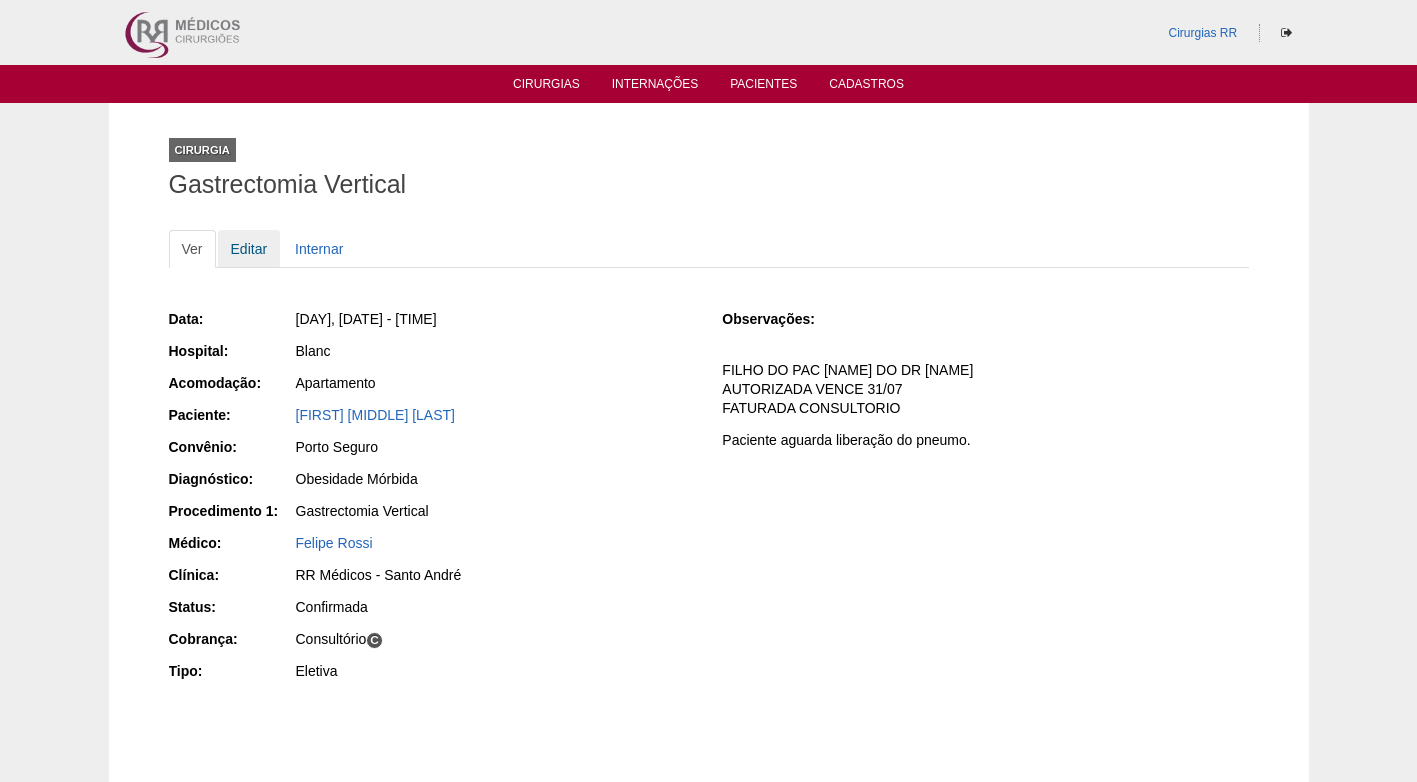click on "Editar" at bounding box center [249, 249] 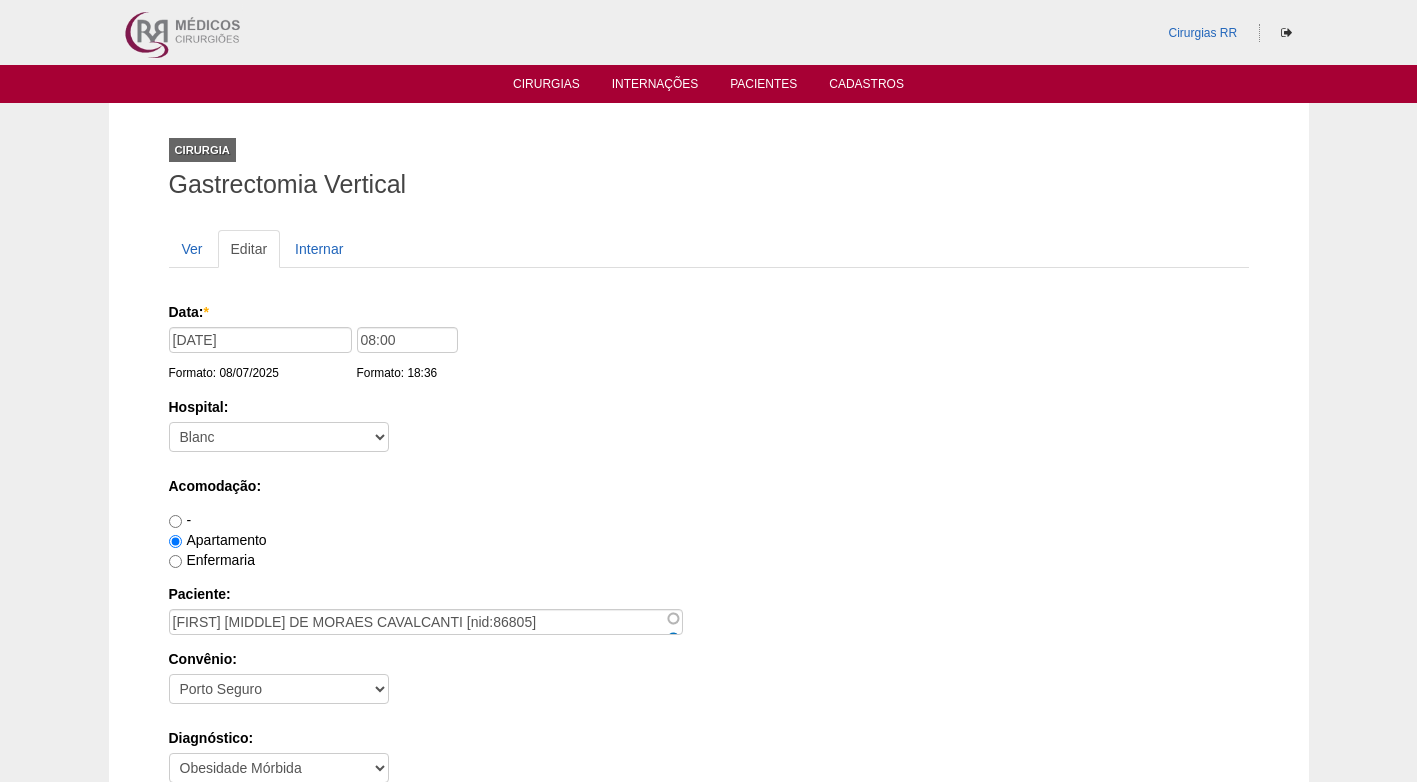 scroll, scrollTop: 0, scrollLeft: 0, axis: both 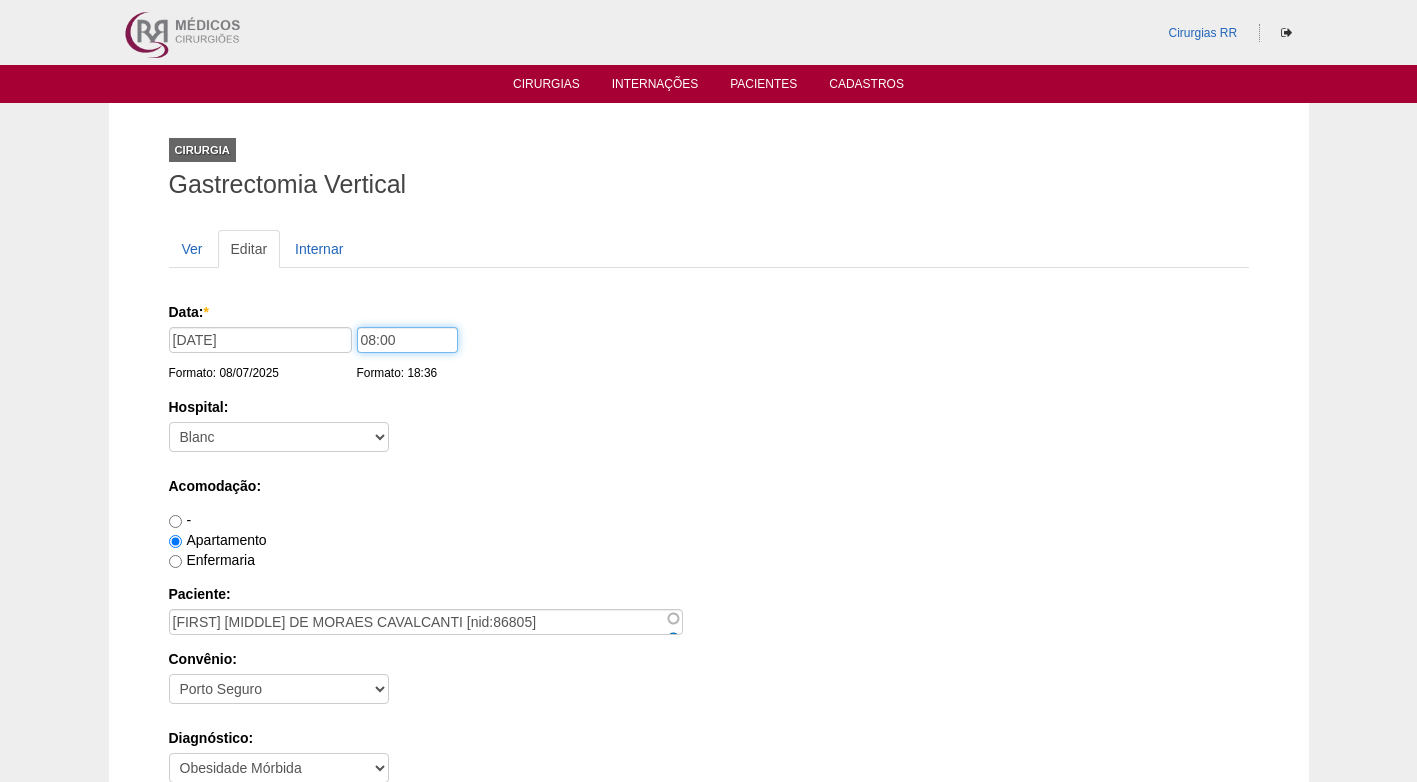 drag, startPoint x: 398, startPoint y: 342, endPoint x: 327, endPoint y: 342, distance: 71 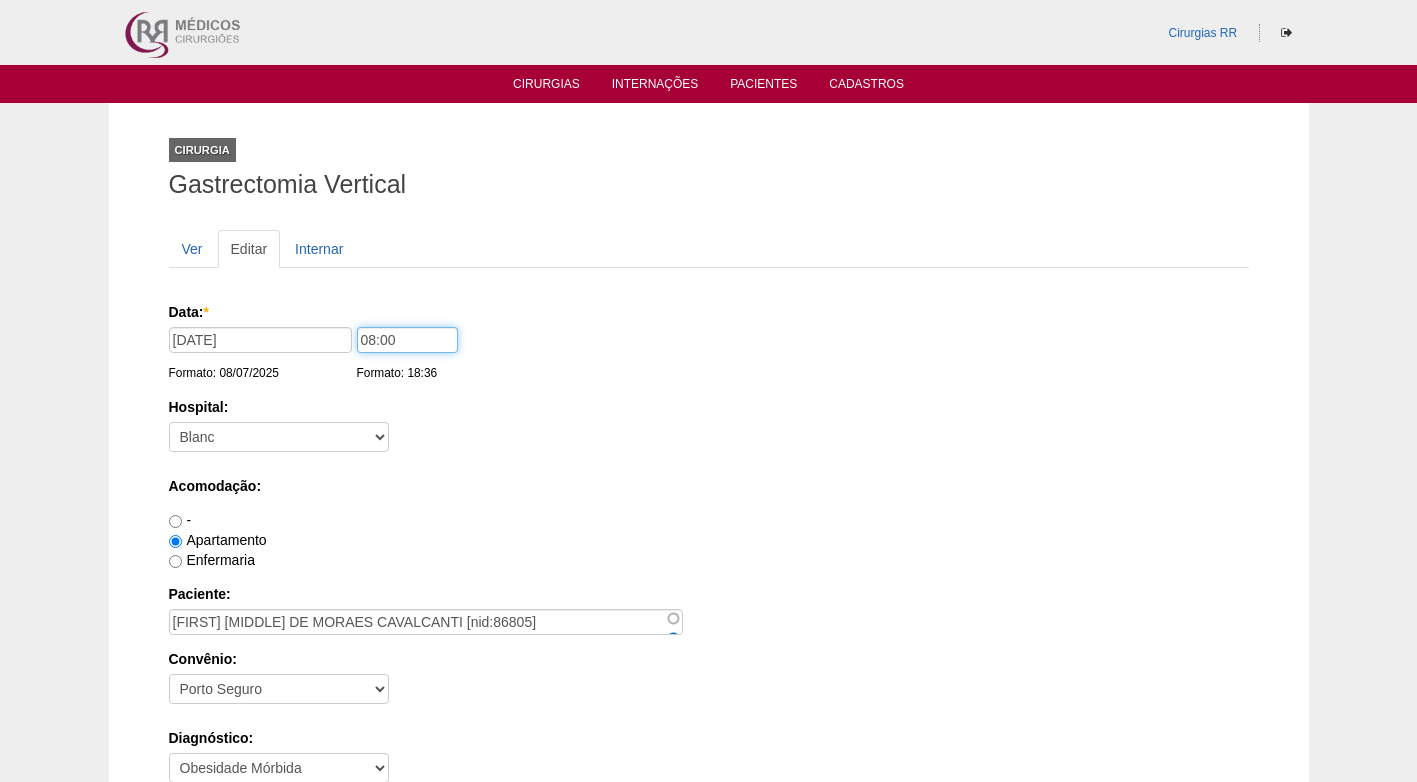 click on "Data:  *
[DATE]
Formato: [DATE]
08:00
Formato: 18:36" at bounding box center (705, 312) 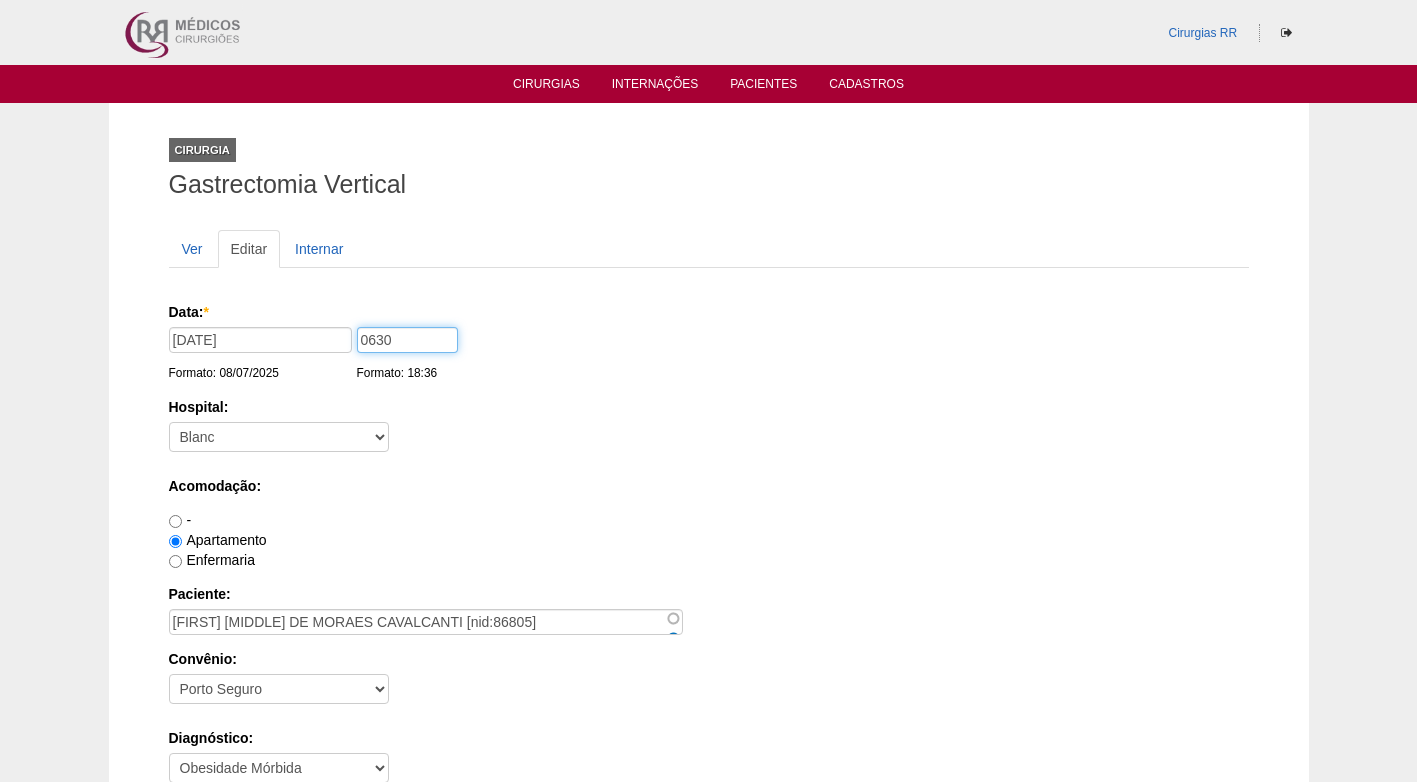 click on "0630" at bounding box center (407, 340) 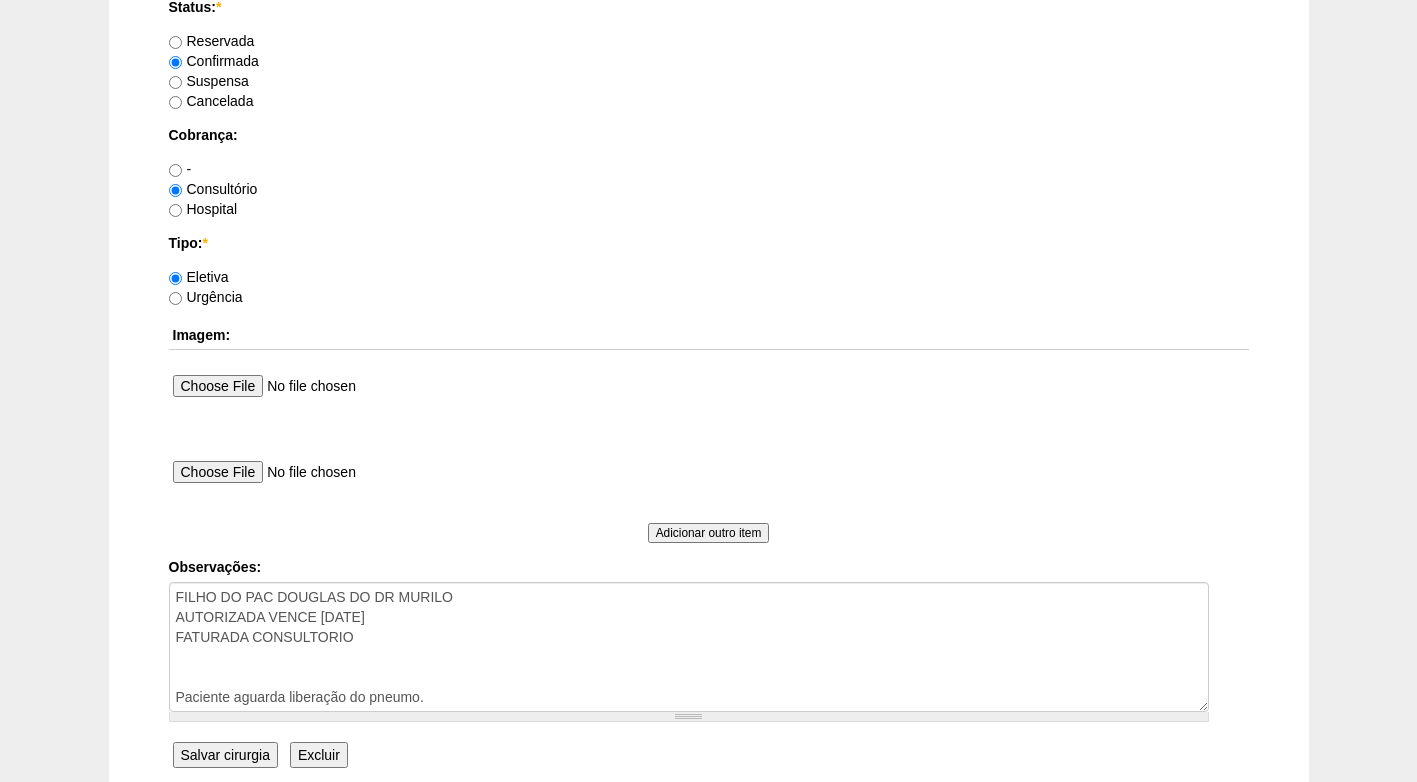 scroll, scrollTop: 1800, scrollLeft: 0, axis: vertical 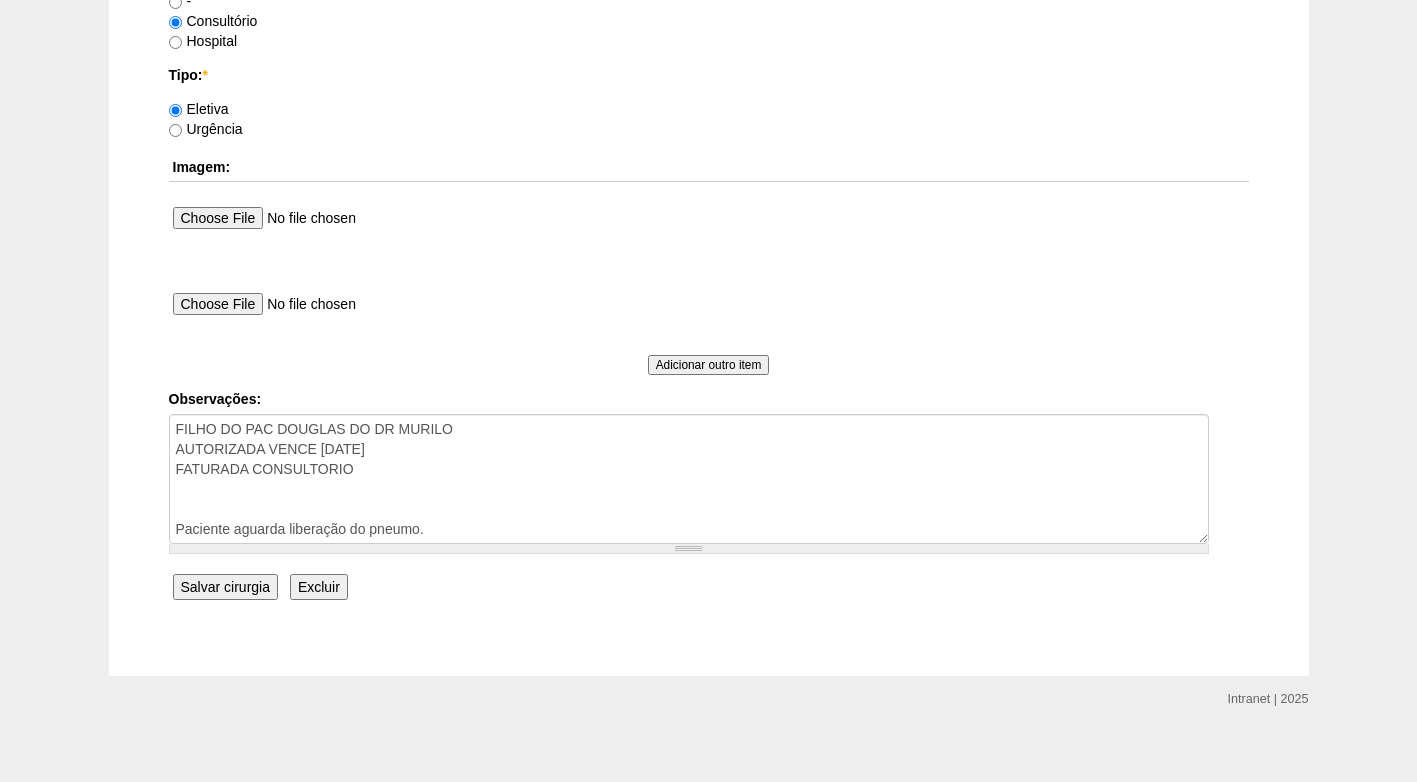 type on "06:30" 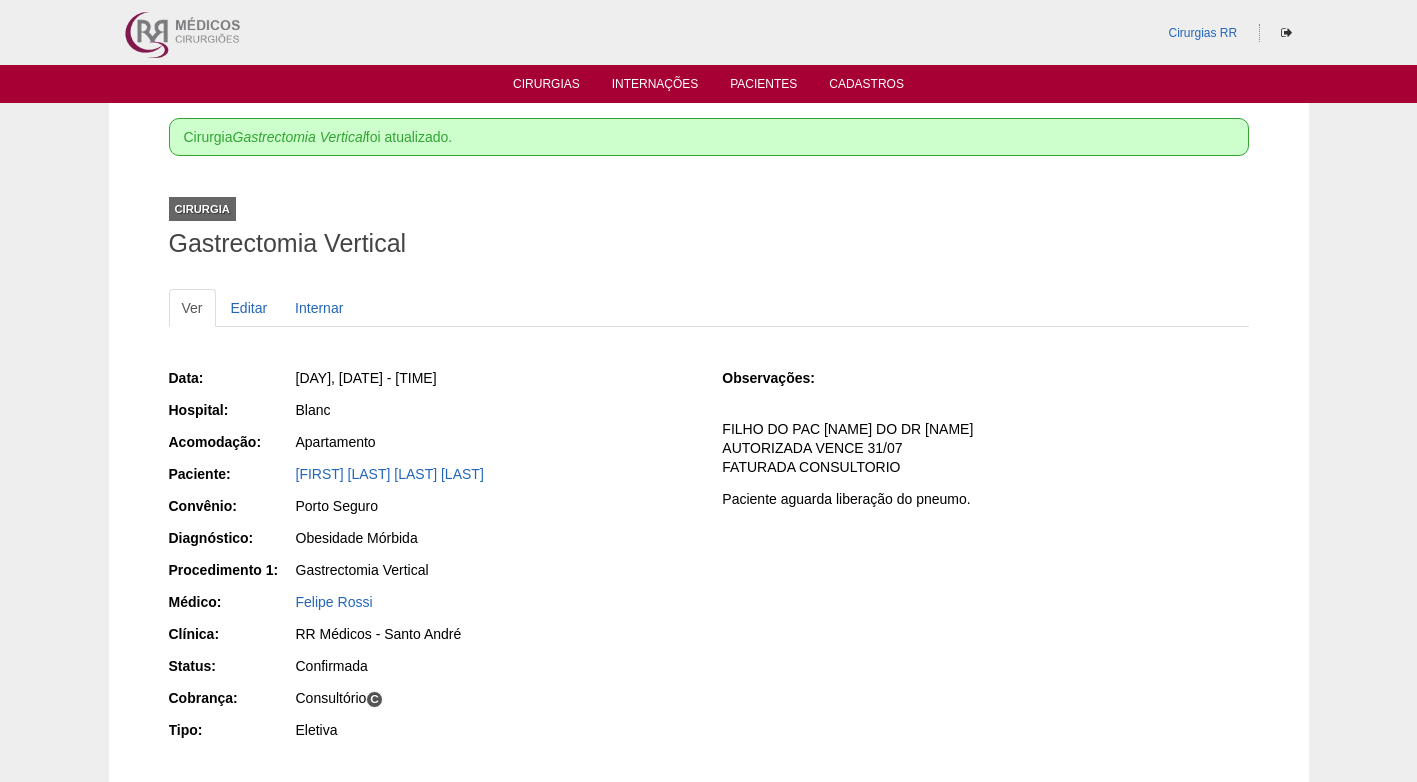 scroll, scrollTop: 0, scrollLeft: 0, axis: both 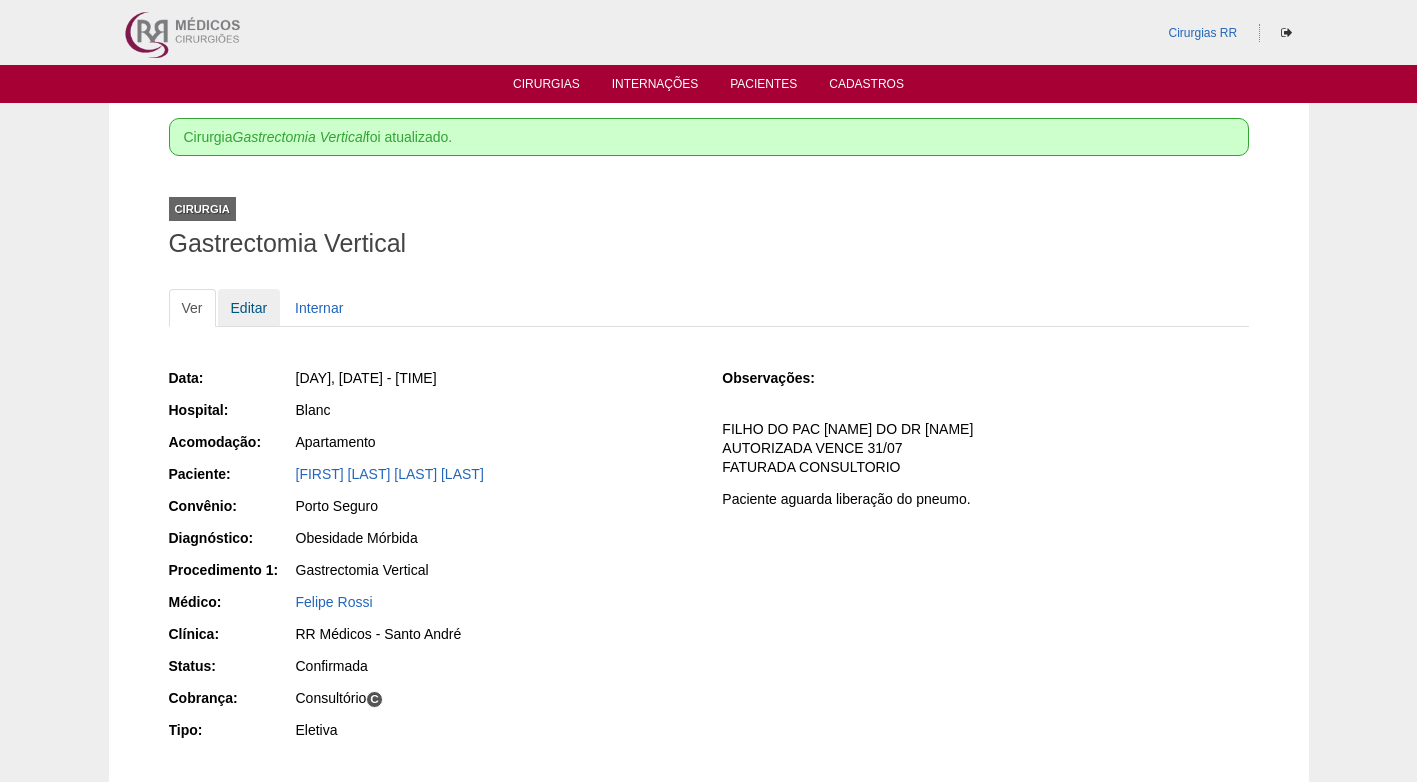 click on "Editar" at bounding box center (249, 308) 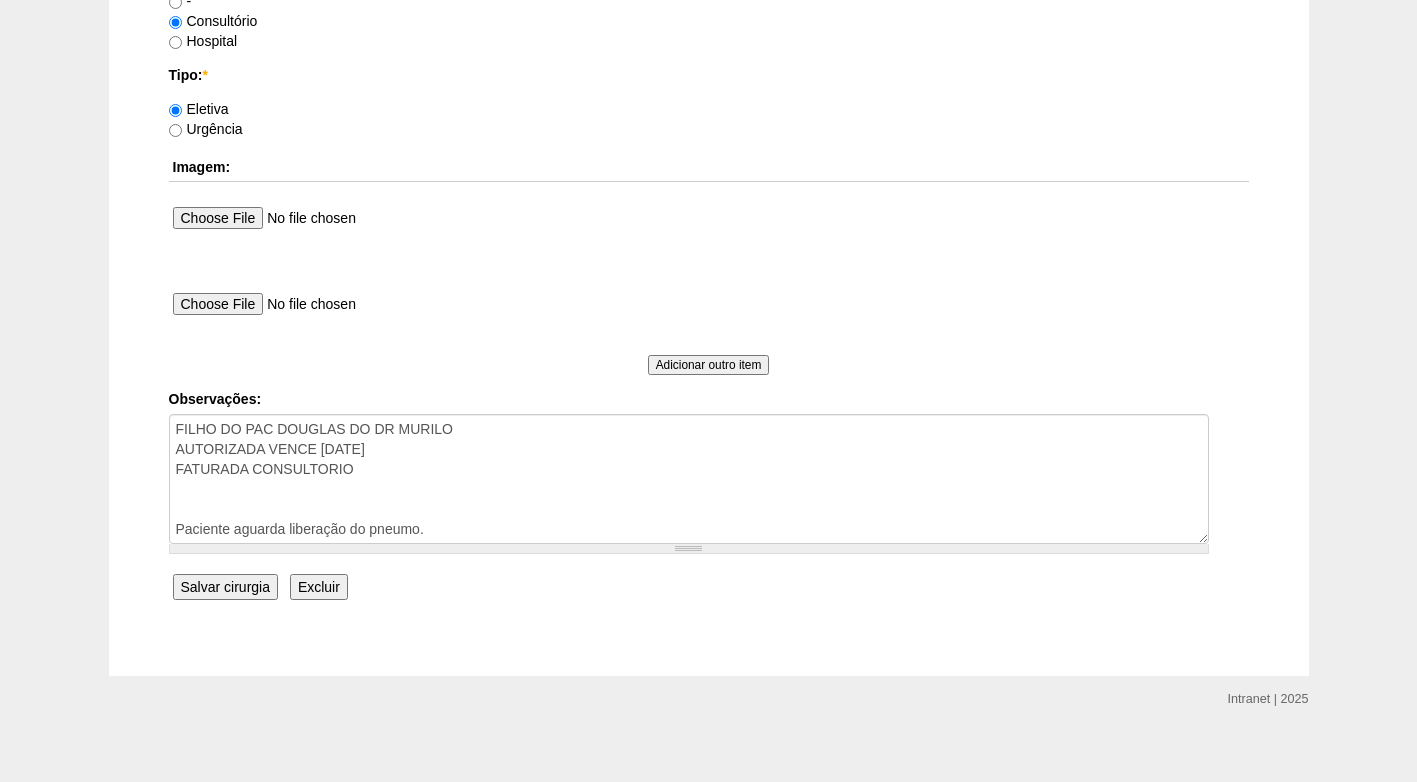 scroll, scrollTop: 1815, scrollLeft: 0, axis: vertical 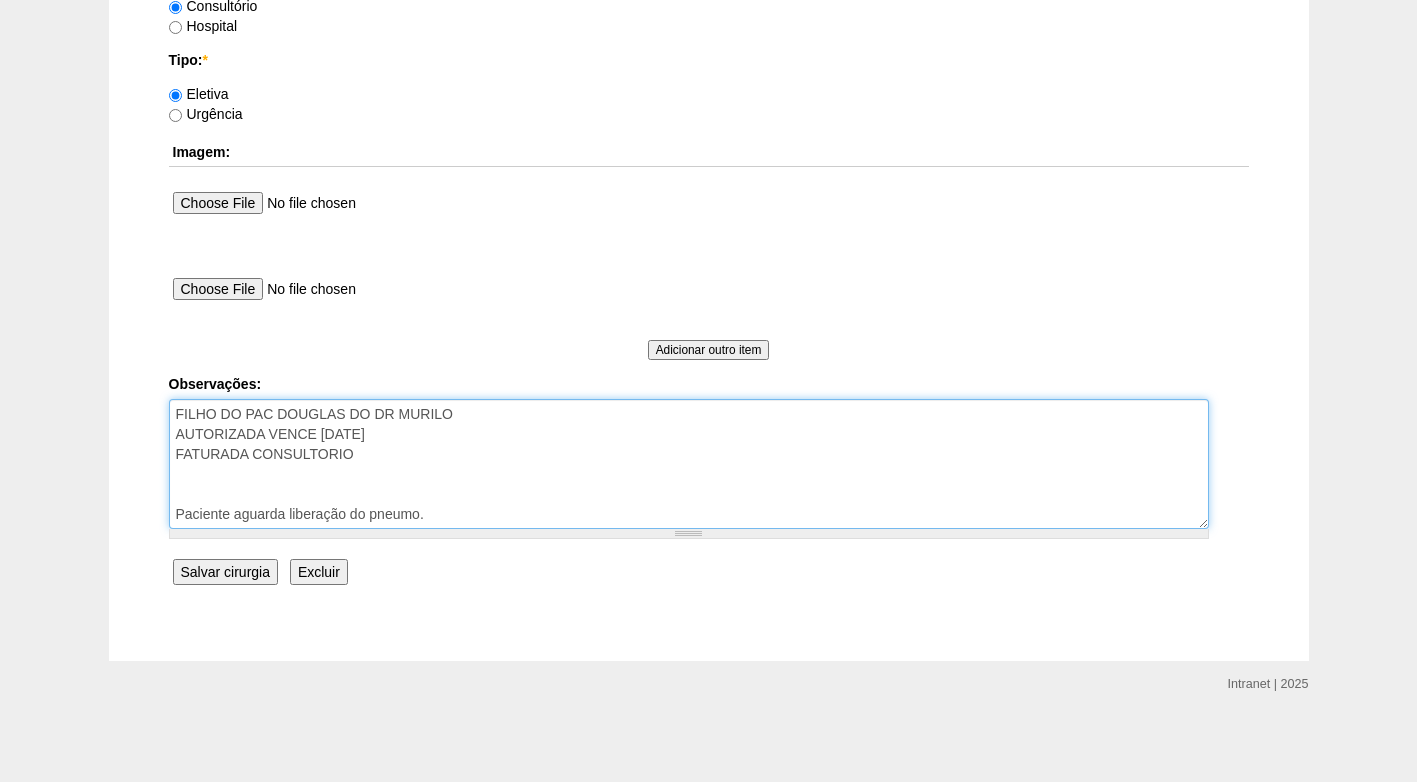 click on "FILHO DO PAC DOUGLAS DO DR MURILO
AUTORIZADA VENCE 31/07
FATURADA CONSULTORIO
Paciente aguarda liberação do pneumo." at bounding box center (689, 464) 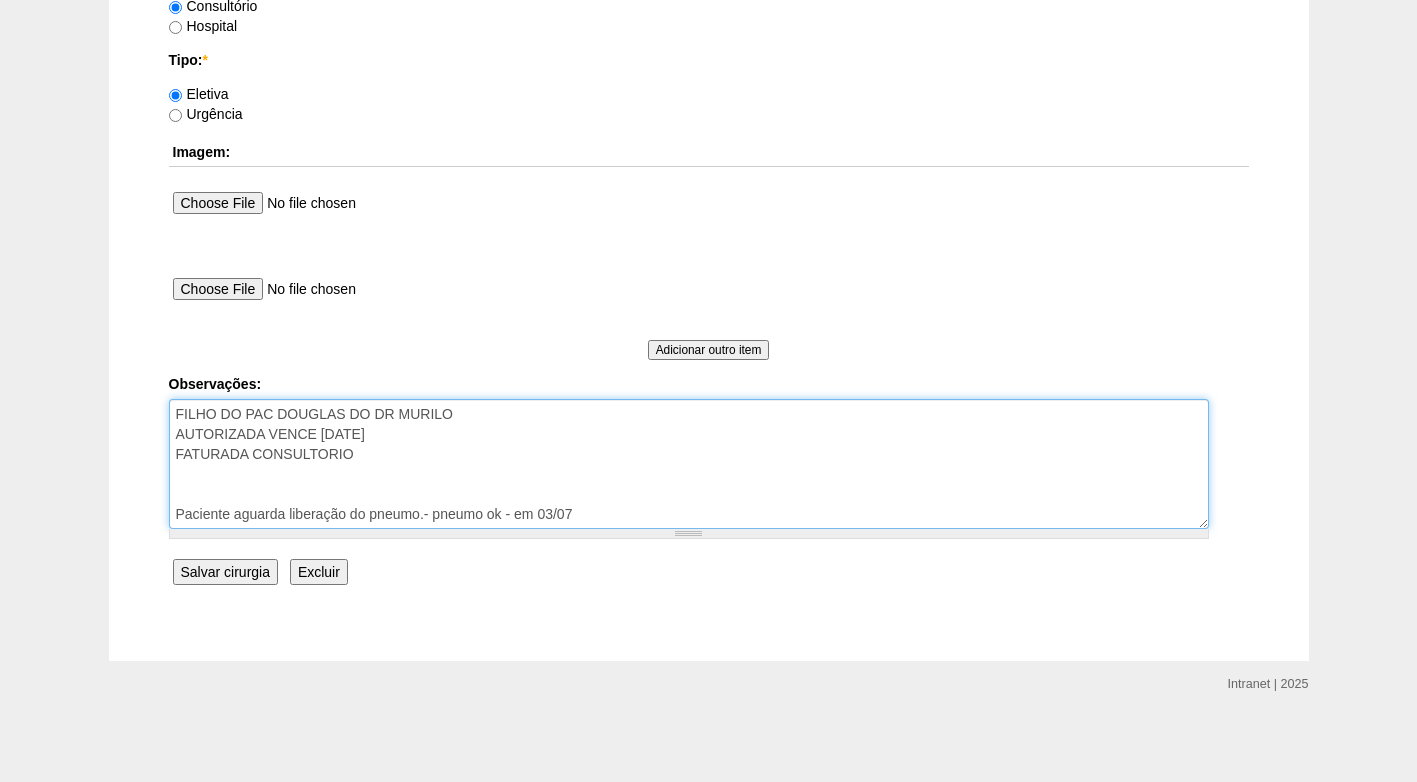 type on "FILHO DO PAC DOUGLAS DO DR MURILO
AUTORIZADA VENCE 31/07
FATURADA CONSULTORIO
Paciente aguarda liberação do pneumo.- pneumo ok - em 03/07" 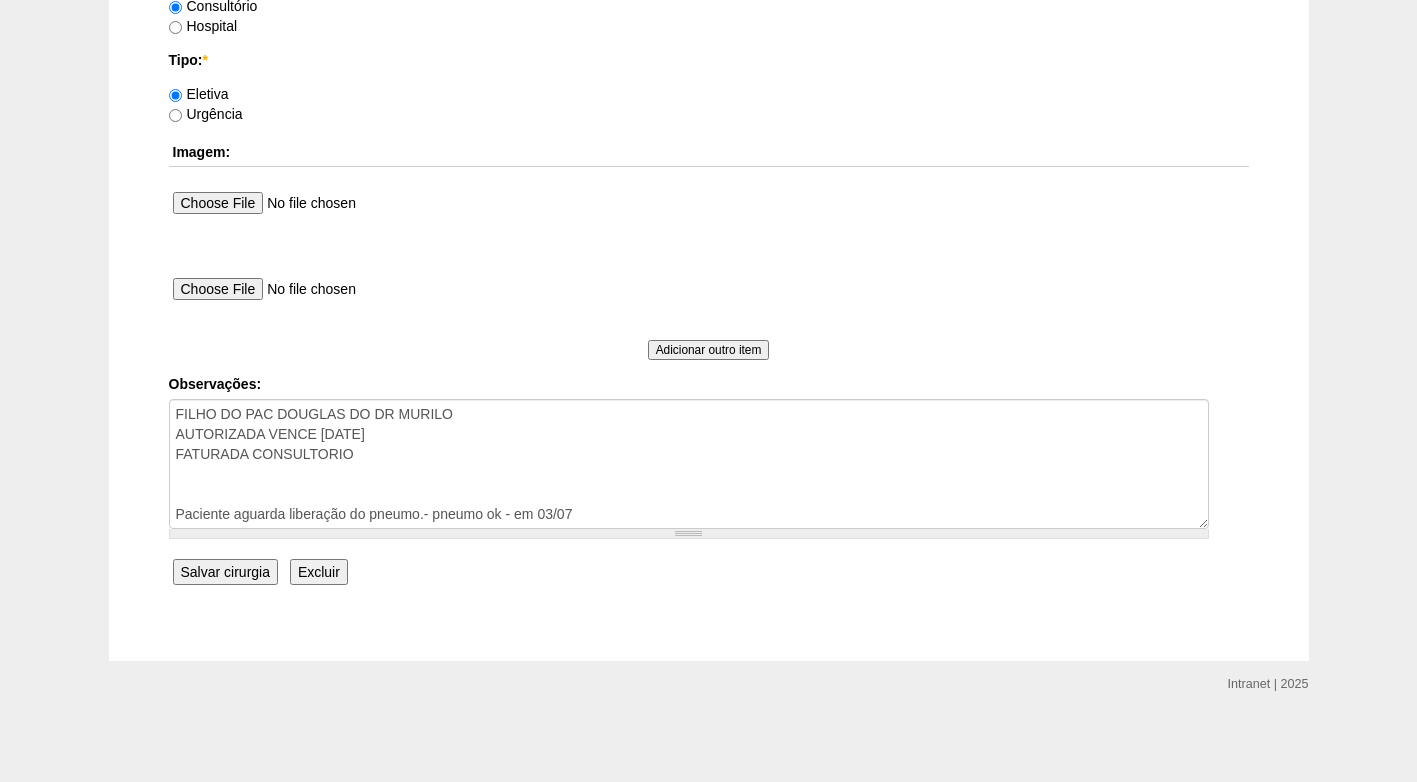 click on "Salvar cirurgia" at bounding box center [225, 572] 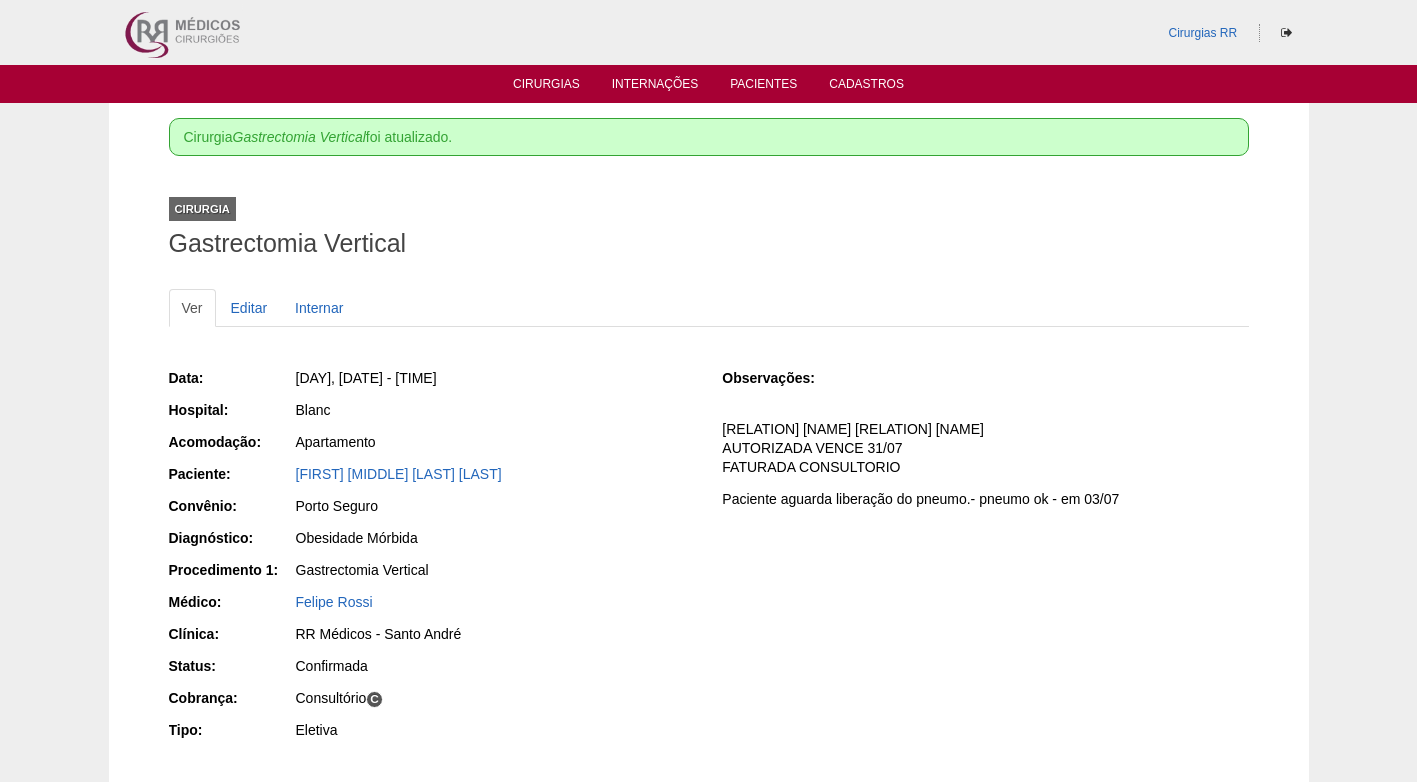 scroll, scrollTop: 0, scrollLeft: 0, axis: both 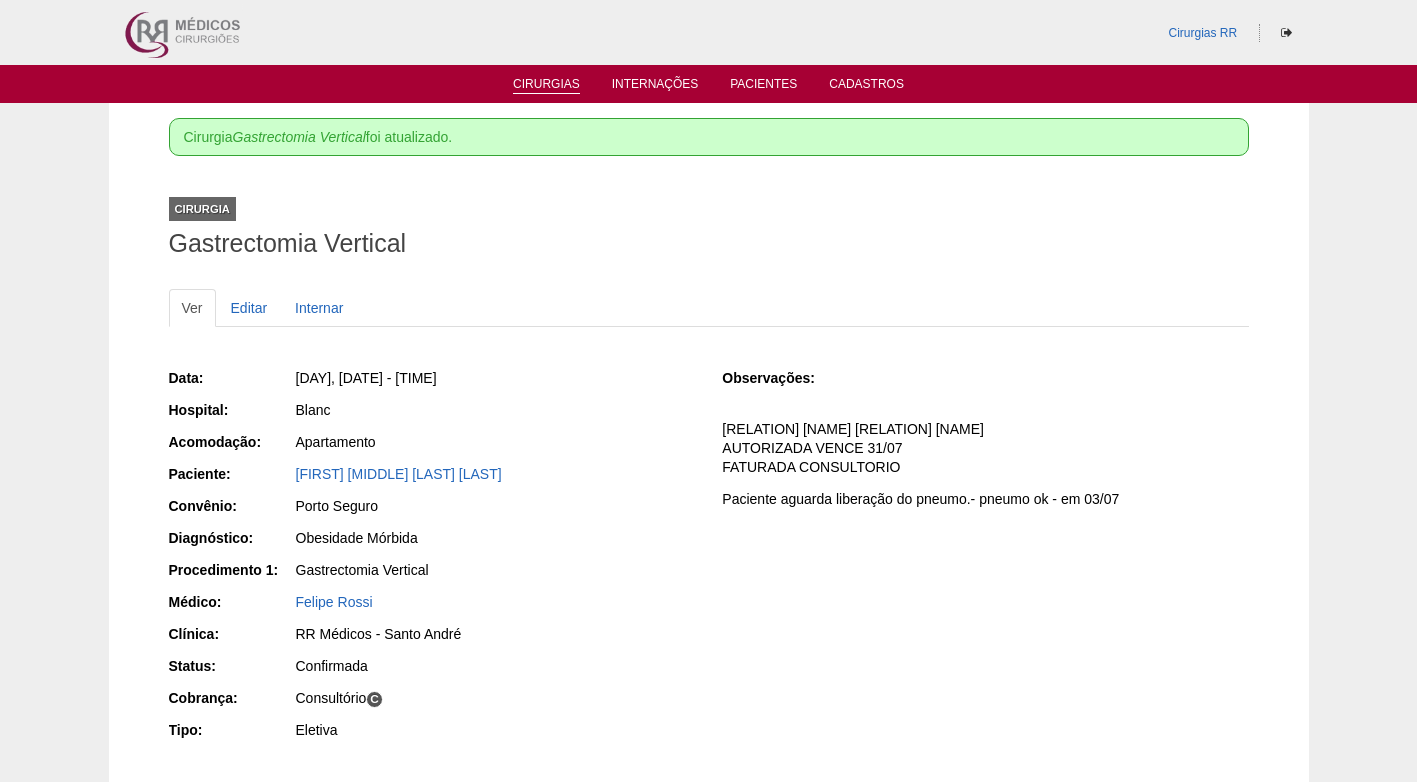 click on "Cirurgias" at bounding box center (546, 85) 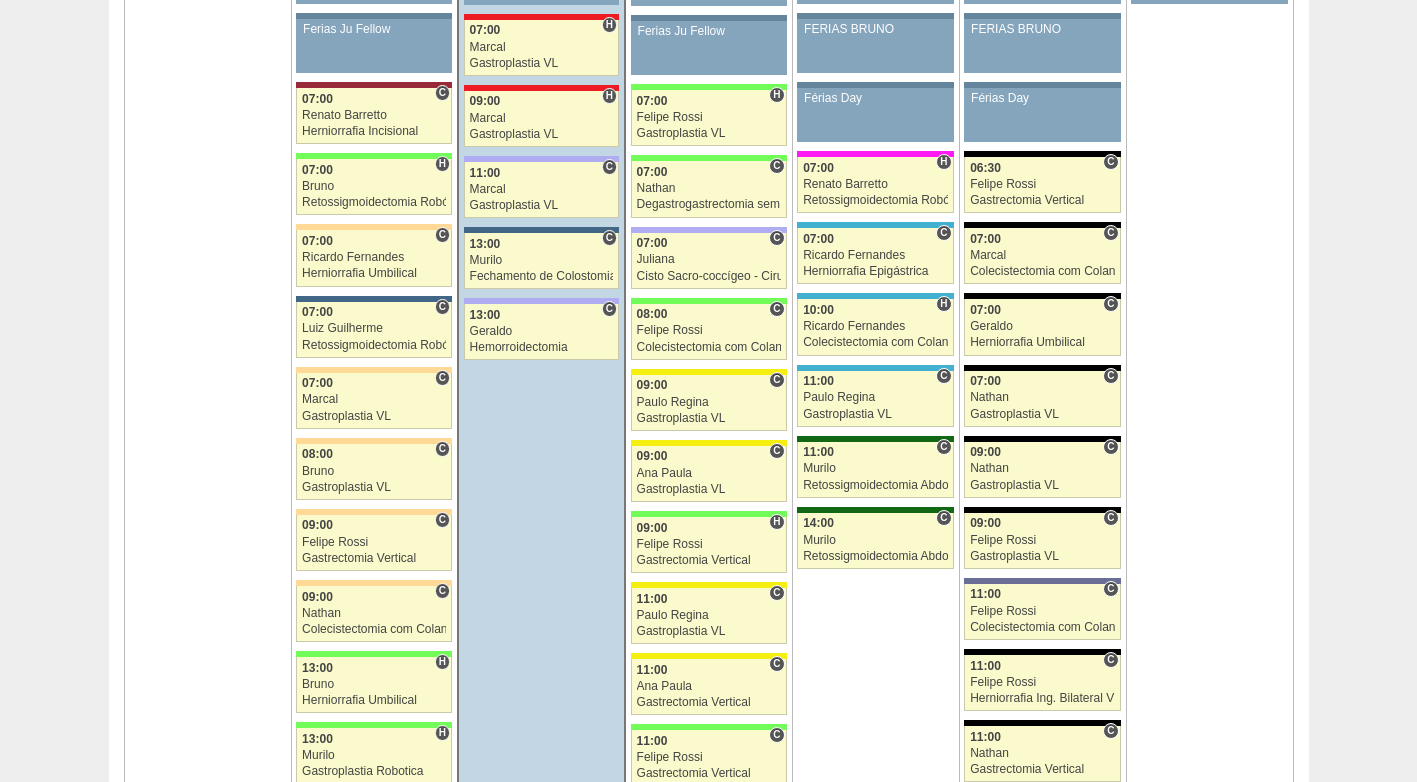 scroll, scrollTop: 1700, scrollLeft: 0, axis: vertical 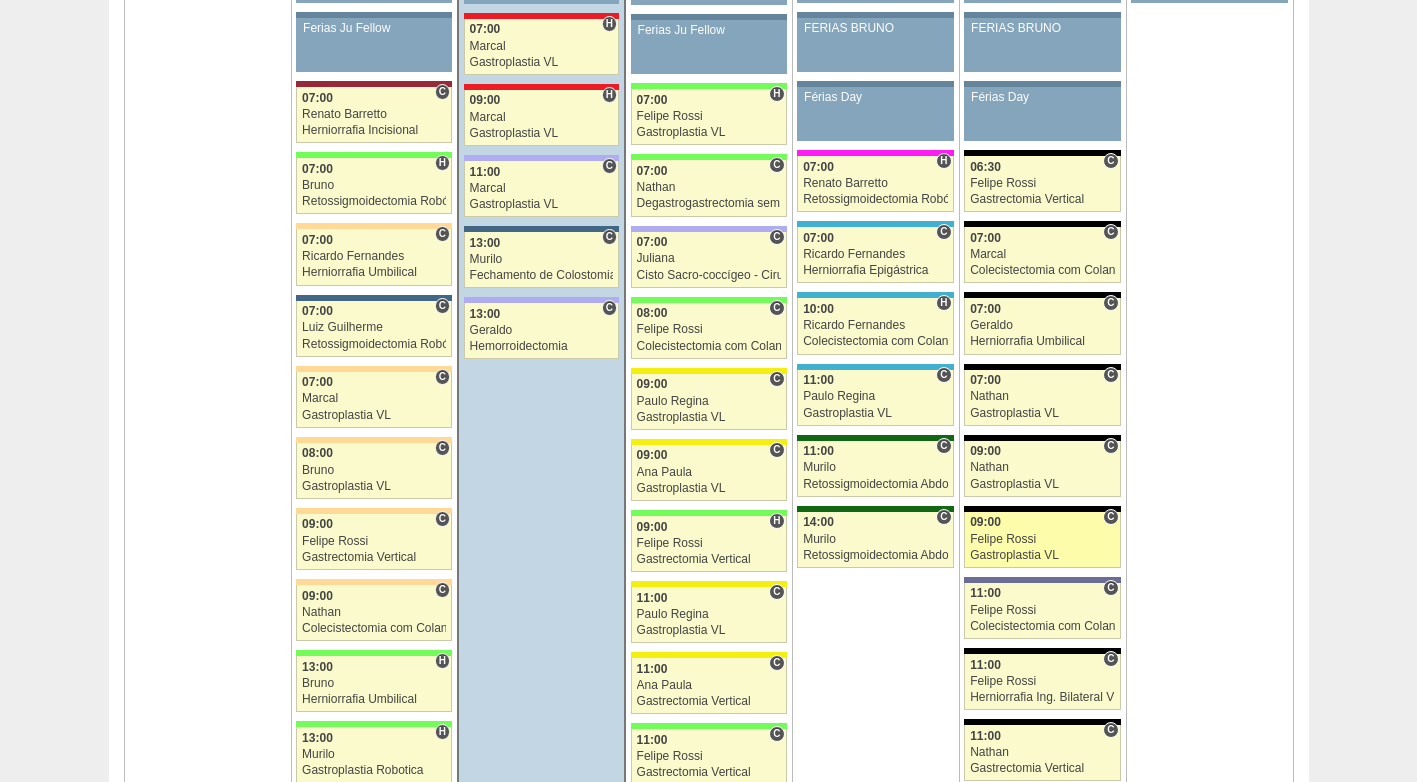 click on "Felipe Rossi" at bounding box center (1042, 539) 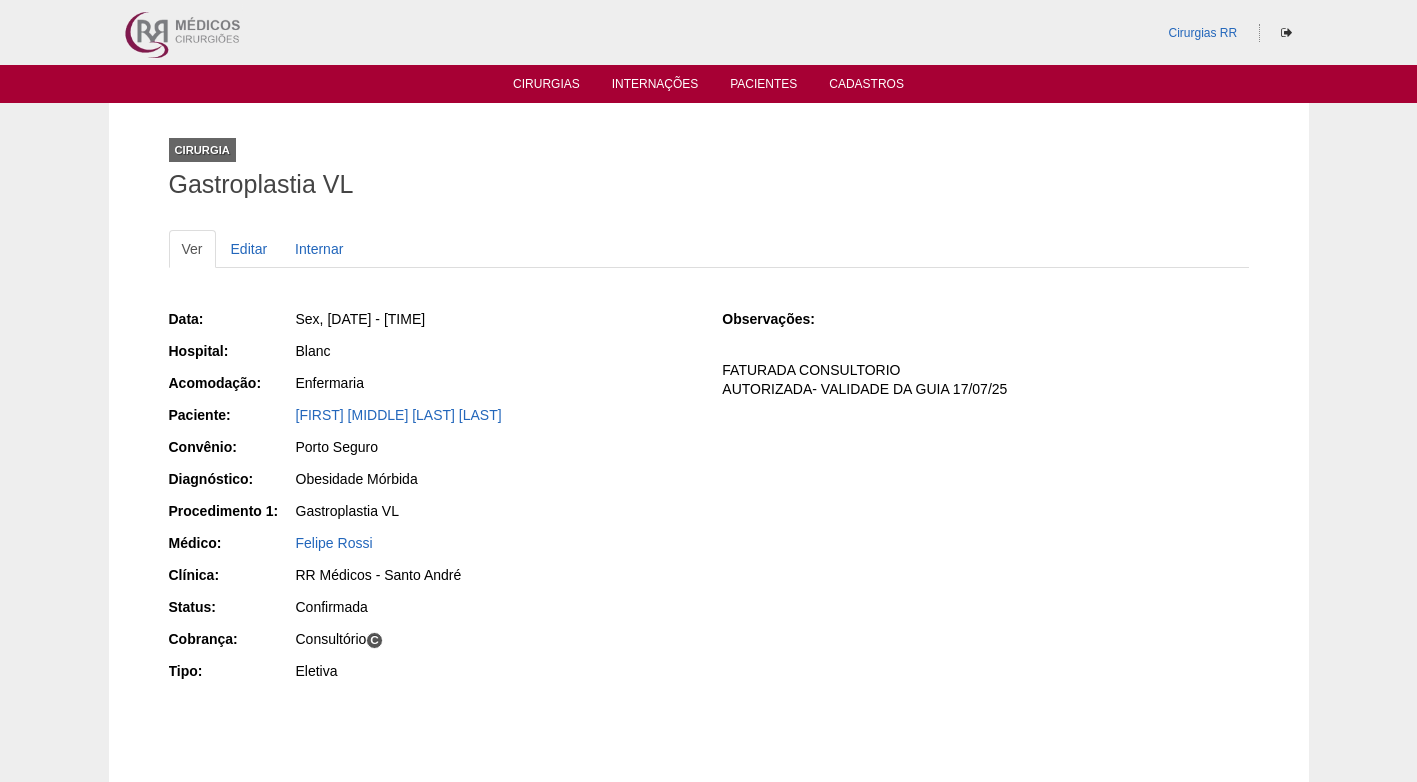 scroll, scrollTop: 0, scrollLeft: 0, axis: both 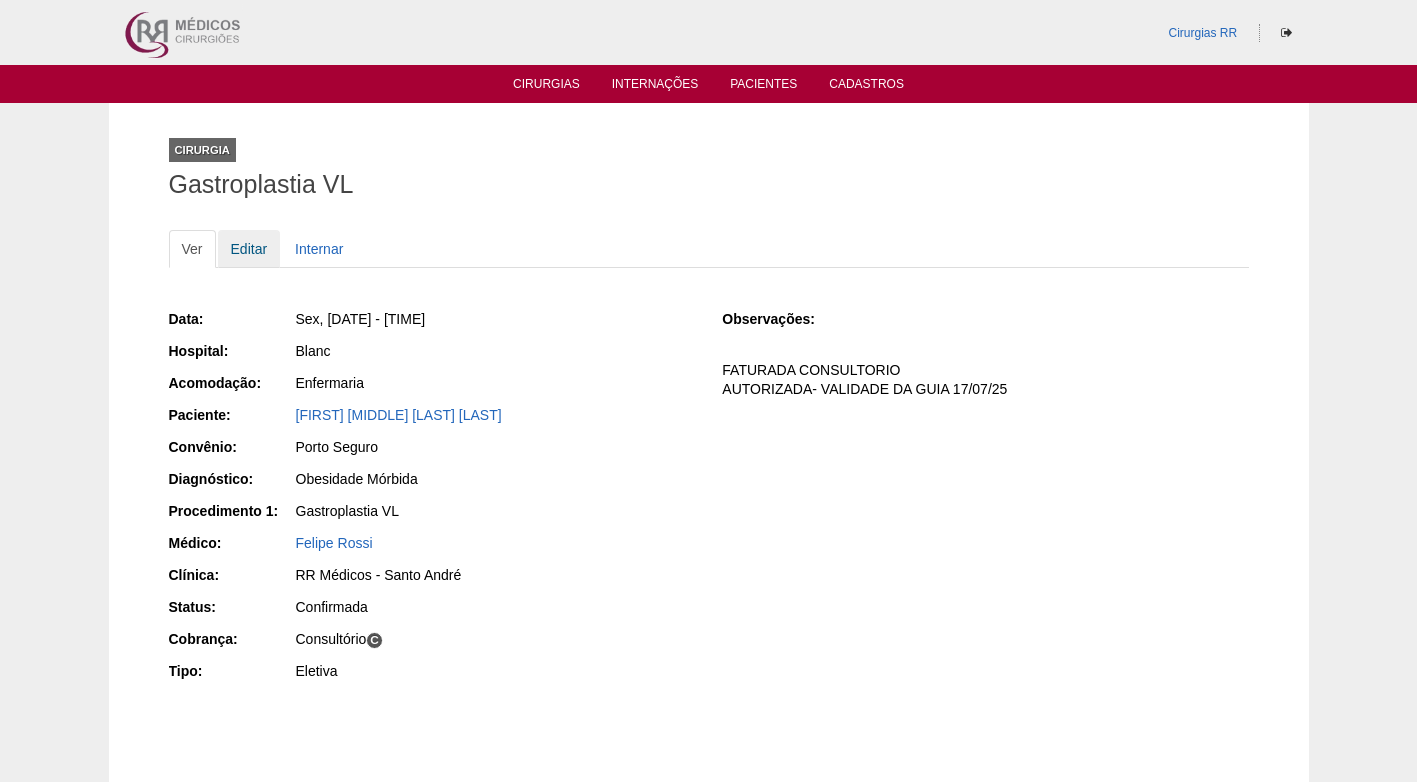 click on "Editar" at bounding box center [249, 249] 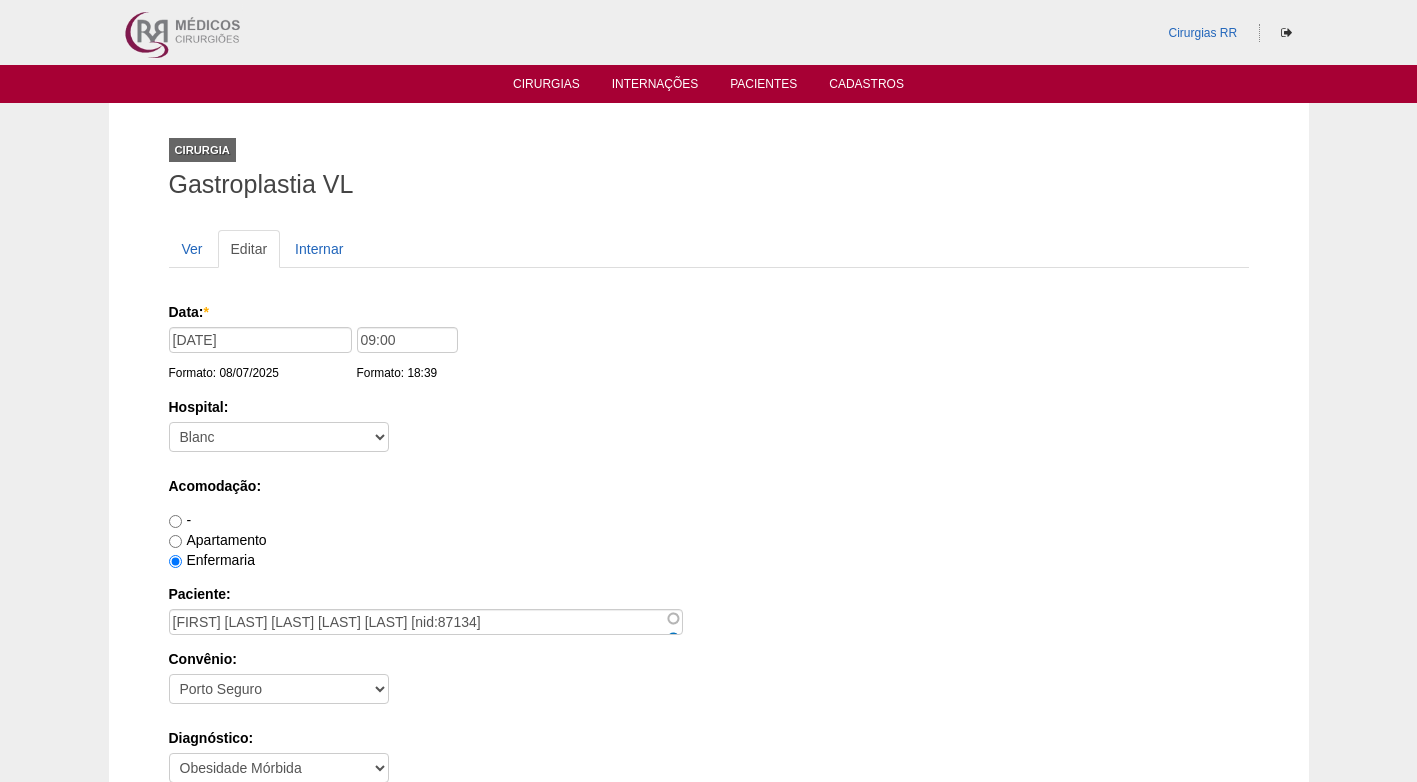 scroll, scrollTop: 0, scrollLeft: 0, axis: both 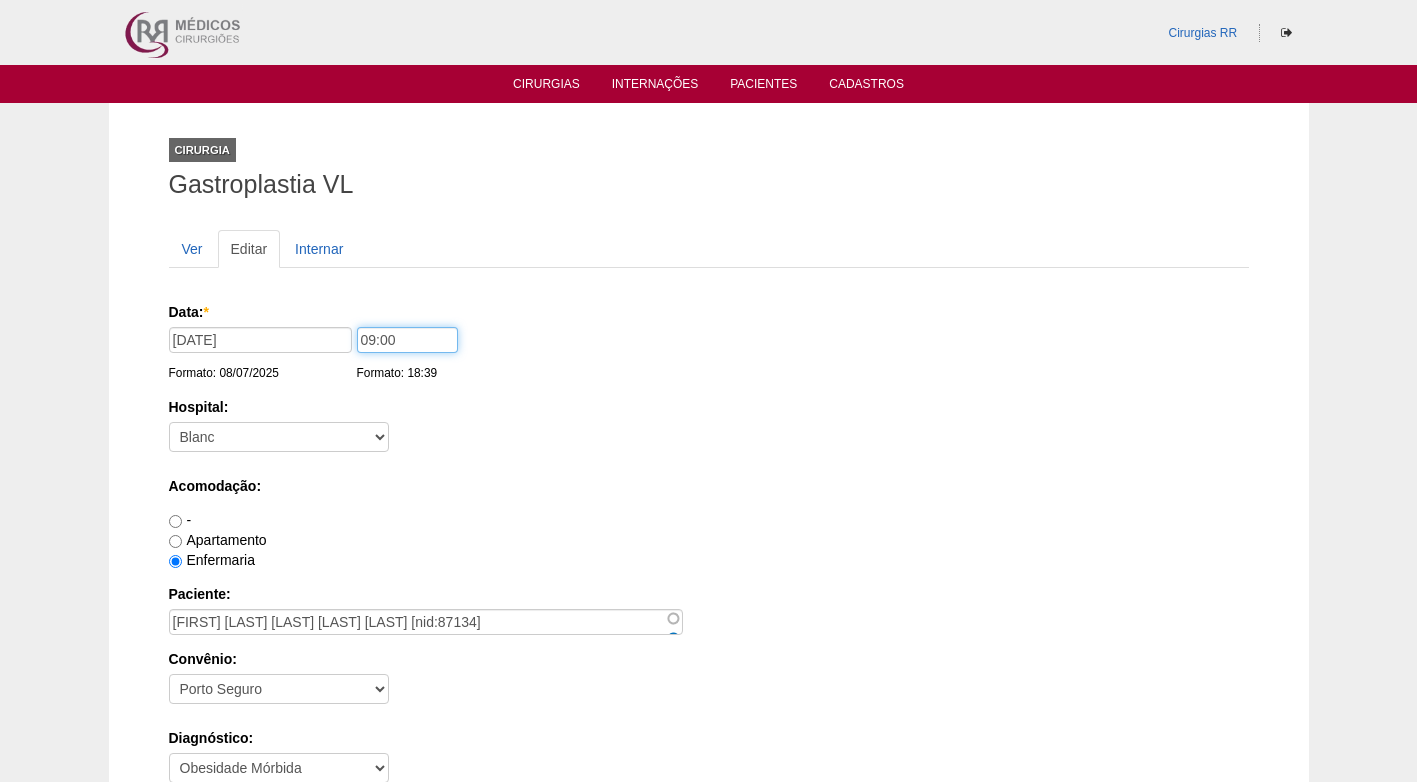 drag, startPoint x: 415, startPoint y: 344, endPoint x: 315, endPoint y: 346, distance: 100.02 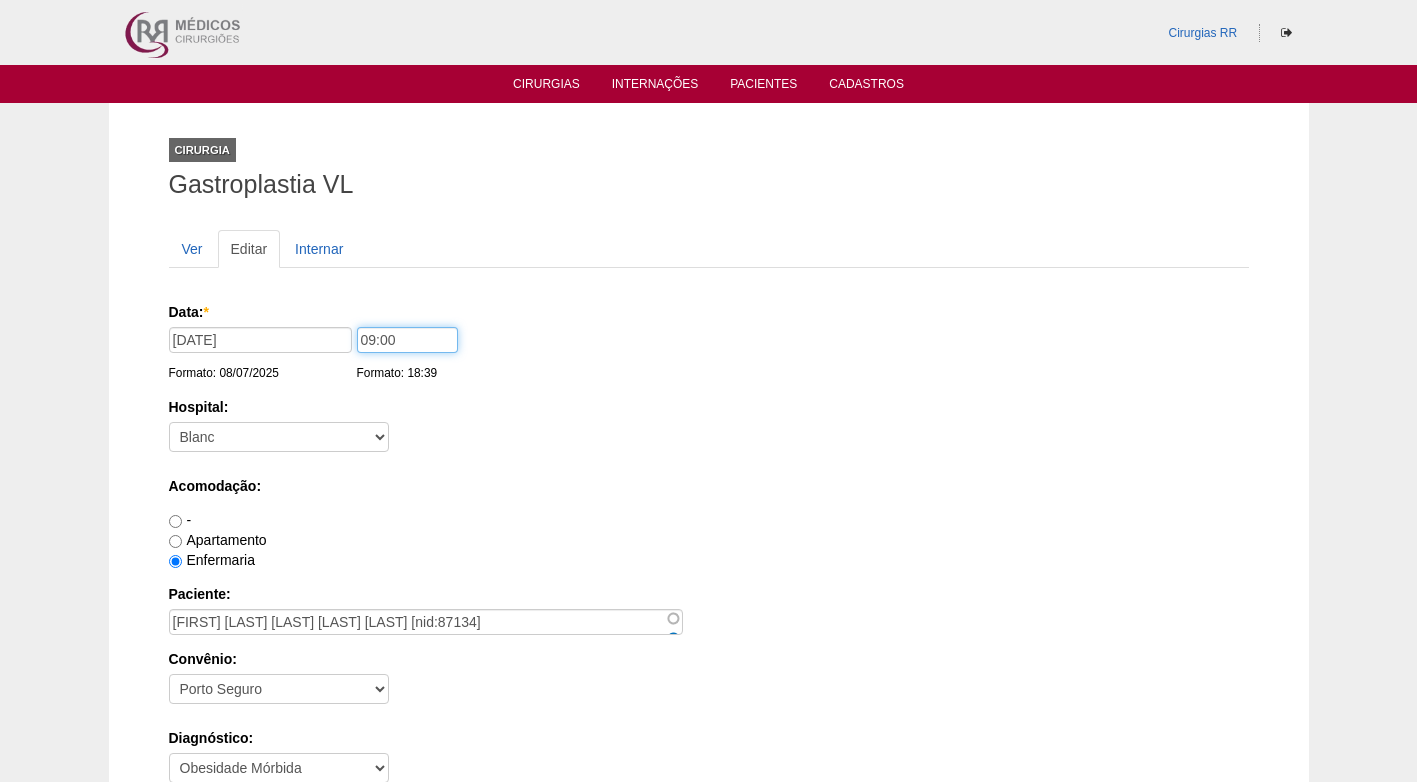 click on "Data:  *
[DATE]
Formato: [DATE]
[TIME]
Formato: [TIME]" at bounding box center [705, 312] 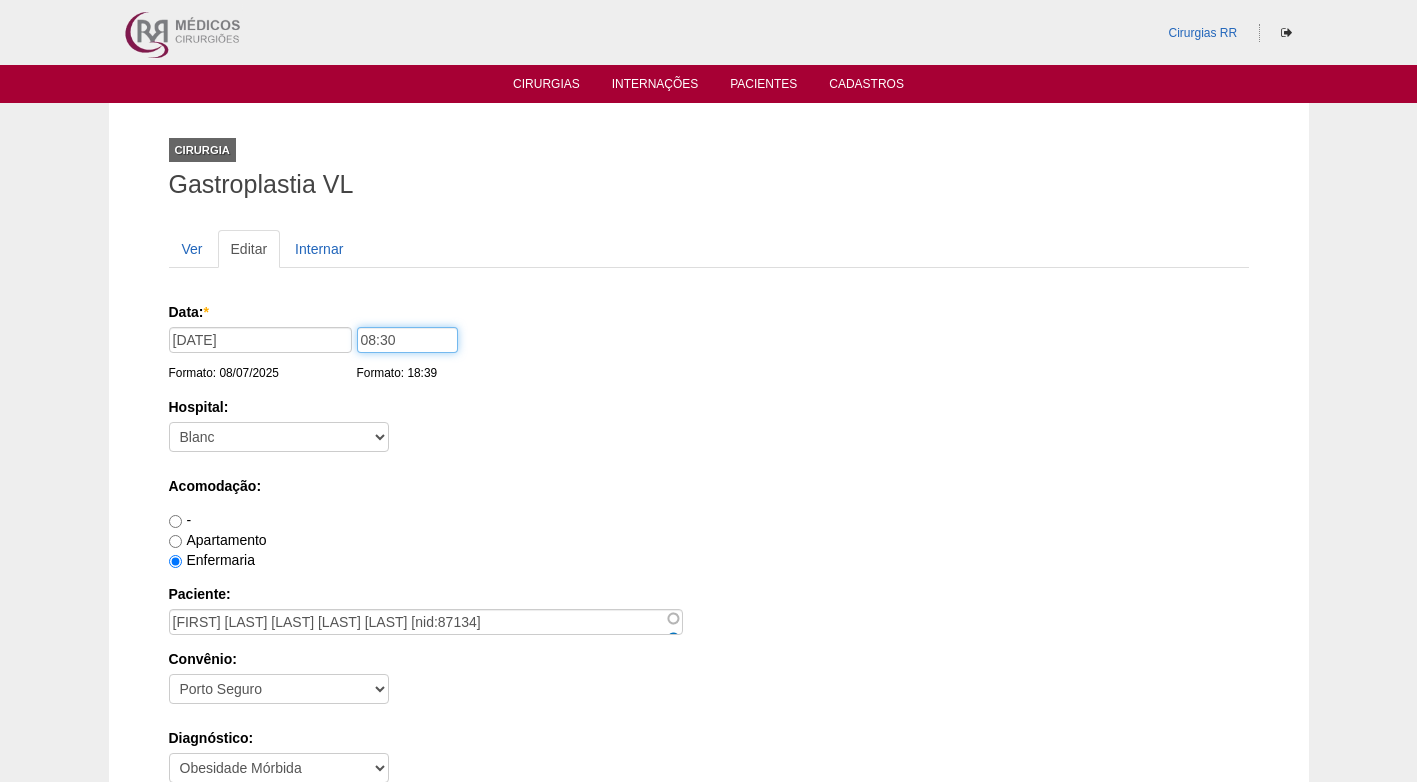 type on "08:30" 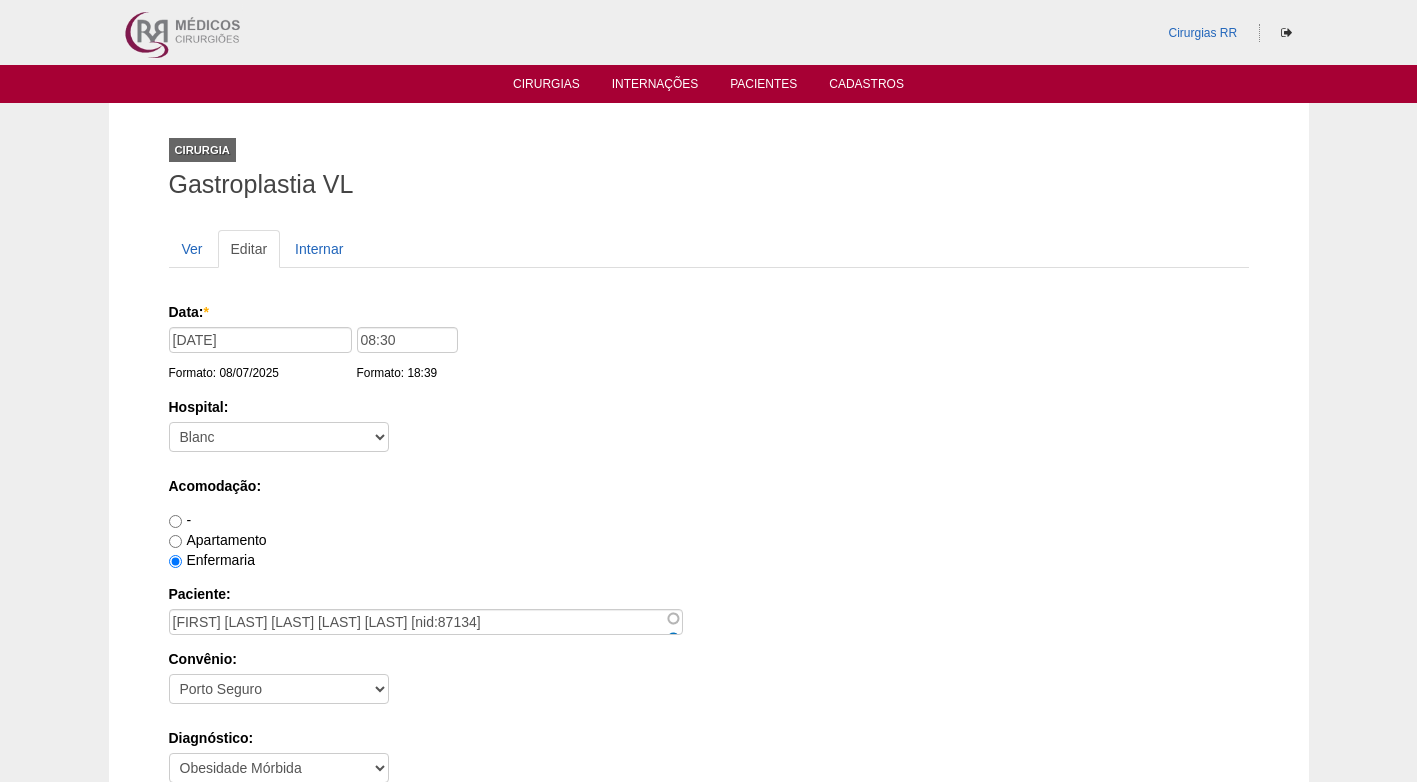 click on "Acomodação:" at bounding box center [705, 312] 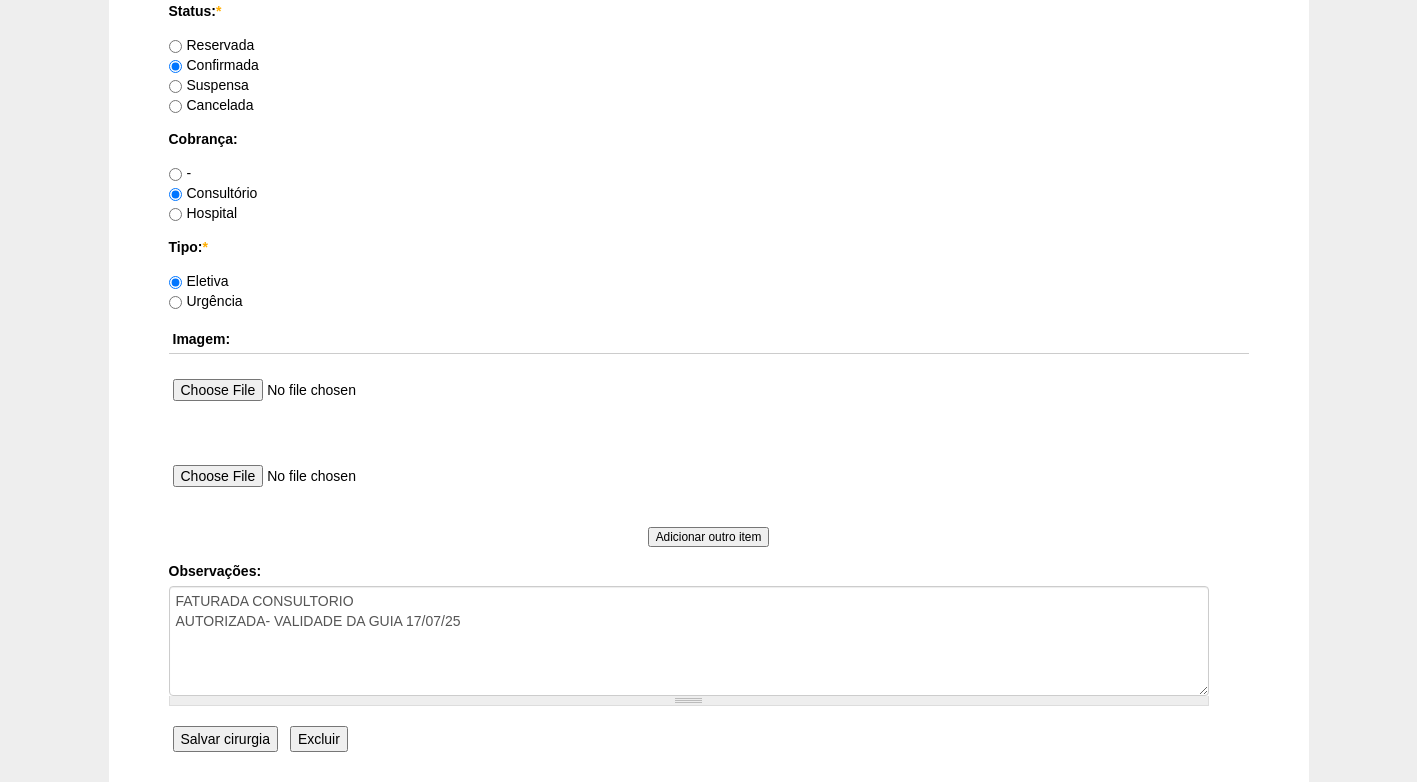 scroll, scrollTop: 1795, scrollLeft: 0, axis: vertical 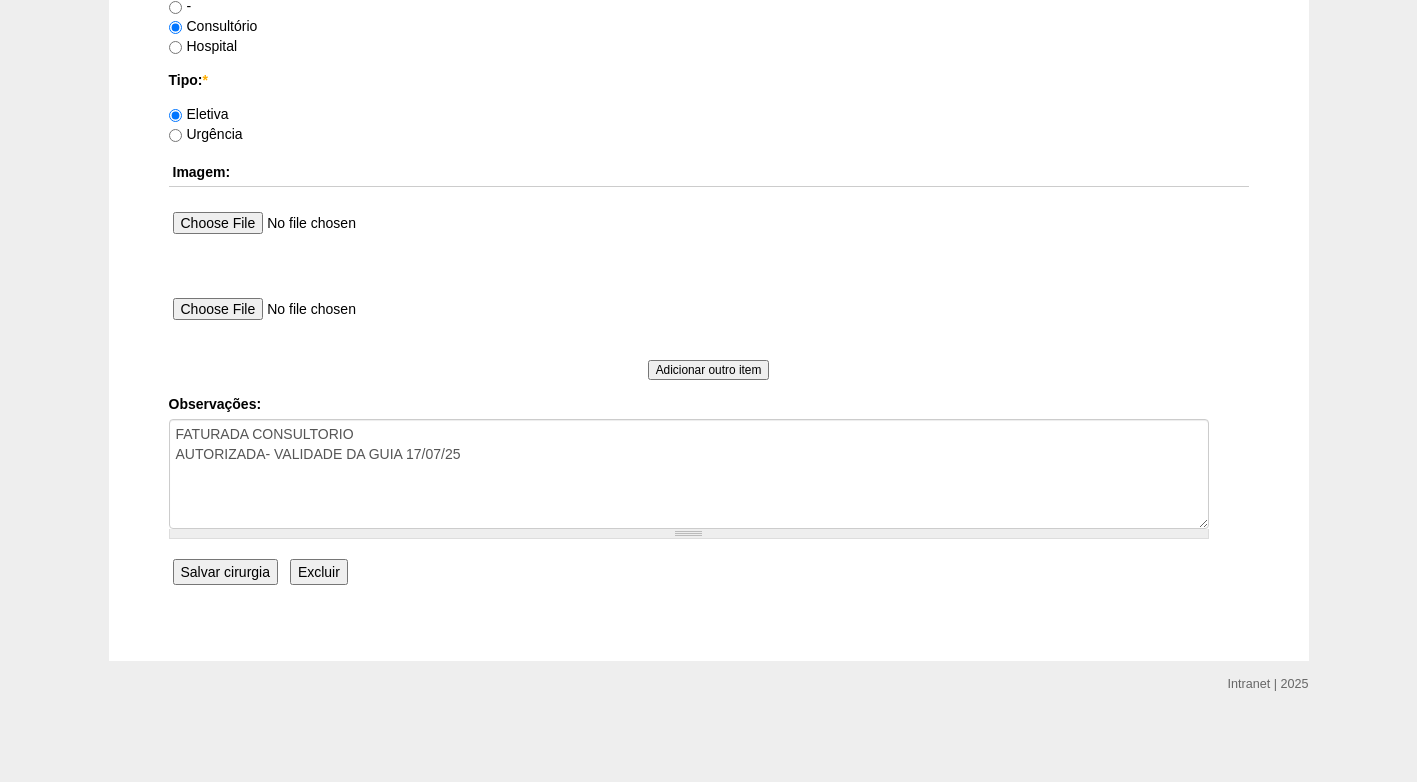 click on "Salvar cirurgia" at bounding box center [225, 572] 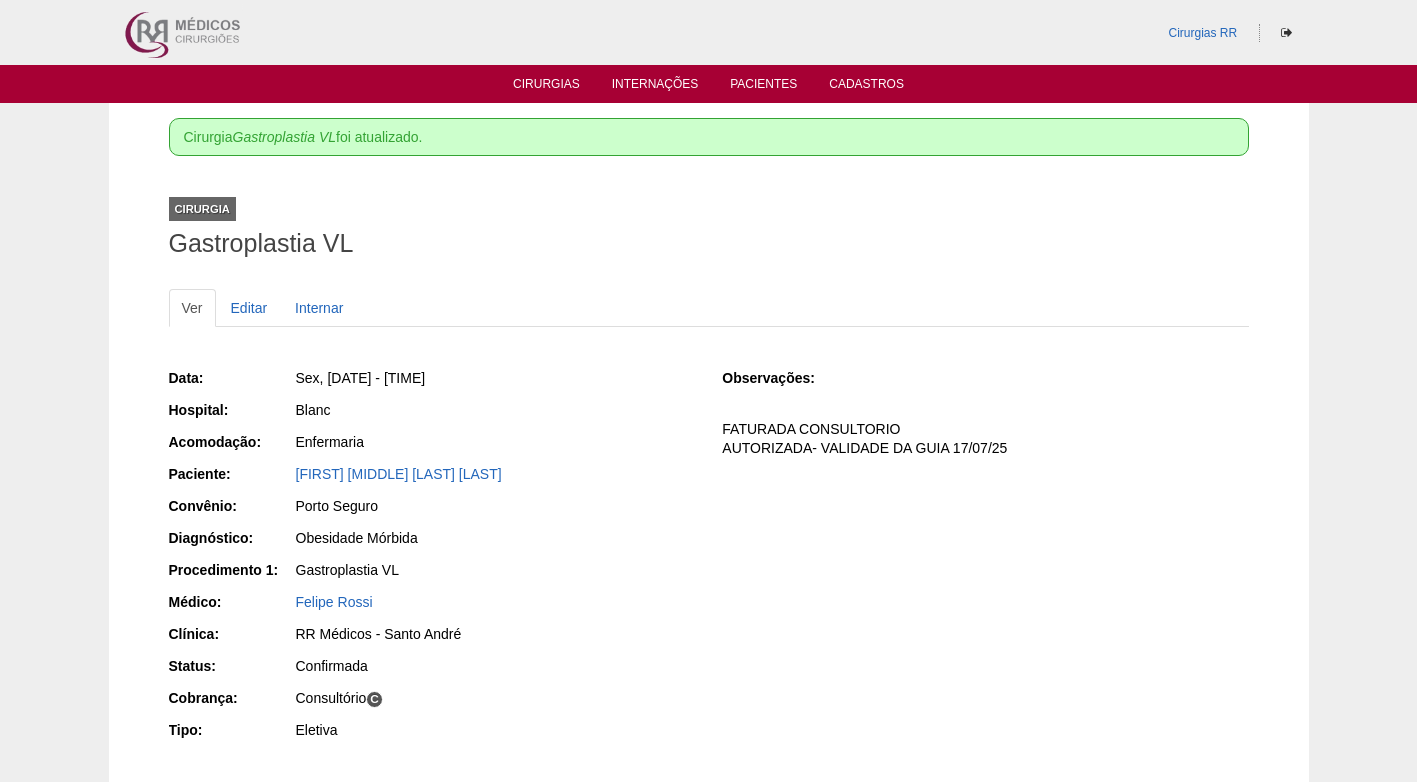 scroll, scrollTop: 0, scrollLeft: 0, axis: both 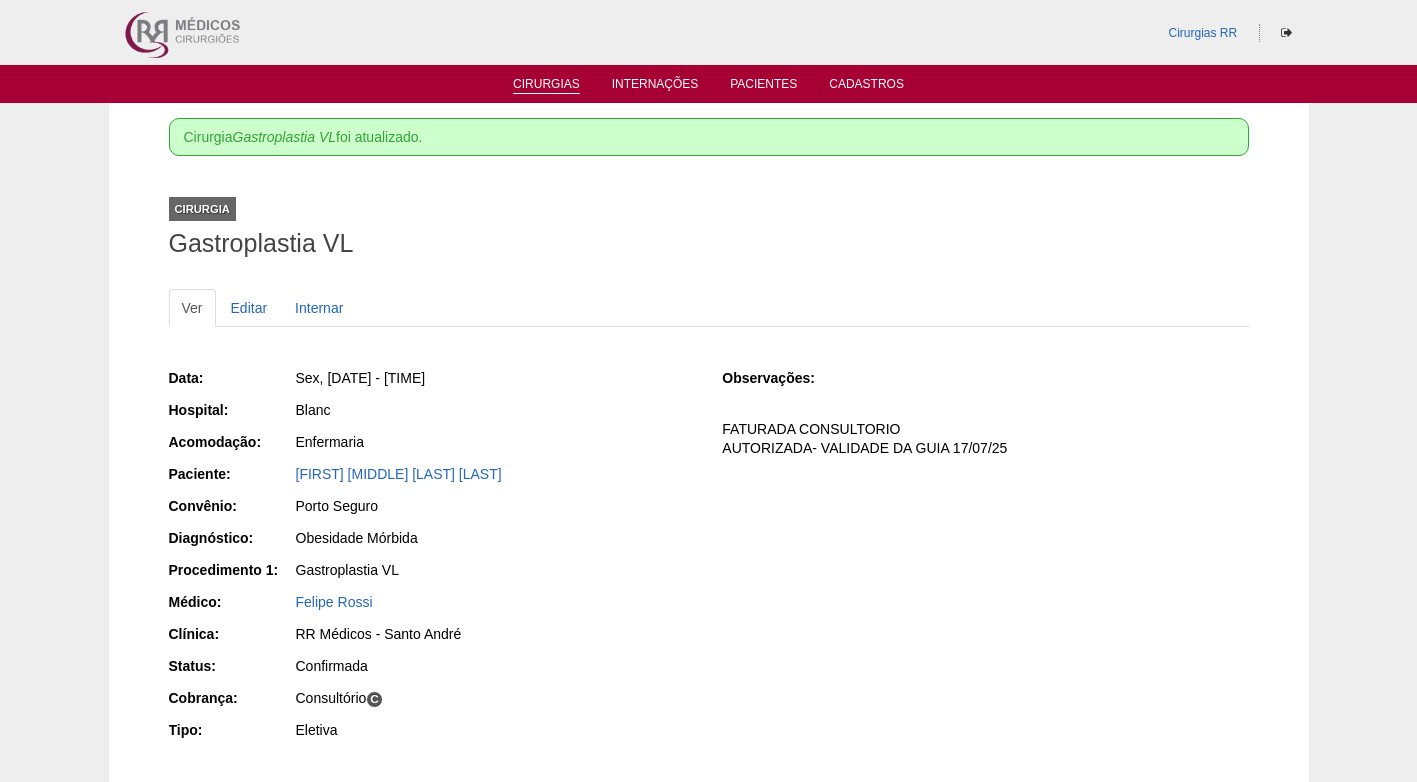 click on "Cirurgias" at bounding box center (546, 85) 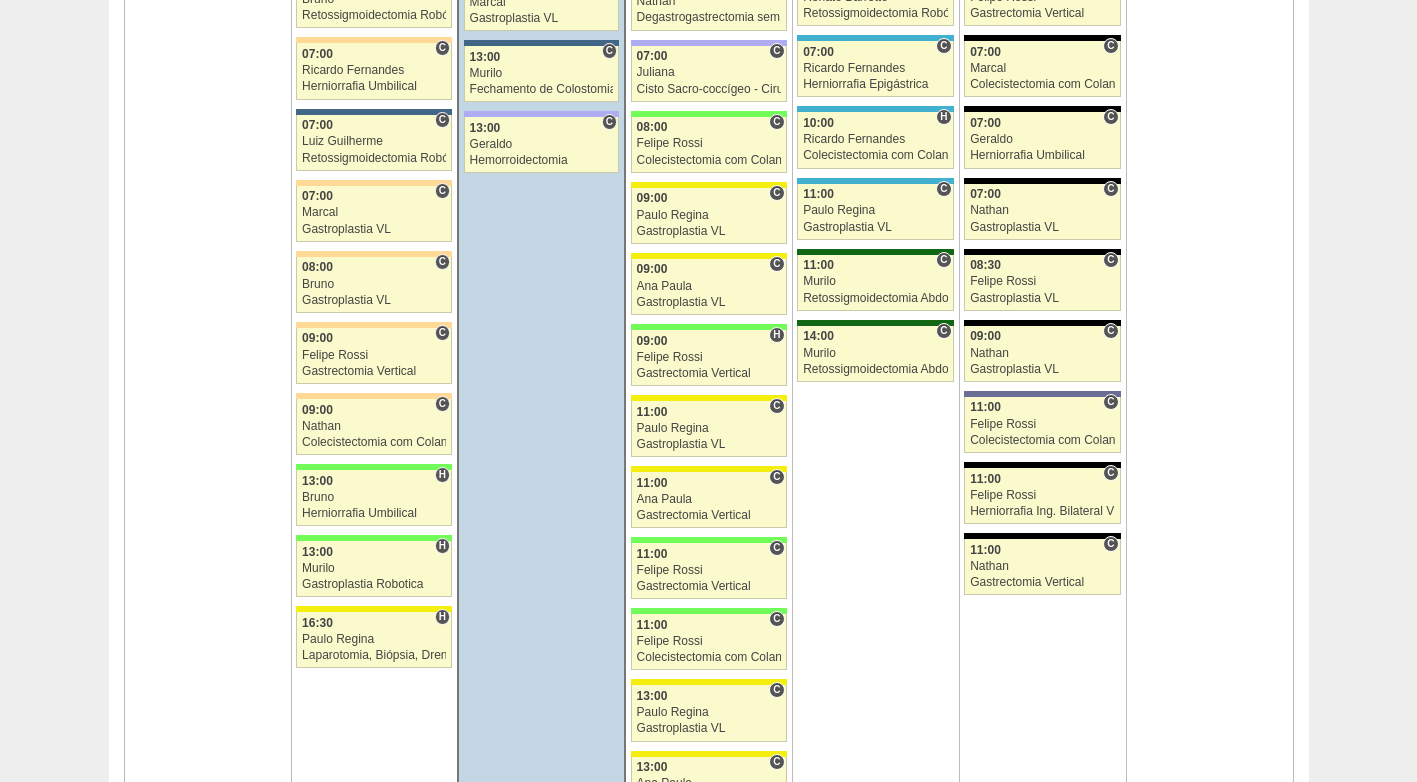scroll, scrollTop: 1900, scrollLeft: 0, axis: vertical 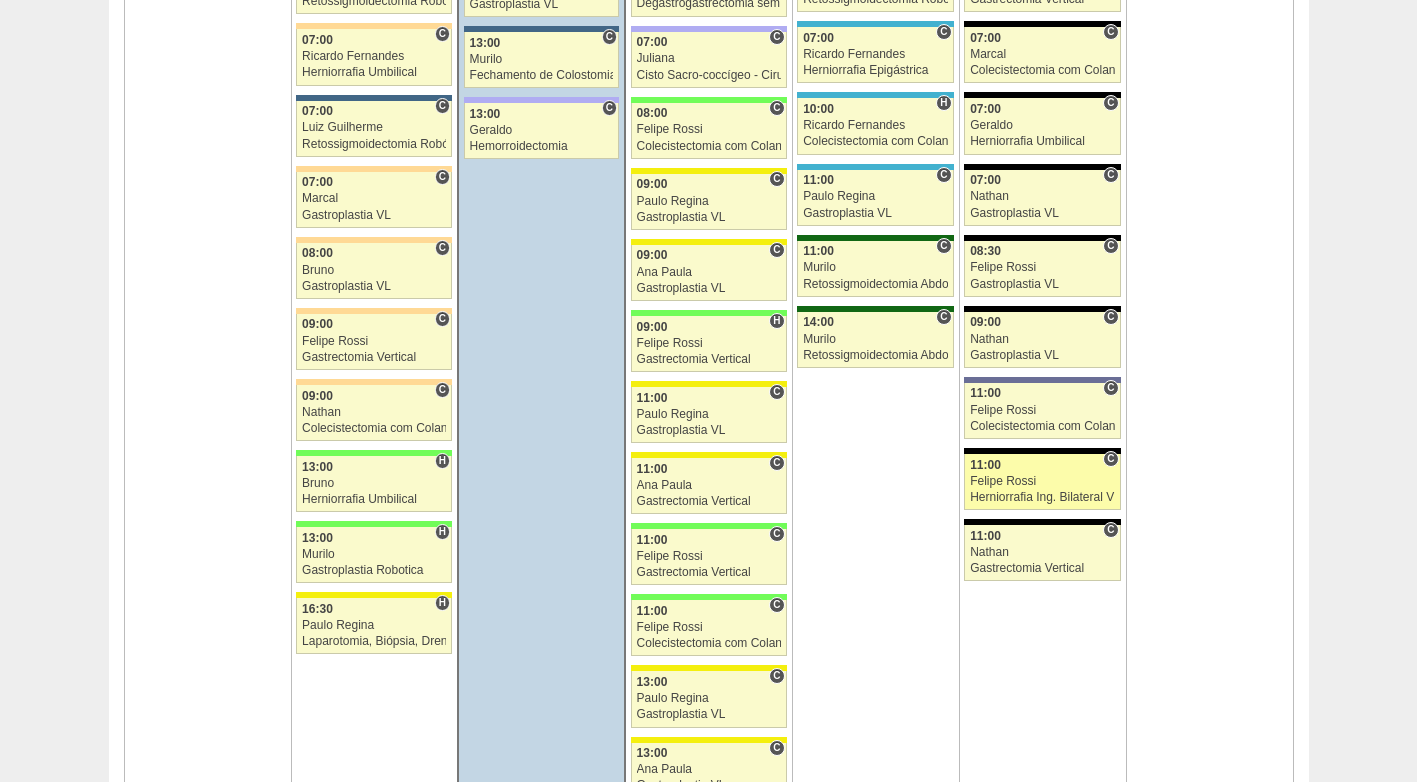 click on "86715
Felipe Rossi
C
11:00
Felipe Rossi
Herniorrafia Ing. Bilateral VL
Hospital Blanc
RR Médicos - Santo André
GUILHERME DE ALMEIDA GUEDES
Porto Seguro
Eletiva" at bounding box center [1042, 482] 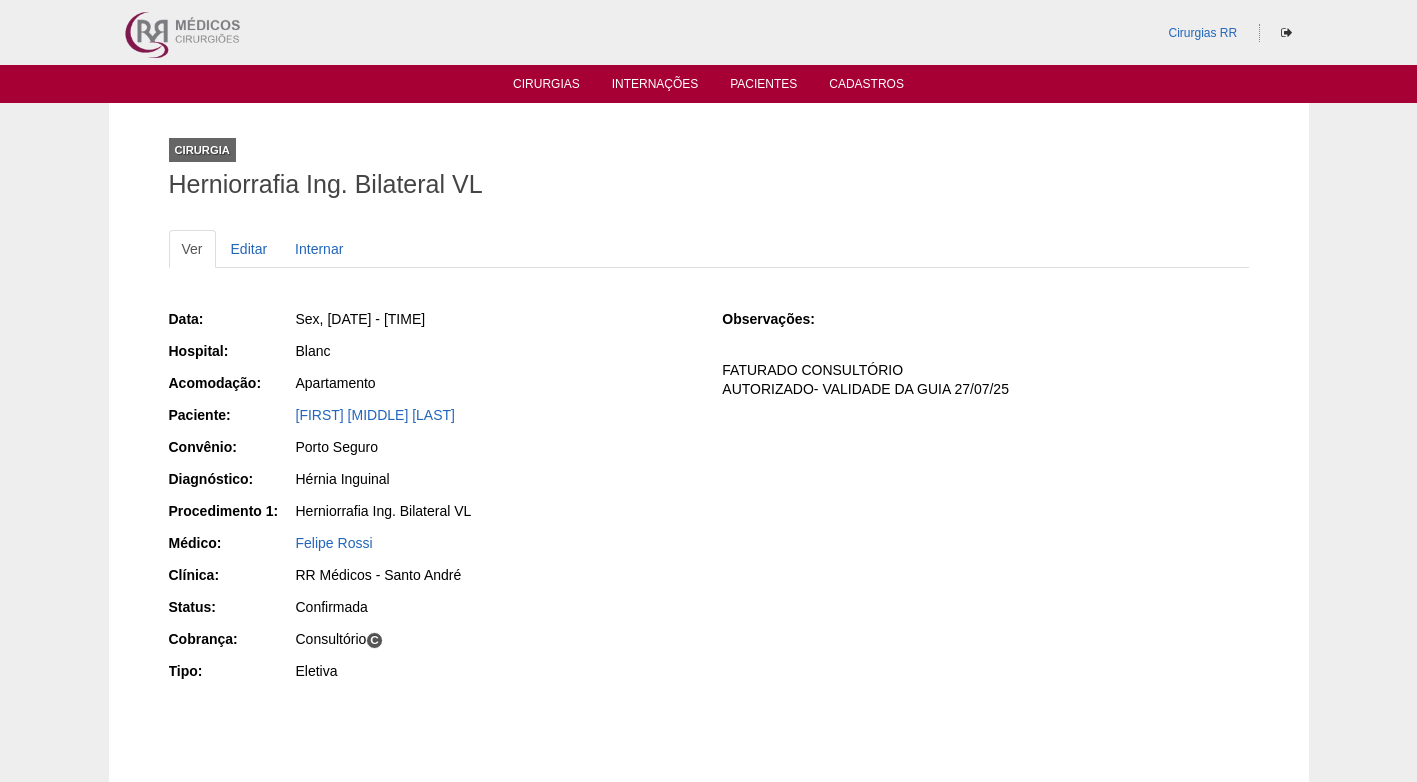 scroll, scrollTop: 0, scrollLeft: 0, axis: both 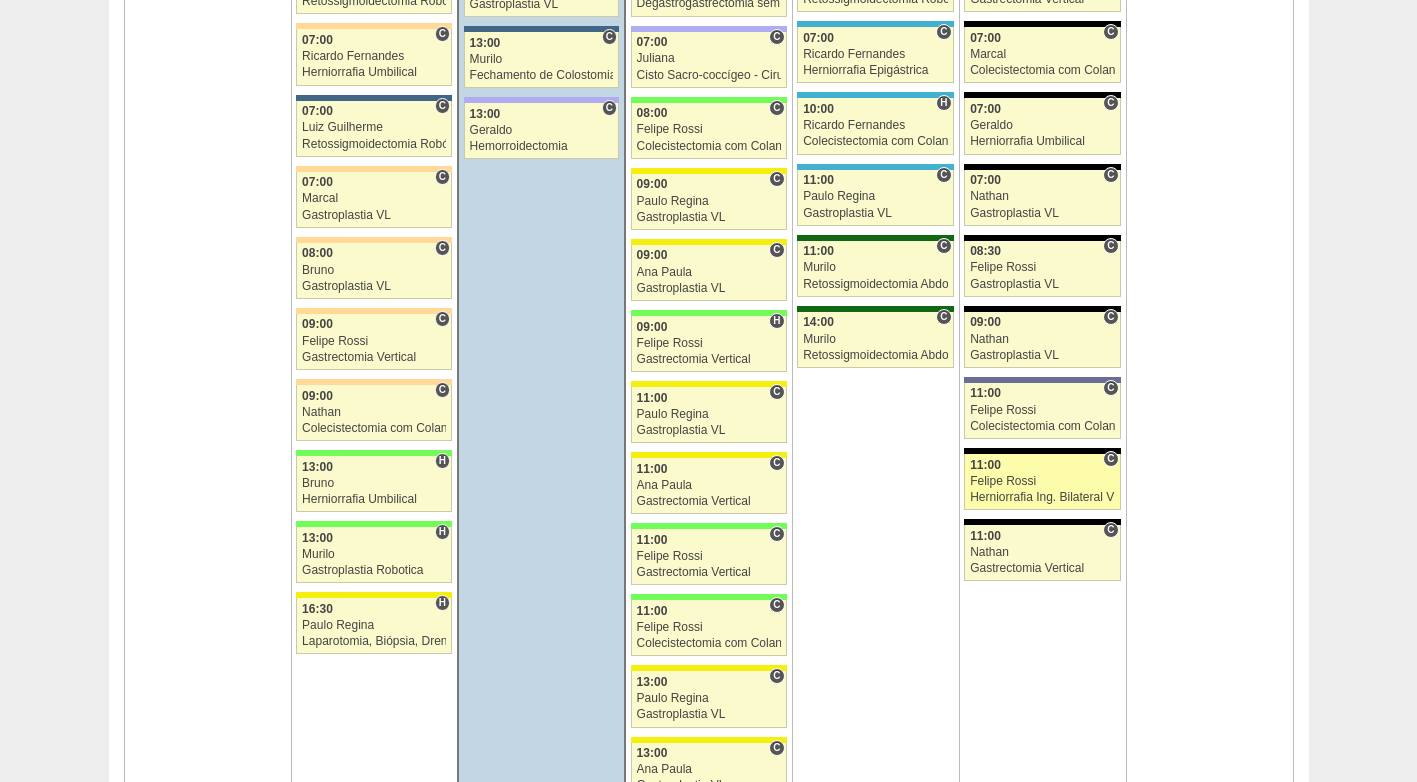 click on "Felipe Rossi" at bounding box center (1042, 481) 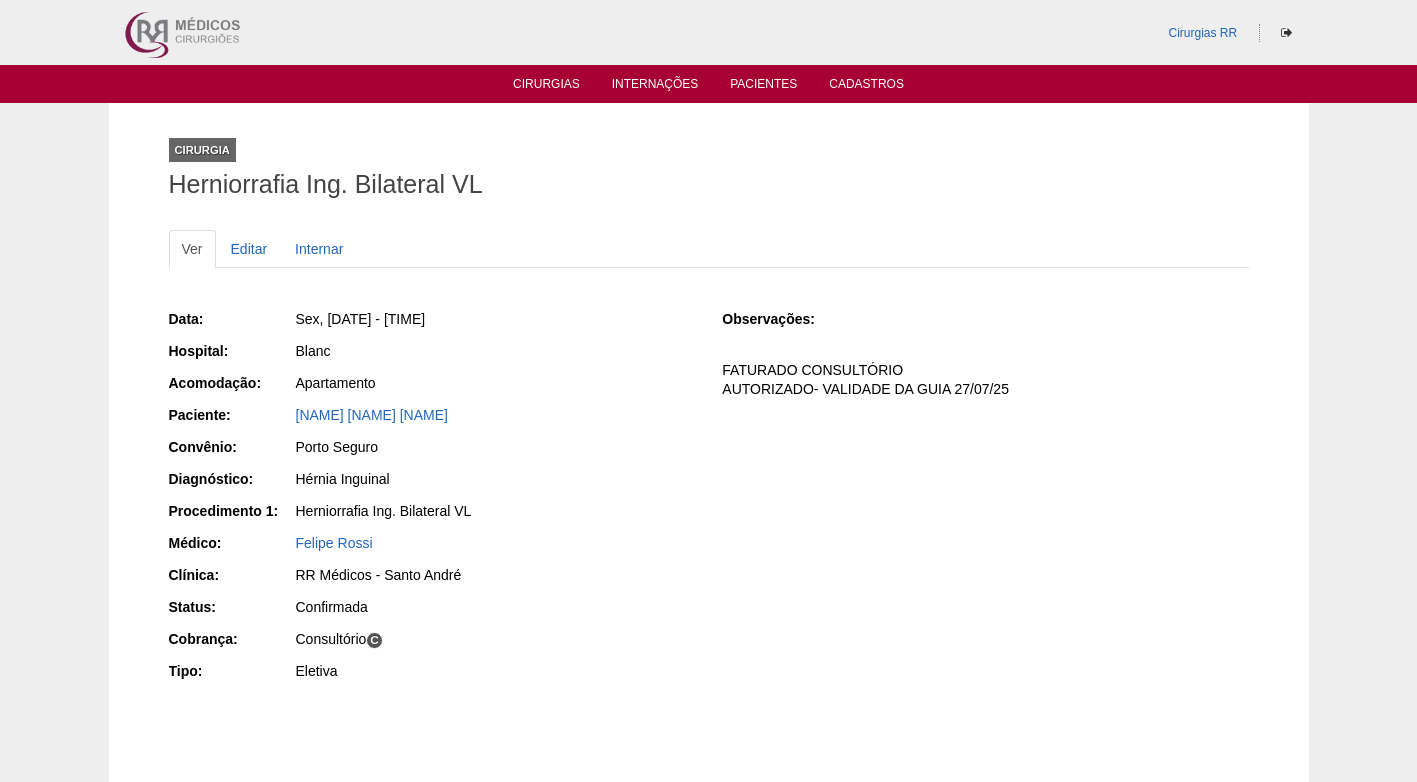 scroll, scrollTop: 0, scrollLeft: 0, axis: both 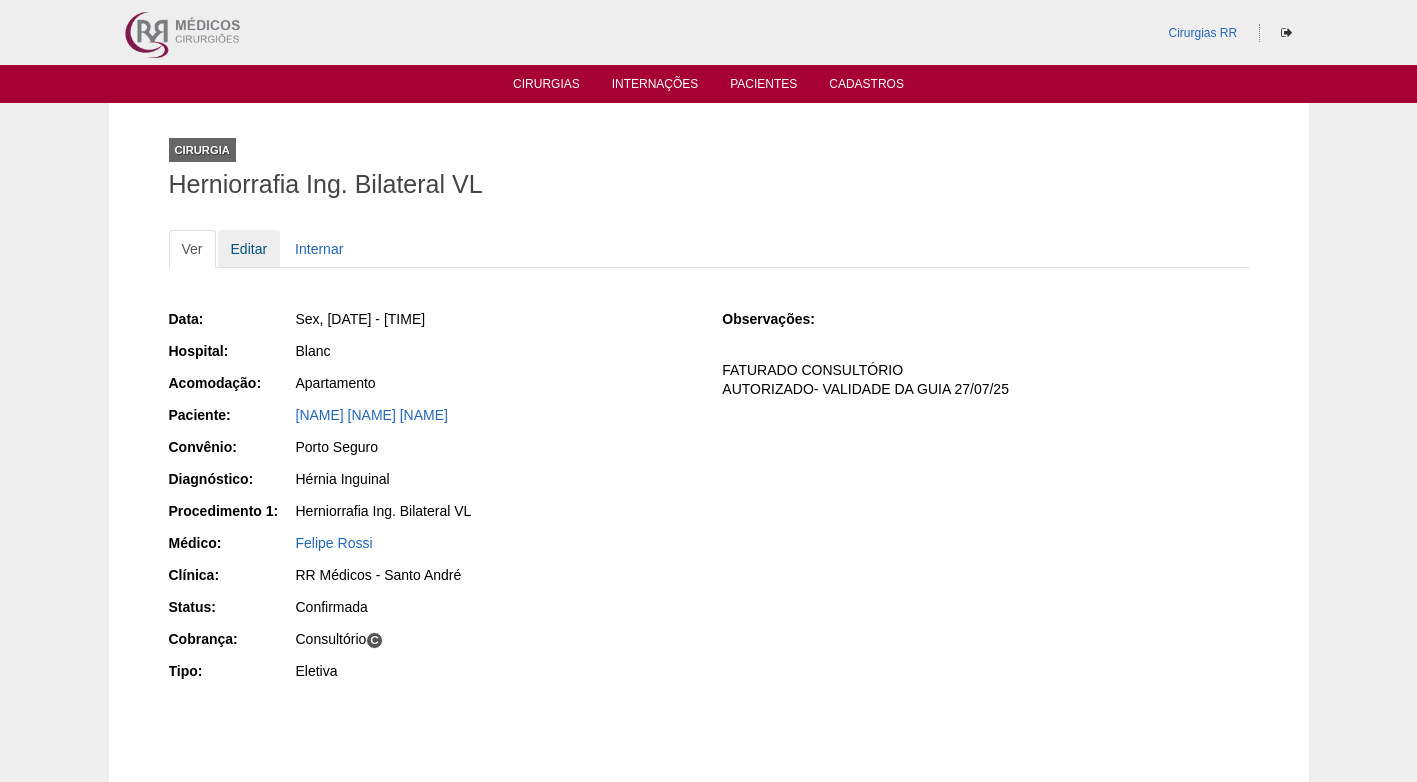 click on "Editar" at bounding box center (249, 249) 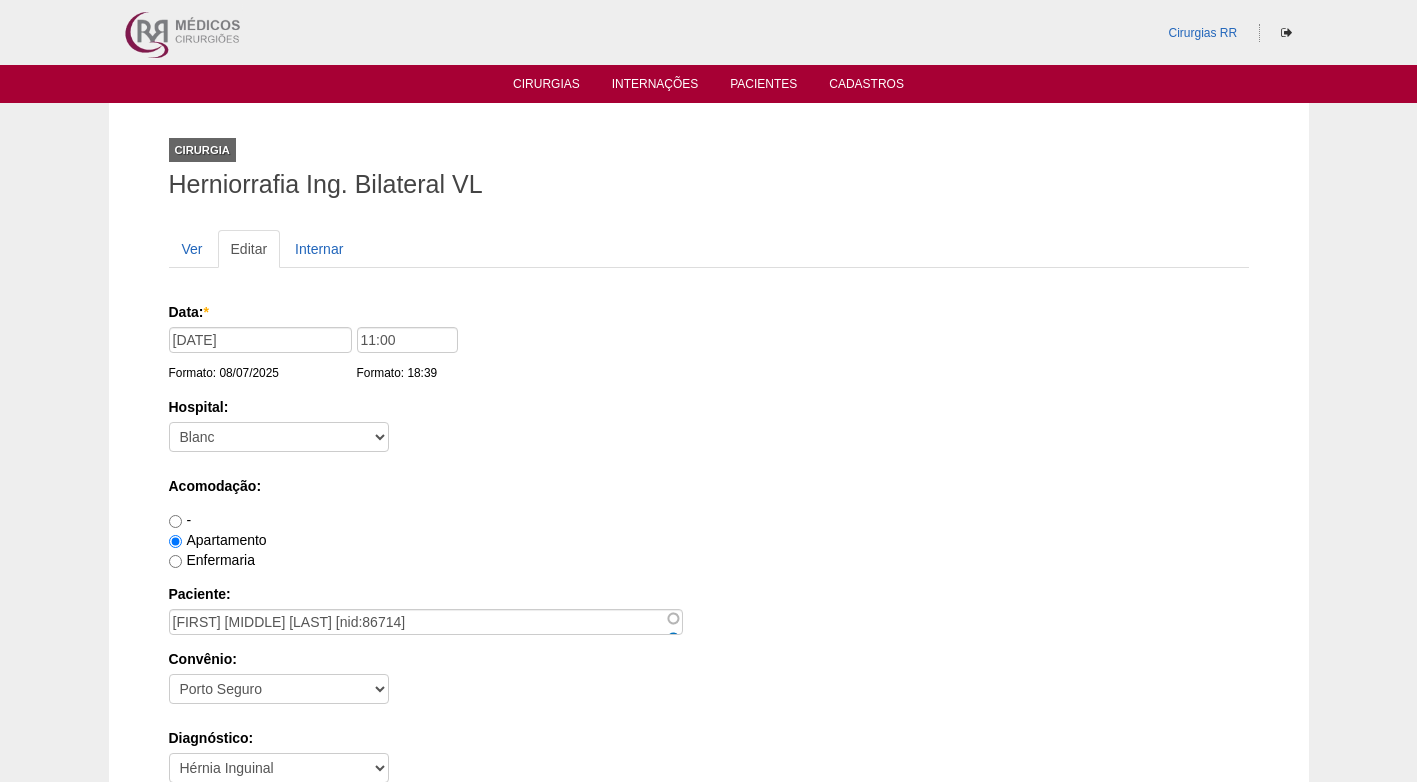 scroll, scrollTop: 0, scrollLeft: 0, axis: both 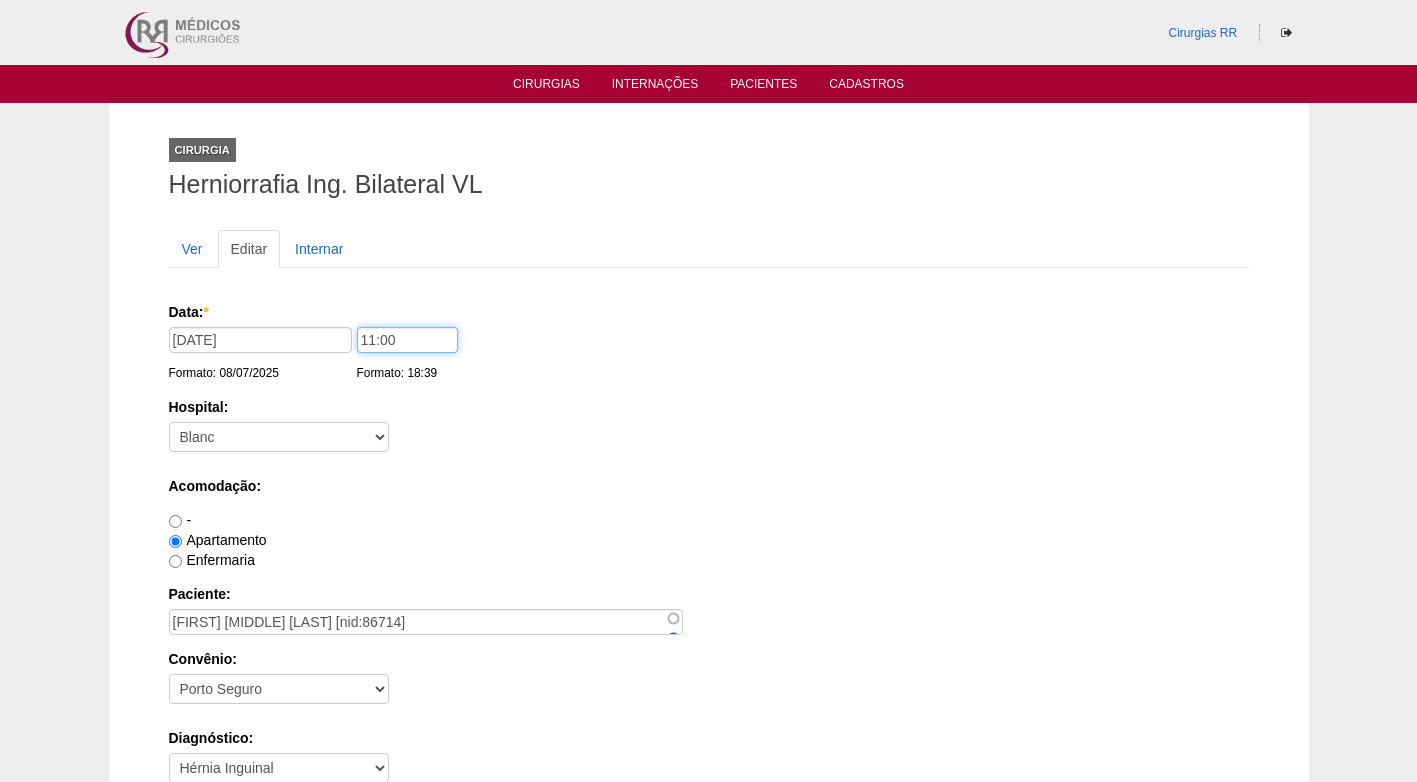 drag, startPoint x: 400, startPoint y: 347, endPoint x: 331, endPoint y: 350, distance: 69.065186 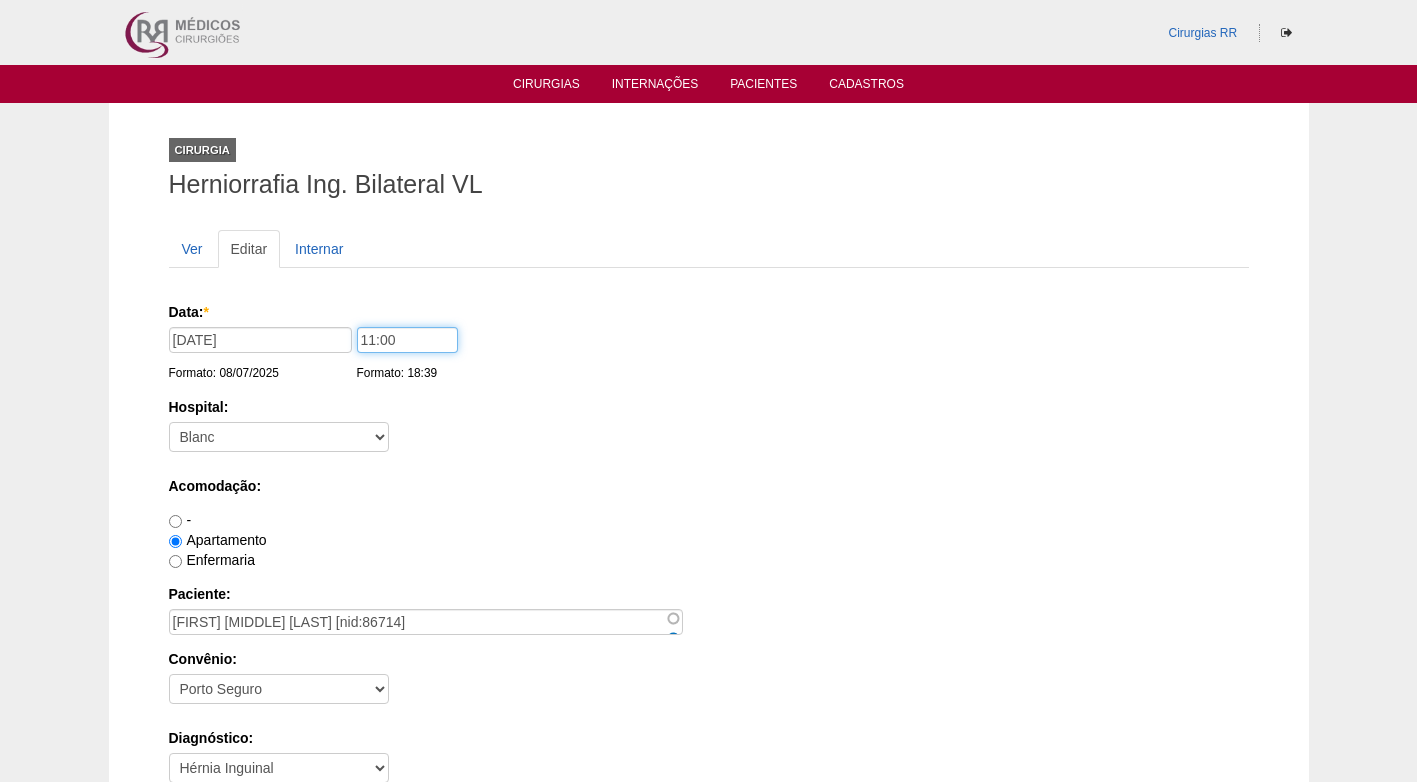 click on "Data:  *
[DATE]
Formato: [DATE]
[TIME]
Formato: [TIME]" at bounding box center (705, 312) 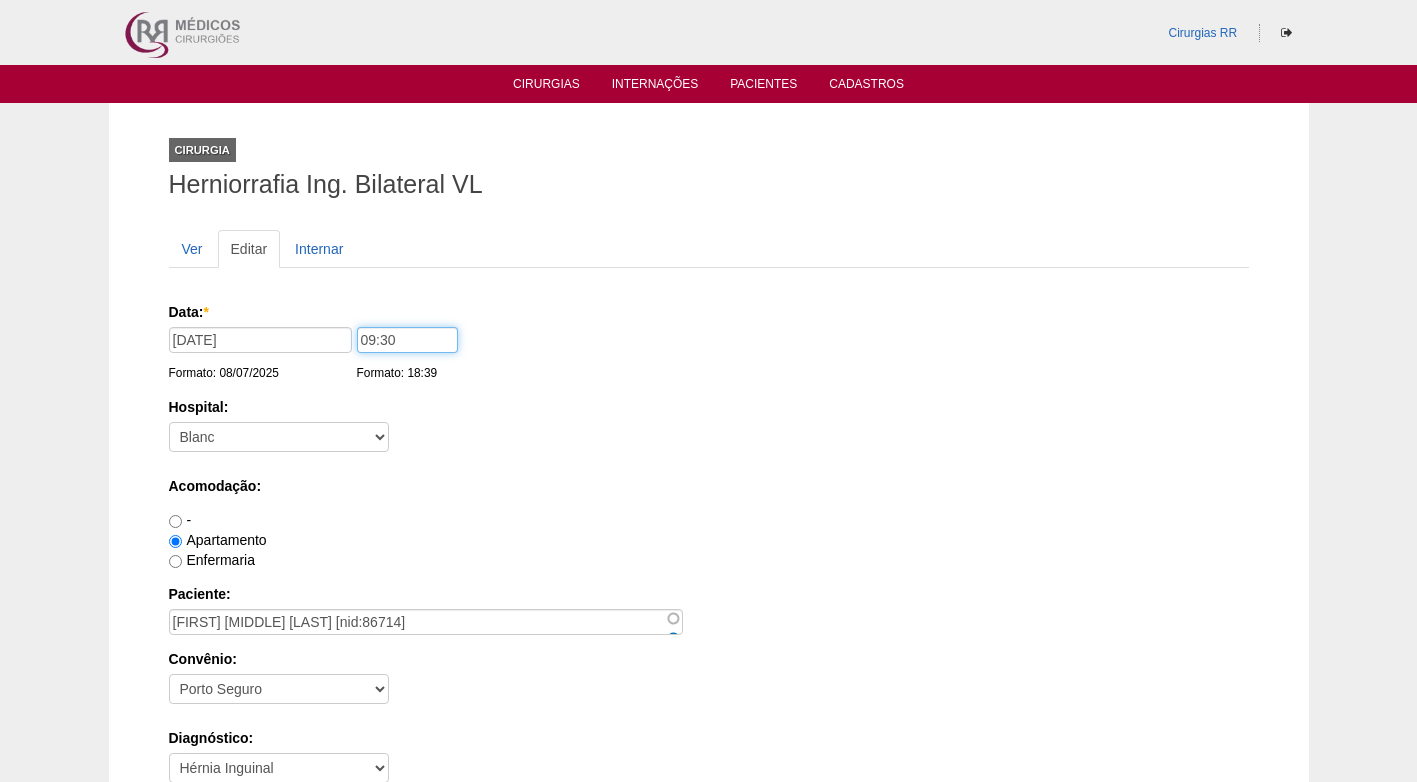 type on "09:30" 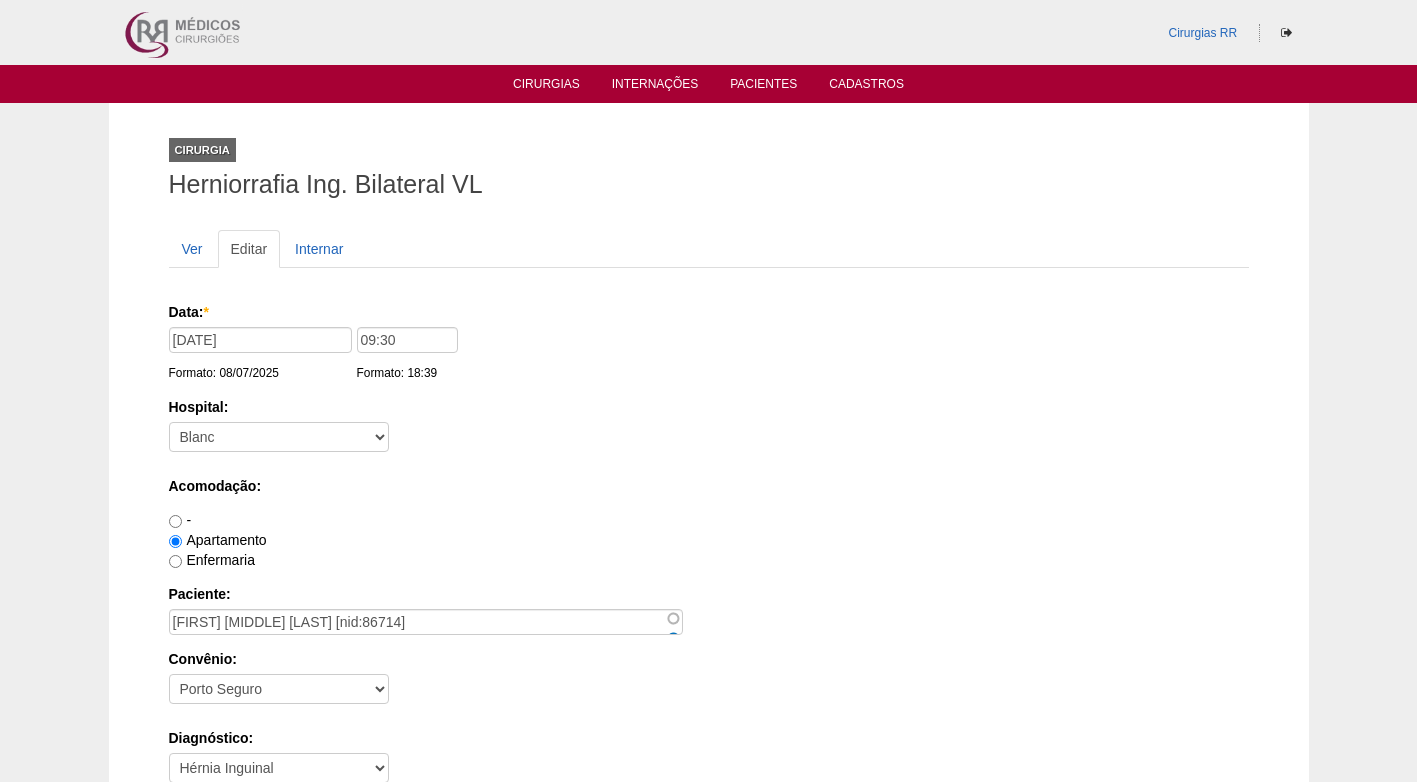 click on "Hospital:
- Nenhum - 9 de Julho Albert Einstein Alvorada América Assunção Bartira Beneficência Portuguesa SCS Blanc BP Mirante BP Paulista BR SURGERY Brasil Christóvão da Gama Cruz Azul Edmundo Vasconcelos Hospital São Camilo Hospital São Luiz Anália Franco IFOR Intermédica ABC Leforte Maria Braido Moriah Neomater Oswaldo Cruz Paulista Oswaldo Cruz Vergueiro Paulistano Pro Matre Samaritano Santa Catarina Santa Helena Santa Joana Santa Maria Santa Paula Santa Rita São Bernardo São Luiz - Itaim São Luiz - Jabaquara São Luiz - Morumbi São Luiz - SCS Sepaco Sírio Libanês Vila Mariana Day Hospital Vila Nova Star Villa Lobos Vital Vitória" at bounding box center (709, 429) 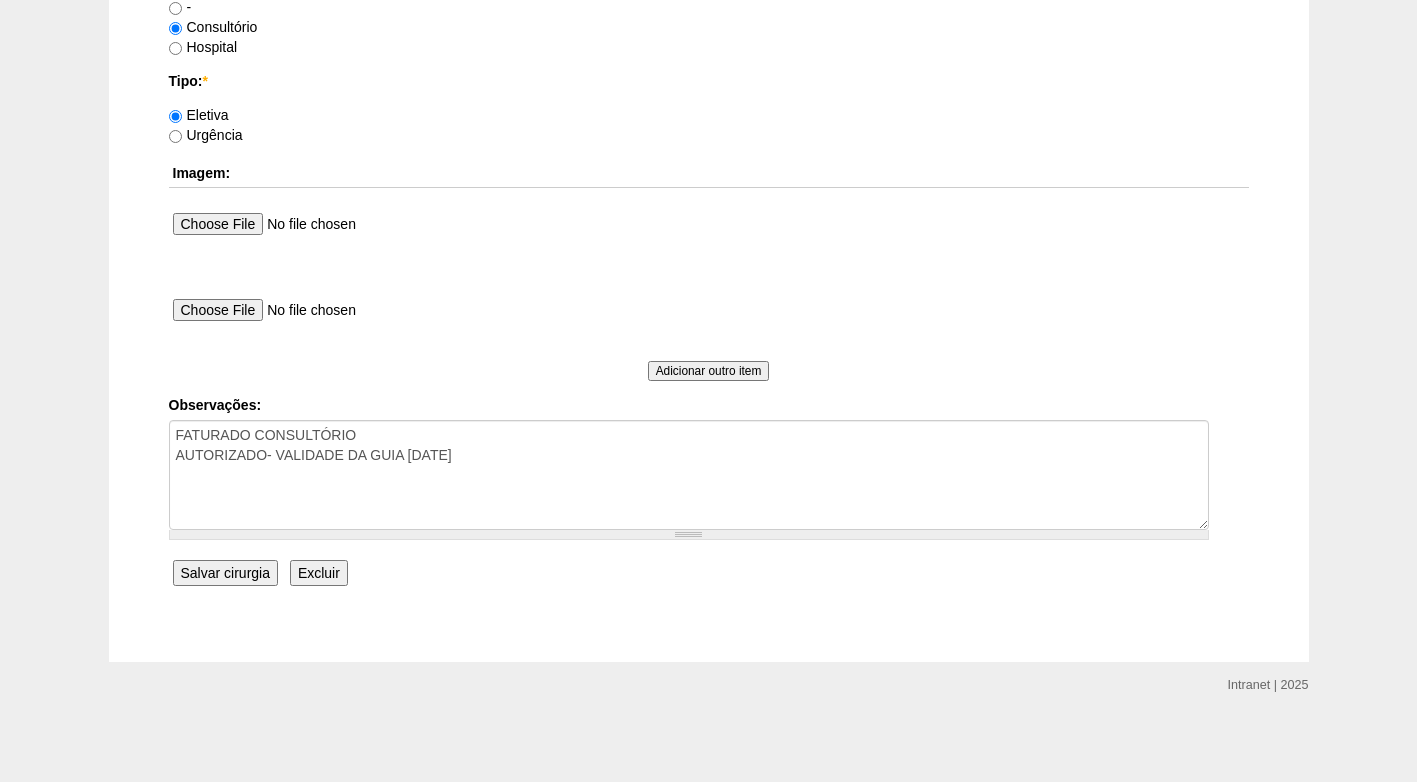 scroll, scrollTop: 1795, scrollLeft: 0, axis: vertical 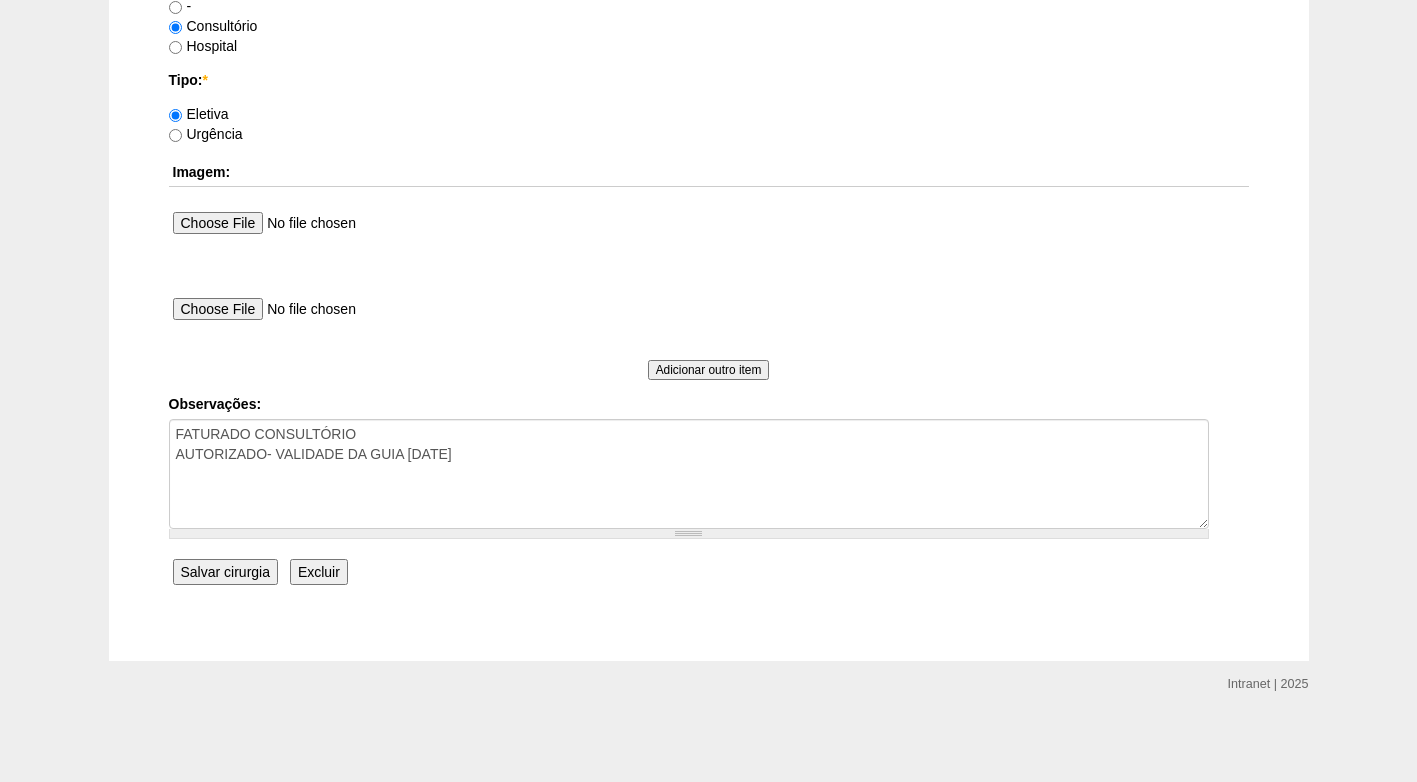 click on "Salvar cirurgia" at bounding box center [225, 572] 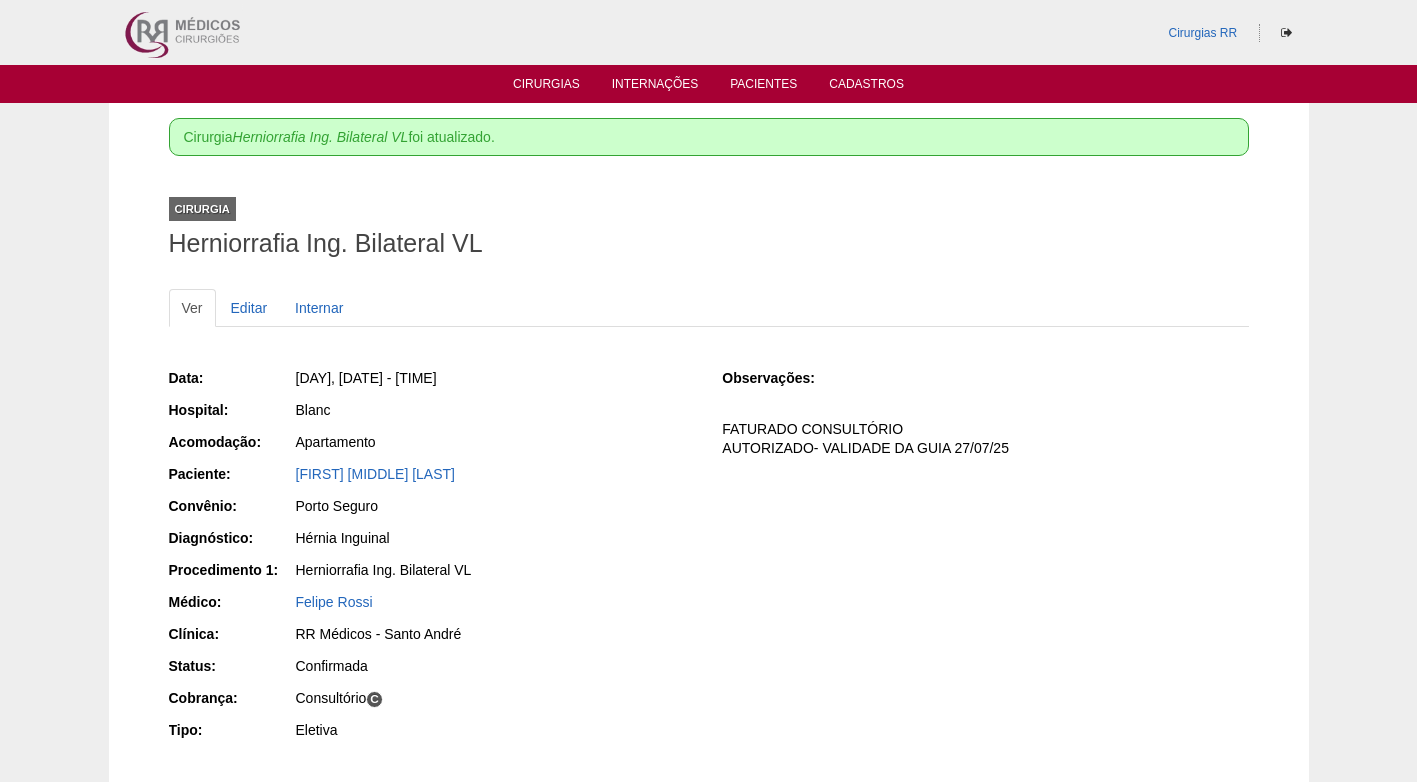 scroll, scrollTop: 0, scrollLeft: 0, axis: both 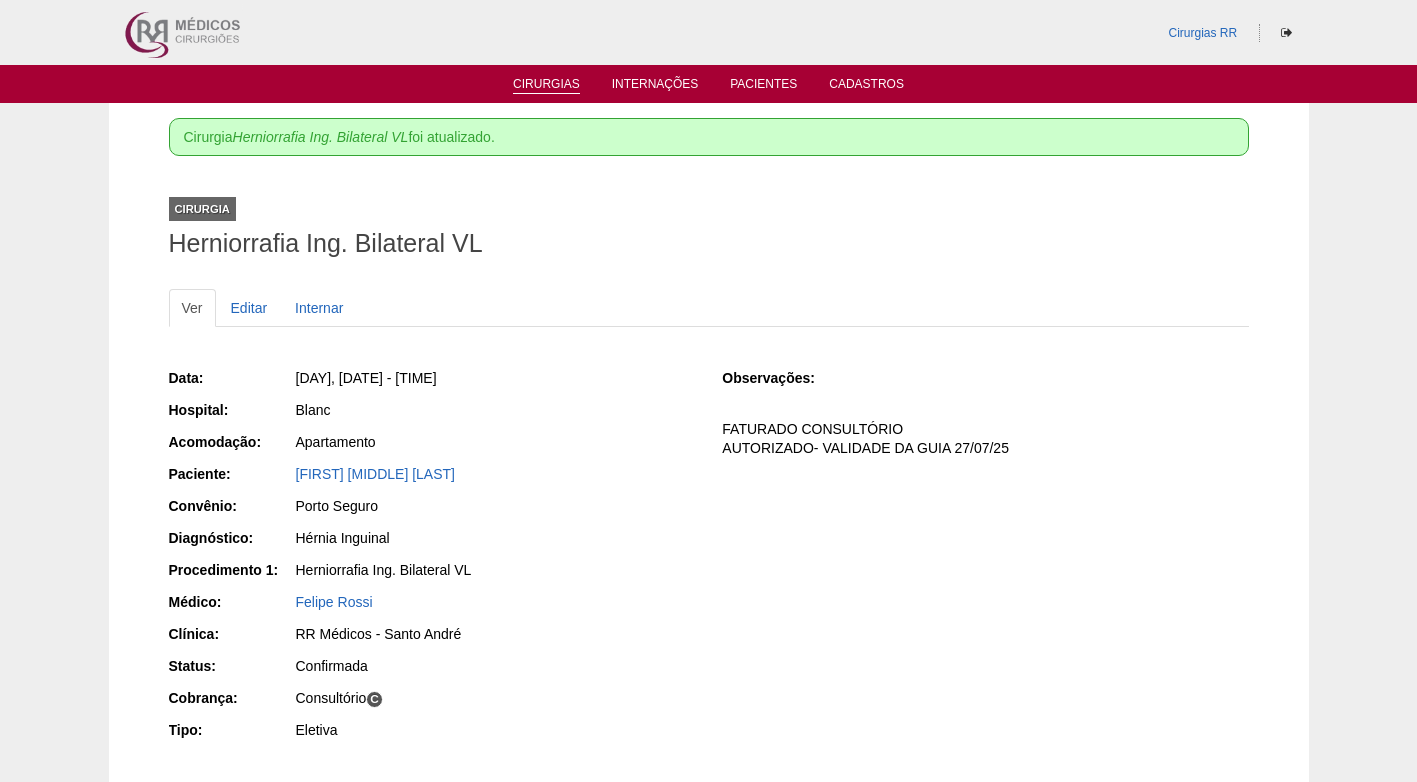 click on "Cirurgias" at bounding box center (546, 83) 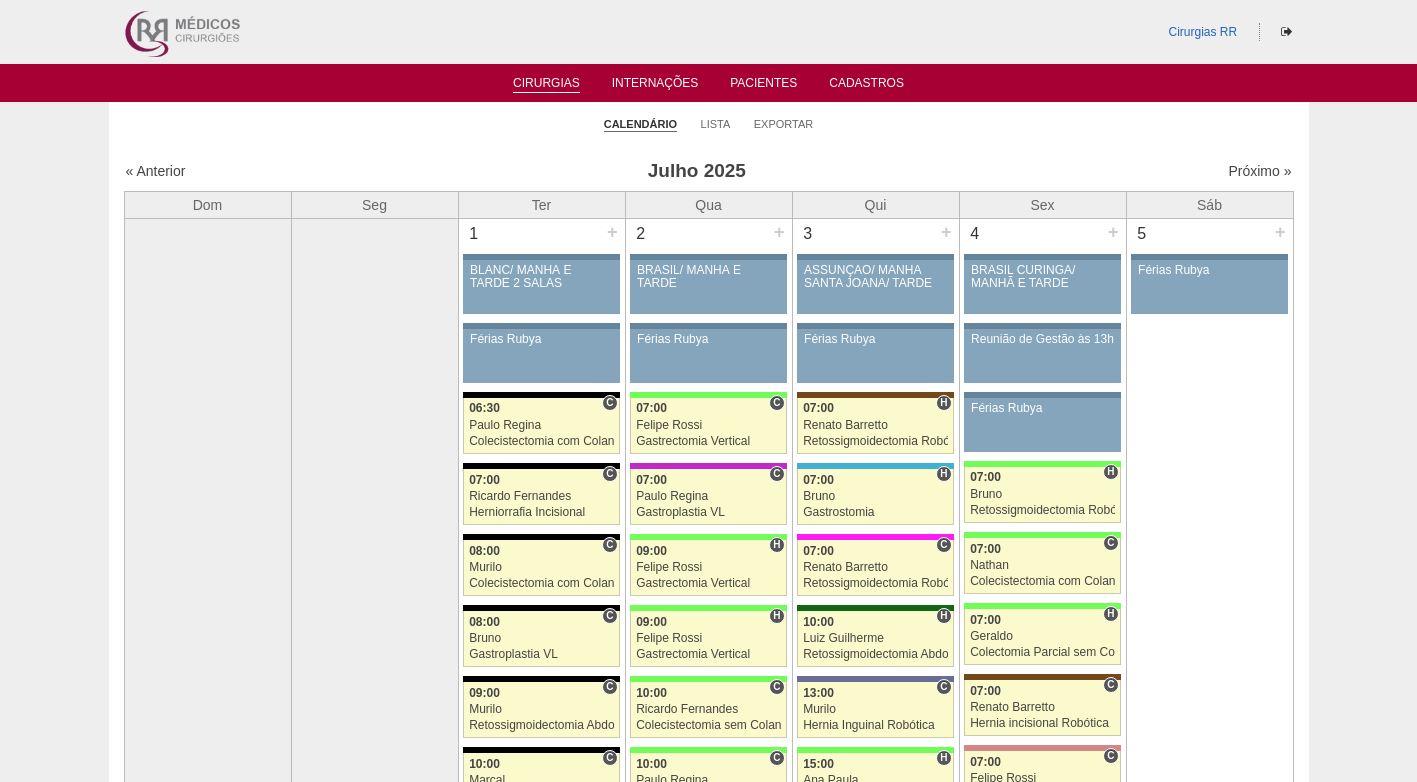 scroll, scrollTop: 0, scrollLeft: 0, axis: both 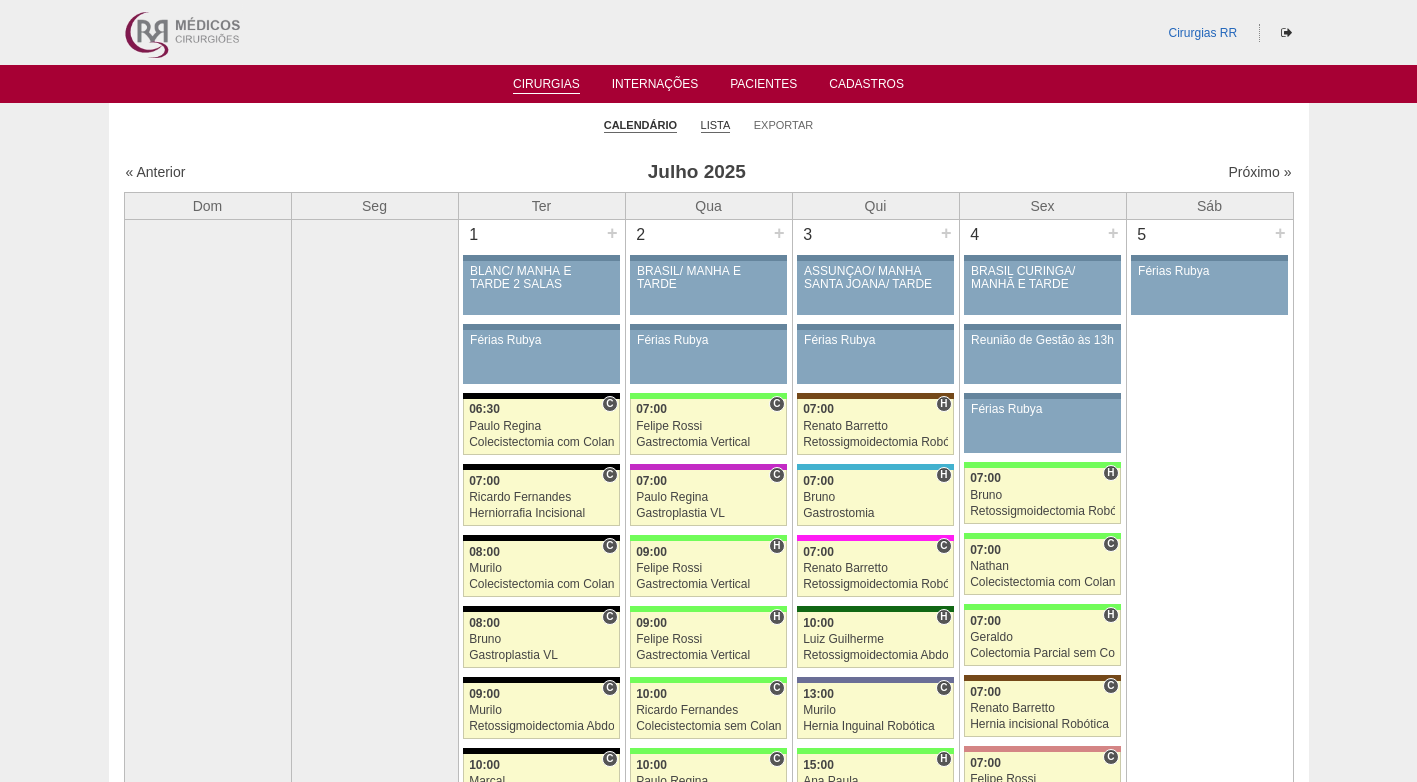 click on "Lista" at bounding box center (716, 125) 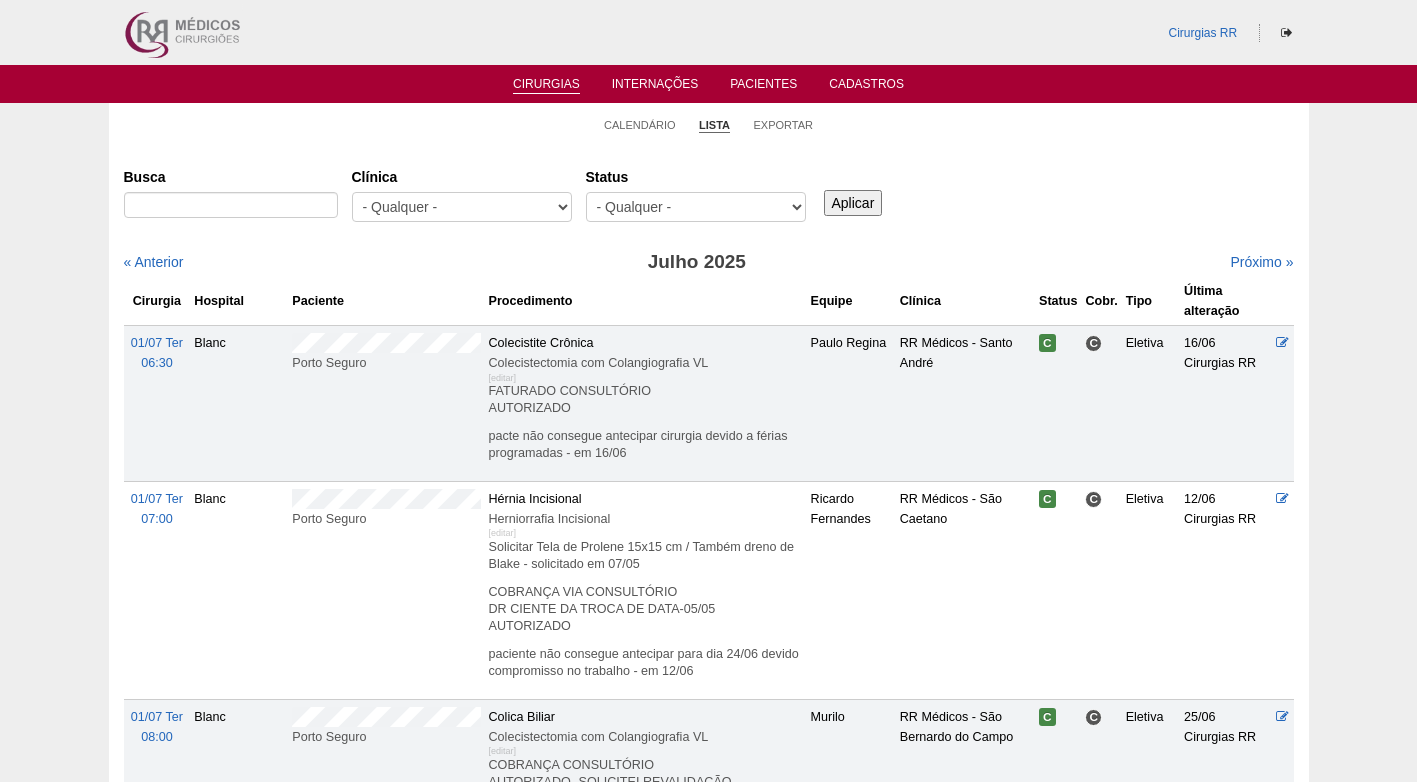 scroll, scrollTop: 0, scrollLeft: 0, axis: both 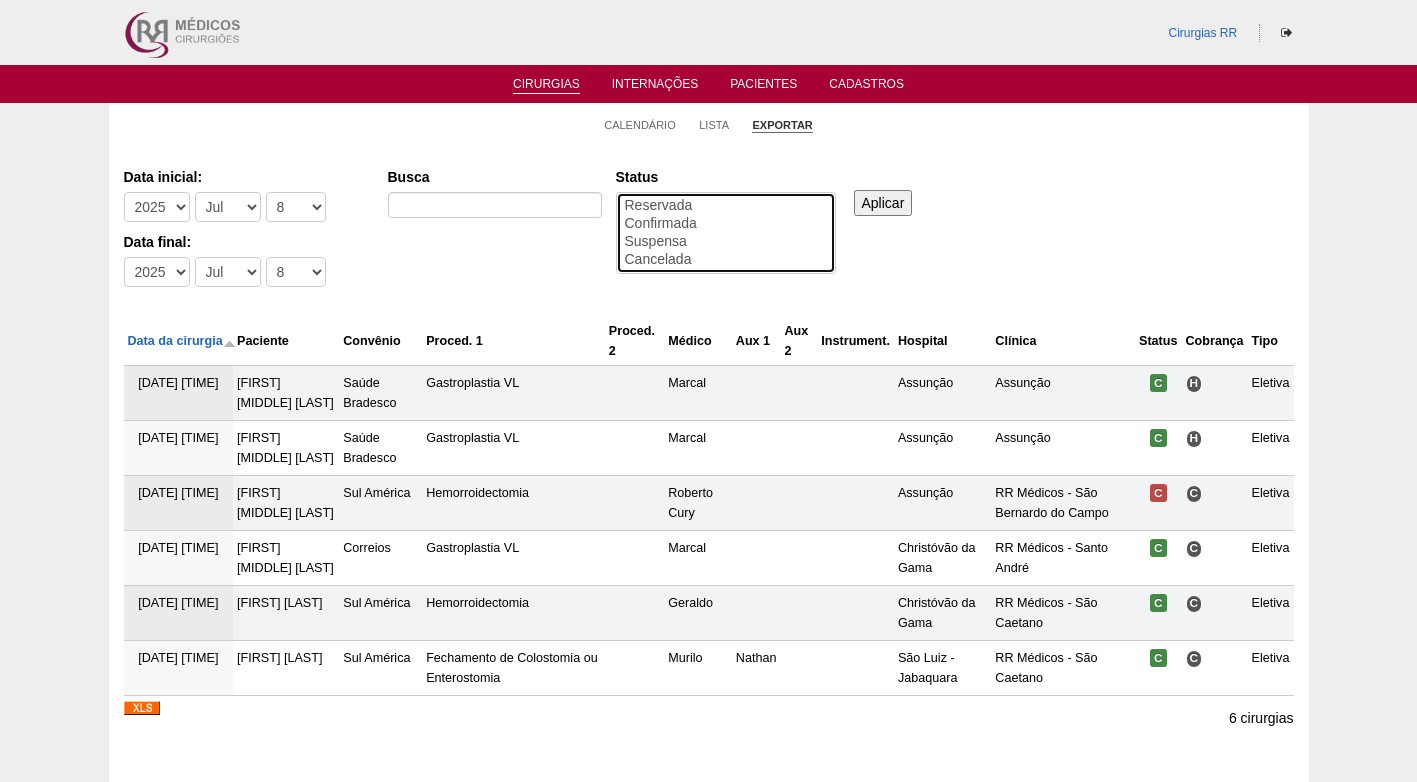 select on "conf" 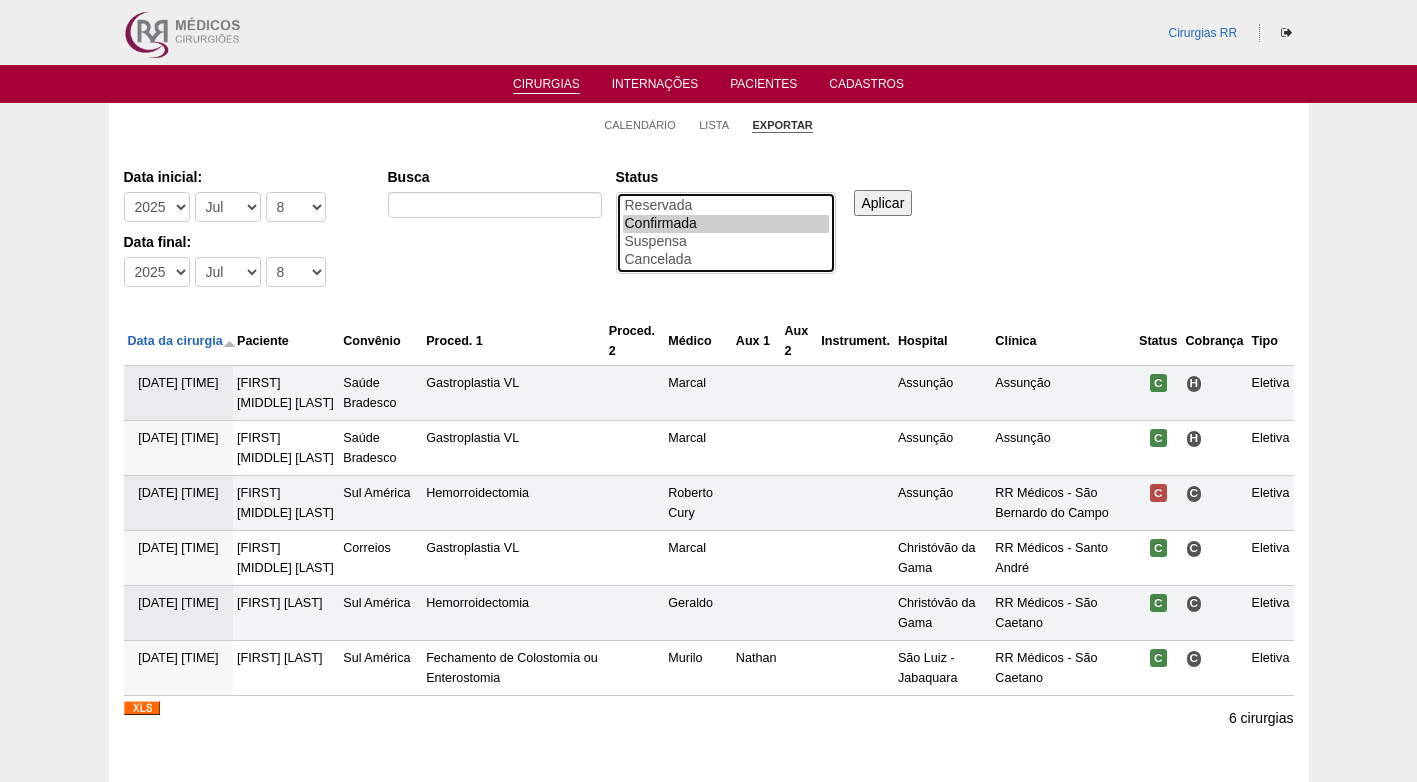 click on "Confirmada" at bounding box center (726, 224) 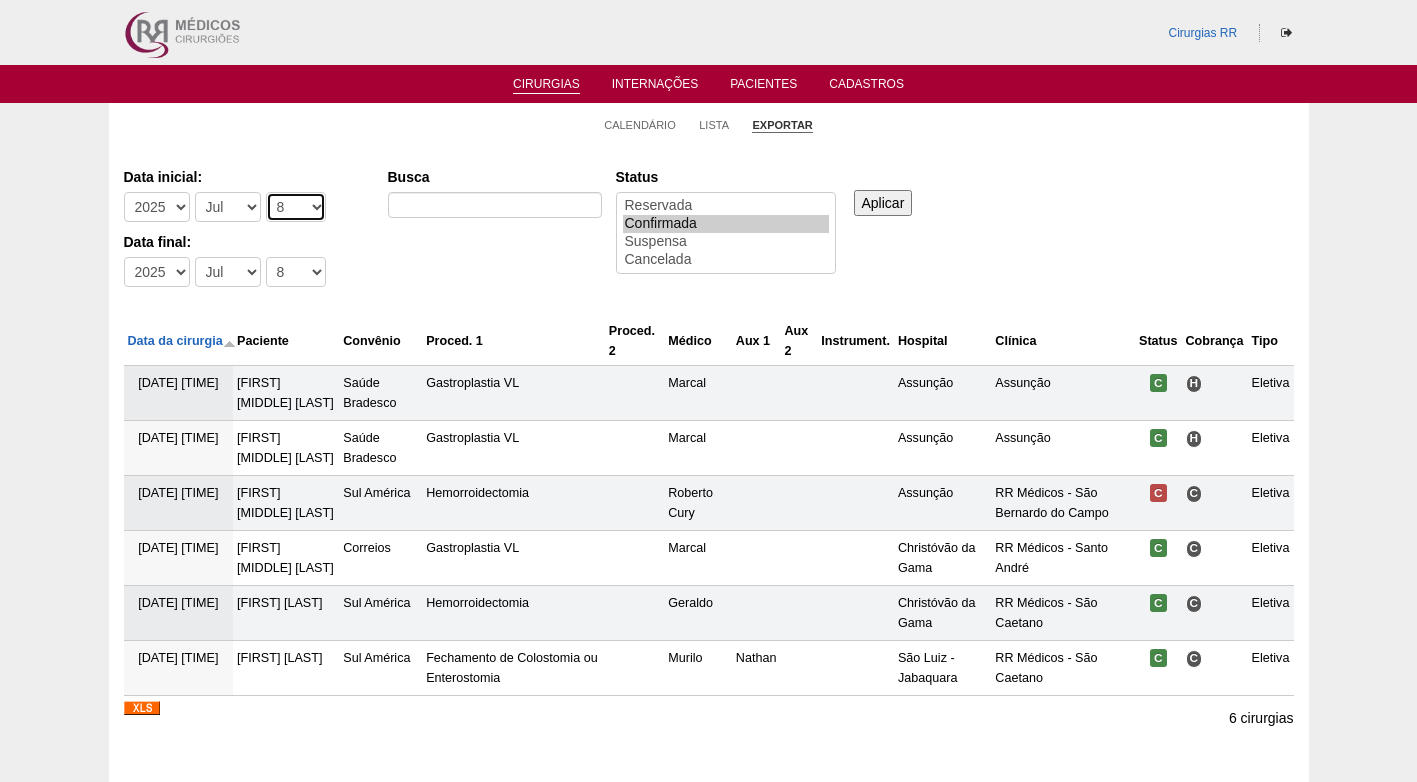 click on "-Dia 1 2 3 4 5 6 7 8 9 10 11 12 13 14 15 16 17 18 19 20 21 22 23 24 25 26 27 28 29 30 31" at bounding box center (296, 207) 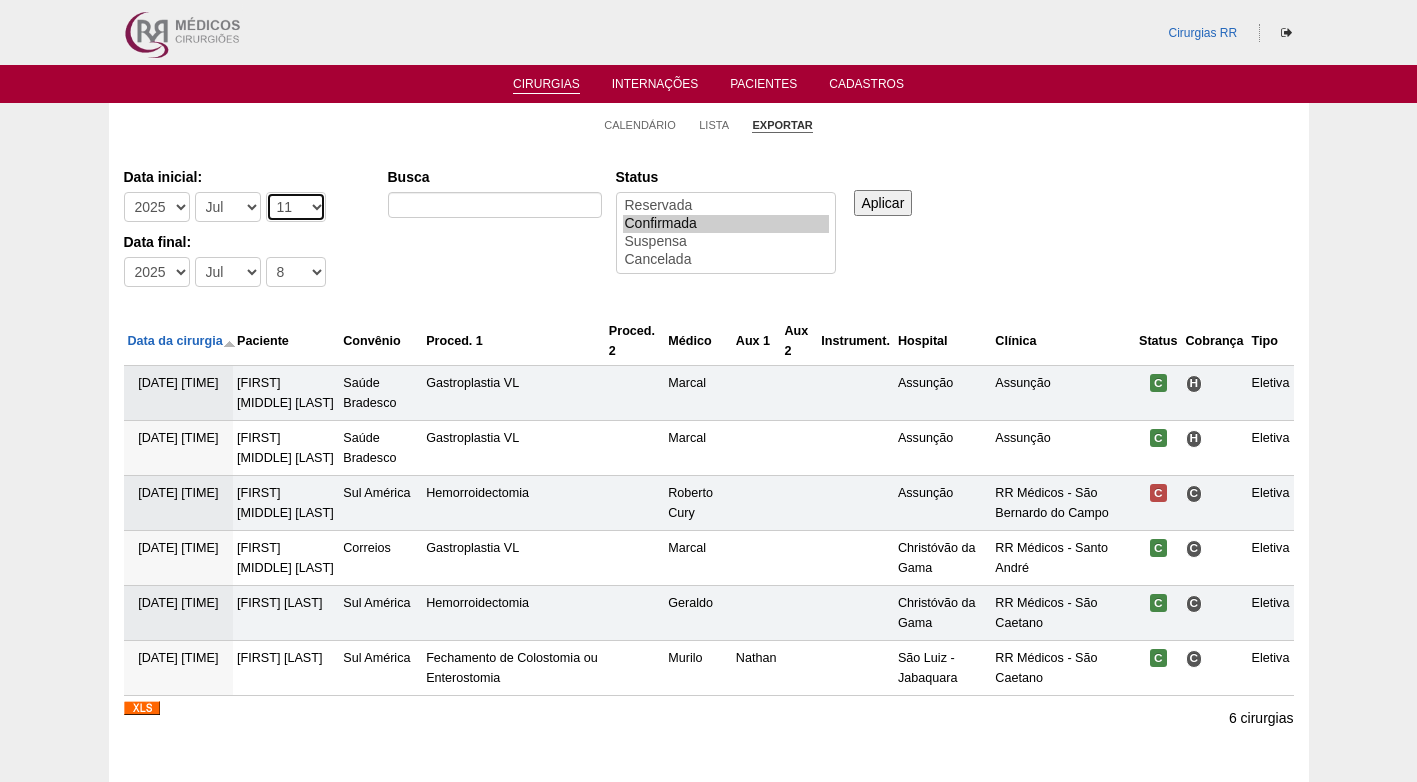 click on "-Dia 1 2 3 4 5 6 7 8 9 10 11 12 13 14 15 16 17 18 19 20 21 22 23 24 25 26 27 28 29 30 31" at bounding box center [296, 207] 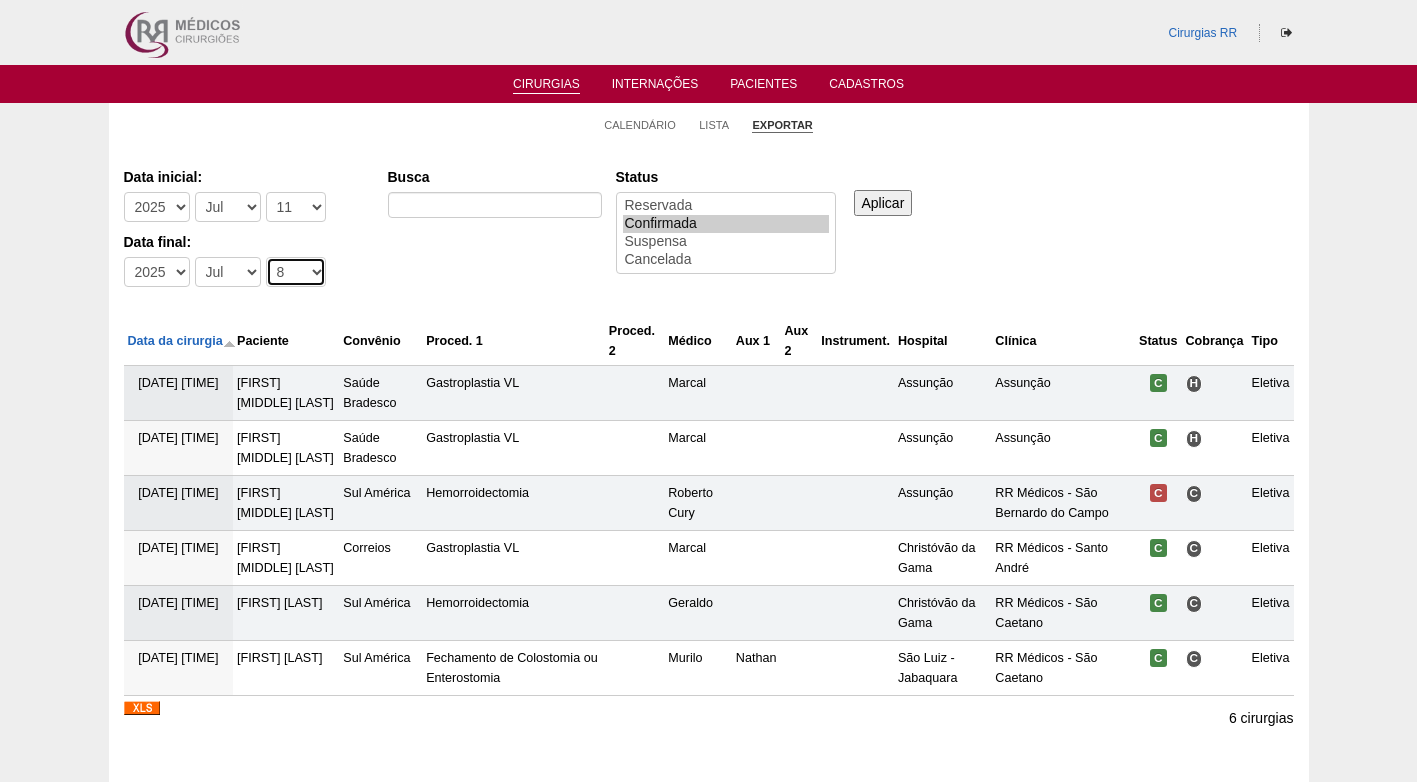 click on "-Dia 1 2 3 4 5 6 7 8 9 10 11 12 13 14 15 16 17 18 19 20 21 22 23 24 25 26 27 28 29 30 31" at bounding box center (296, 272) 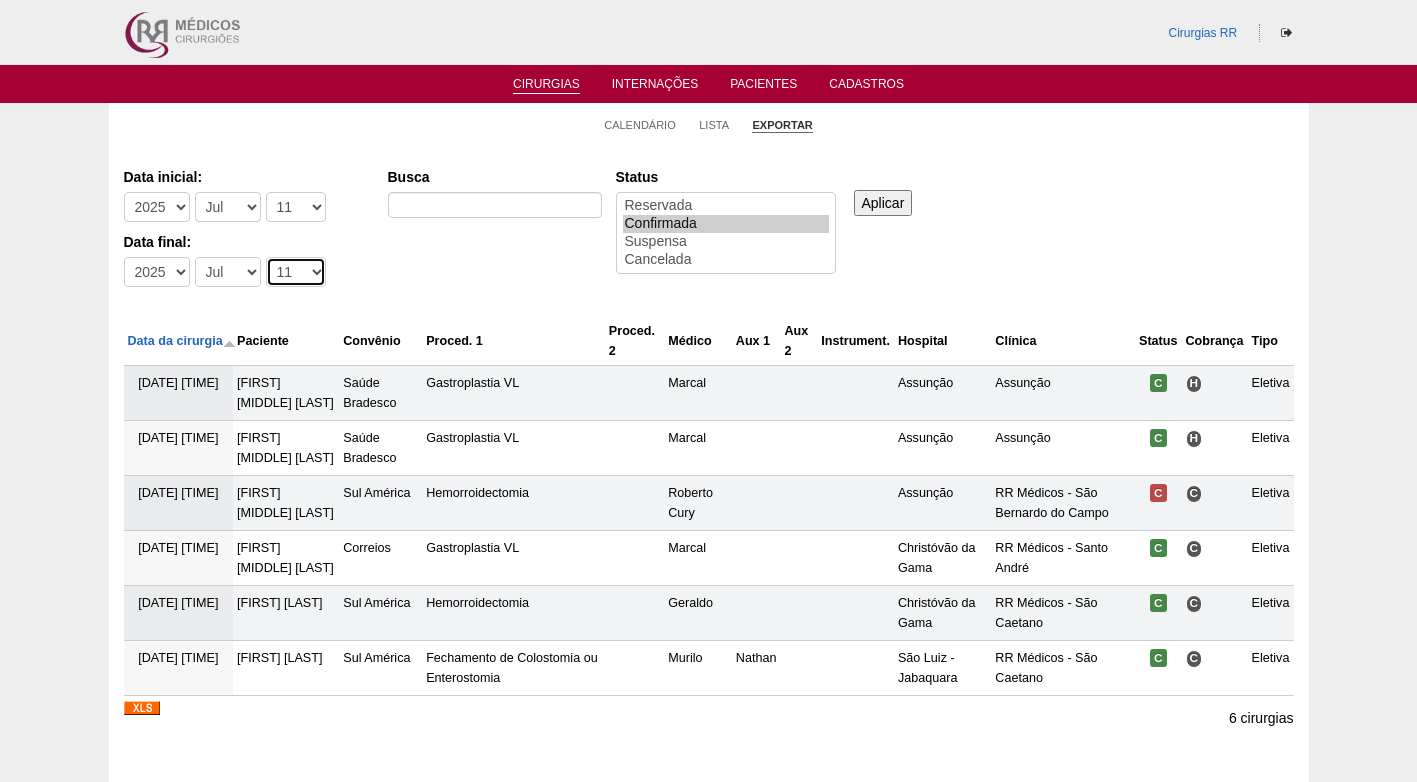 click on "-Dia 1 2 3 4 5 6 7 8 9 10 11 12 13 14 15 16 17 18 19 20 21 22 23 24 25 26 27 28 29 30 31" at bounding box center [296, 272] 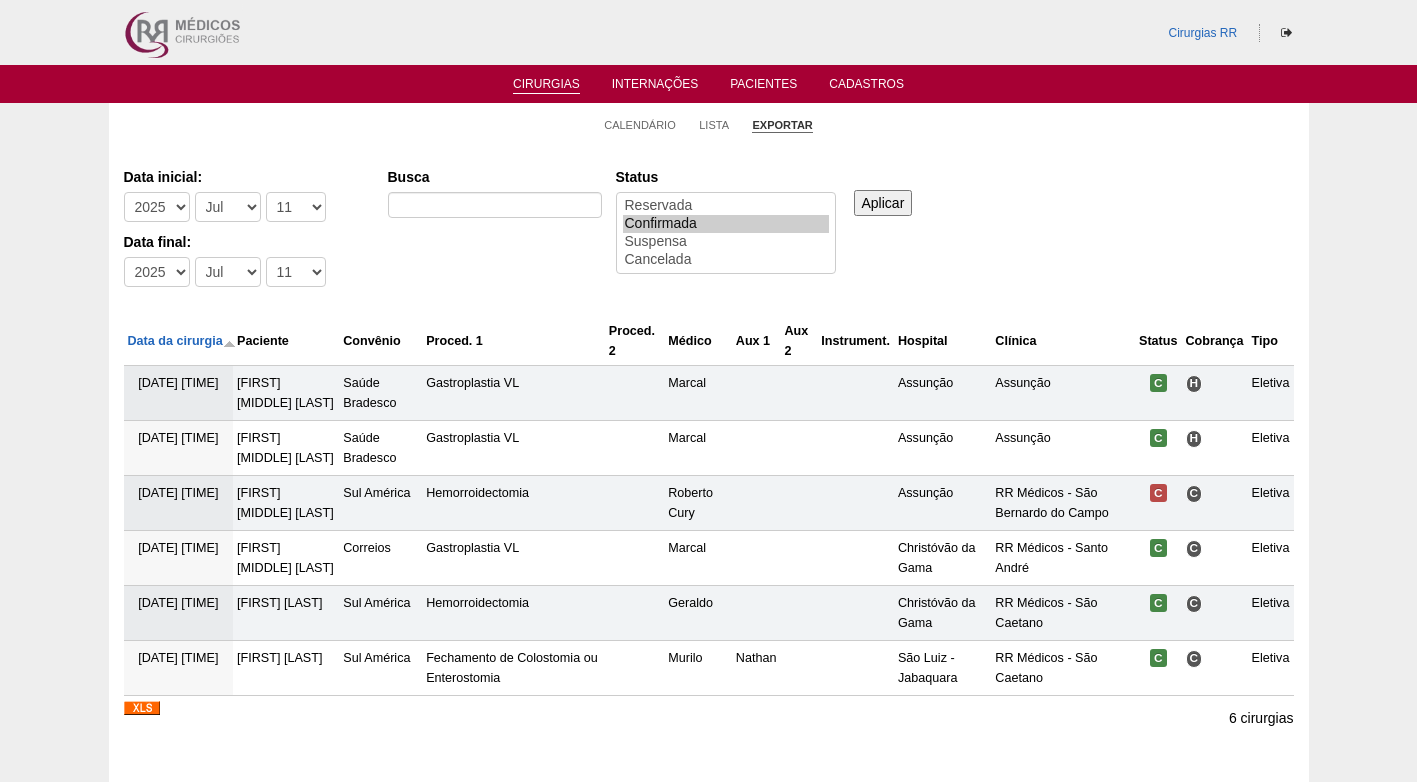 click on "Aplicar" at bounding box center (883, 203) 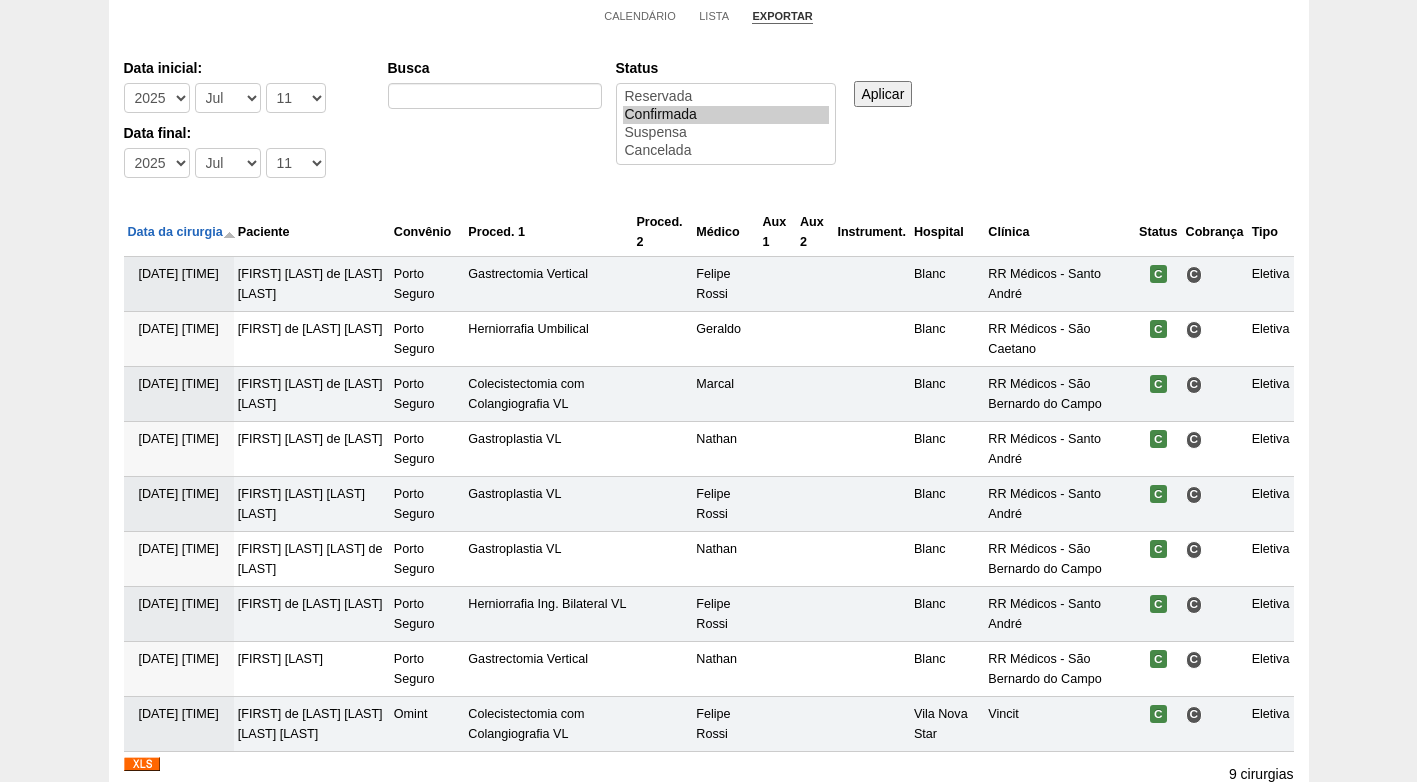 scroll, scrollTop: 294, scrollLeft: 0, axis: vertical 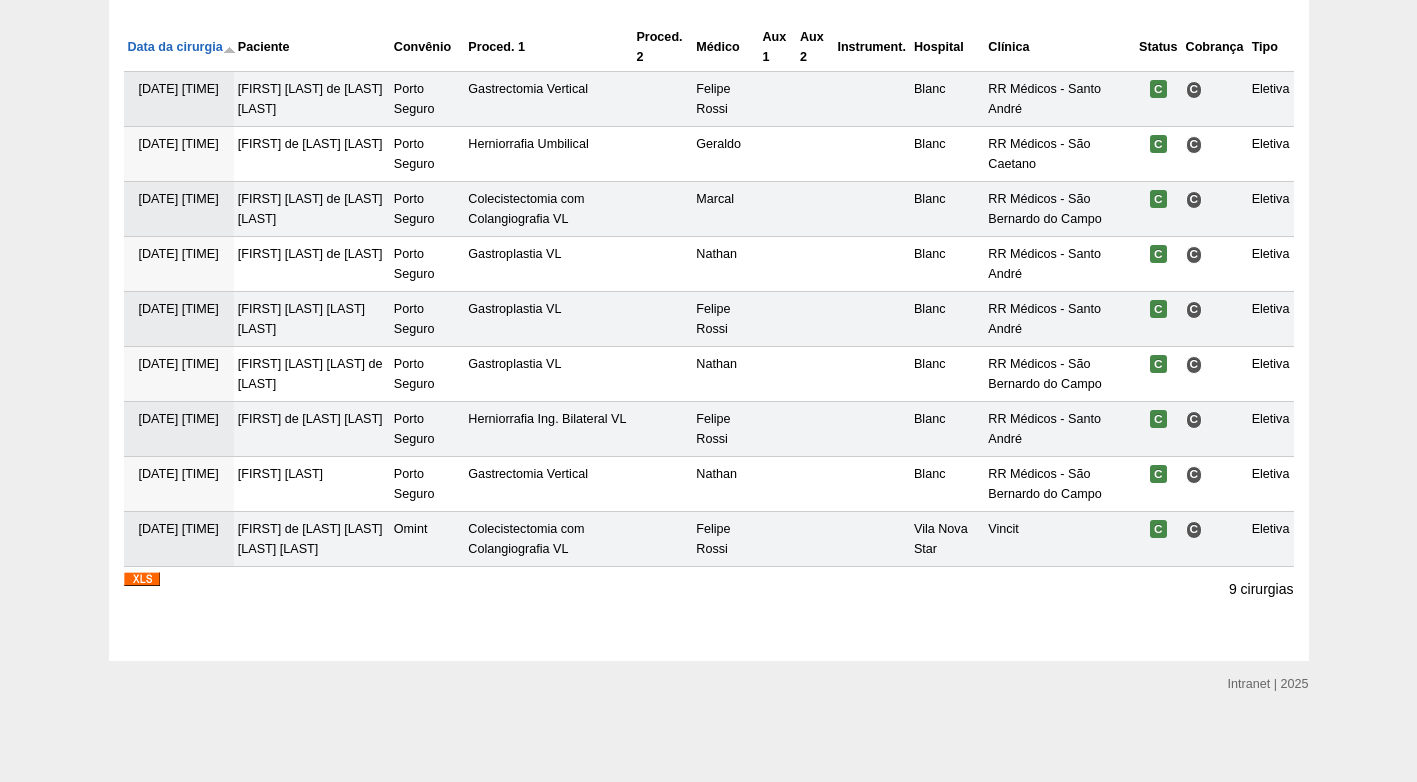 click at bounding box center (142, 579) 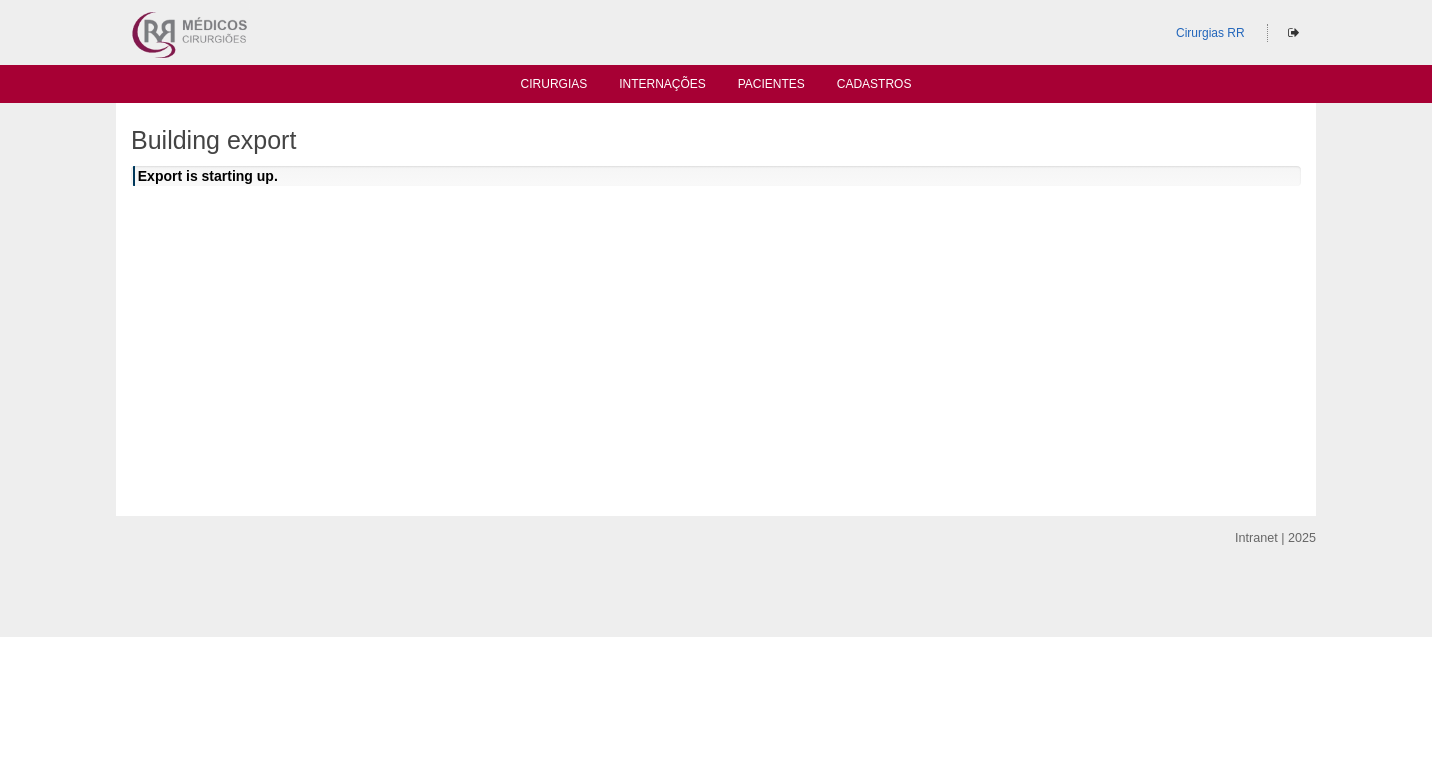 scroll, scrollTop: 0, scrollLeft: 0, axis: both 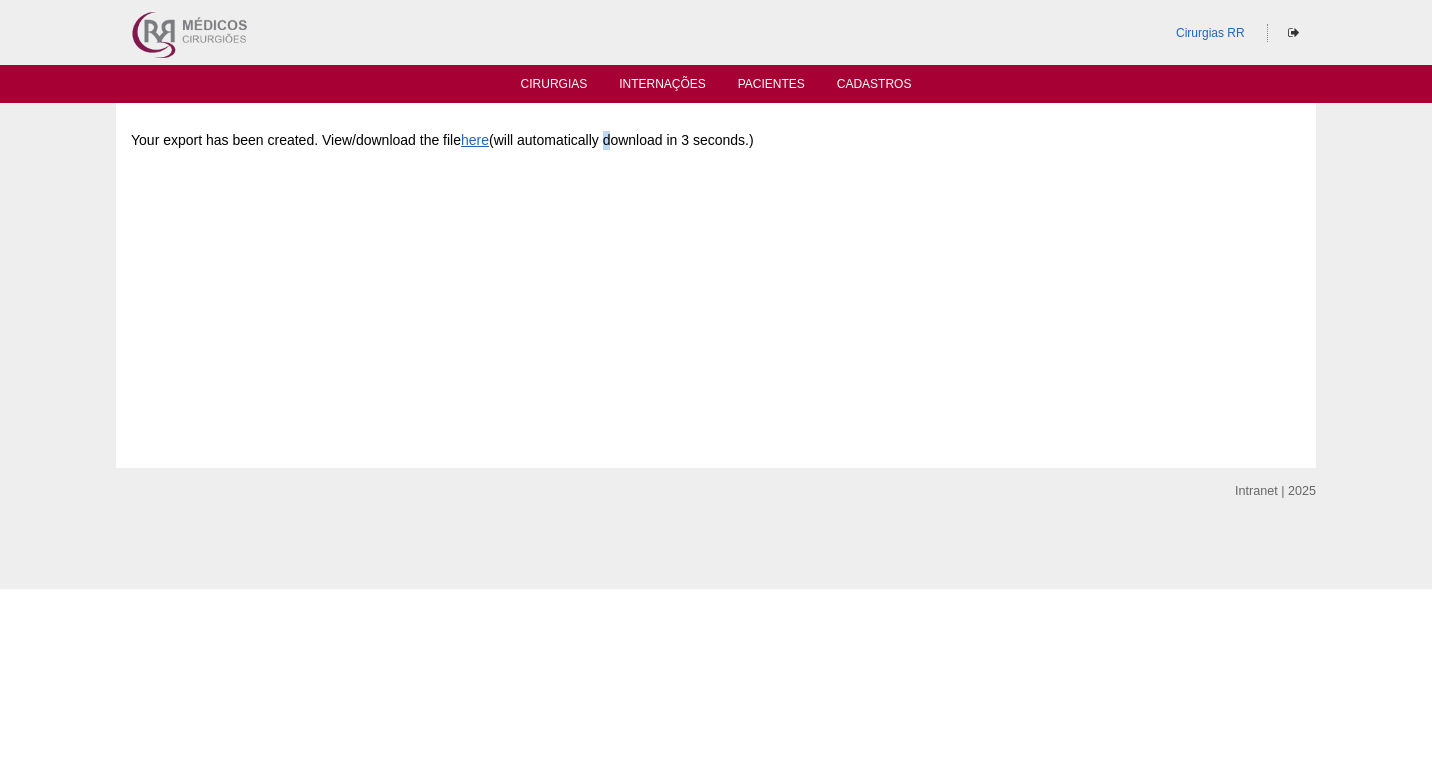 click on "Your export has been created. View/download the file  here  (will automatically download in 3 seconds.)" at bounding box center [716, 268] 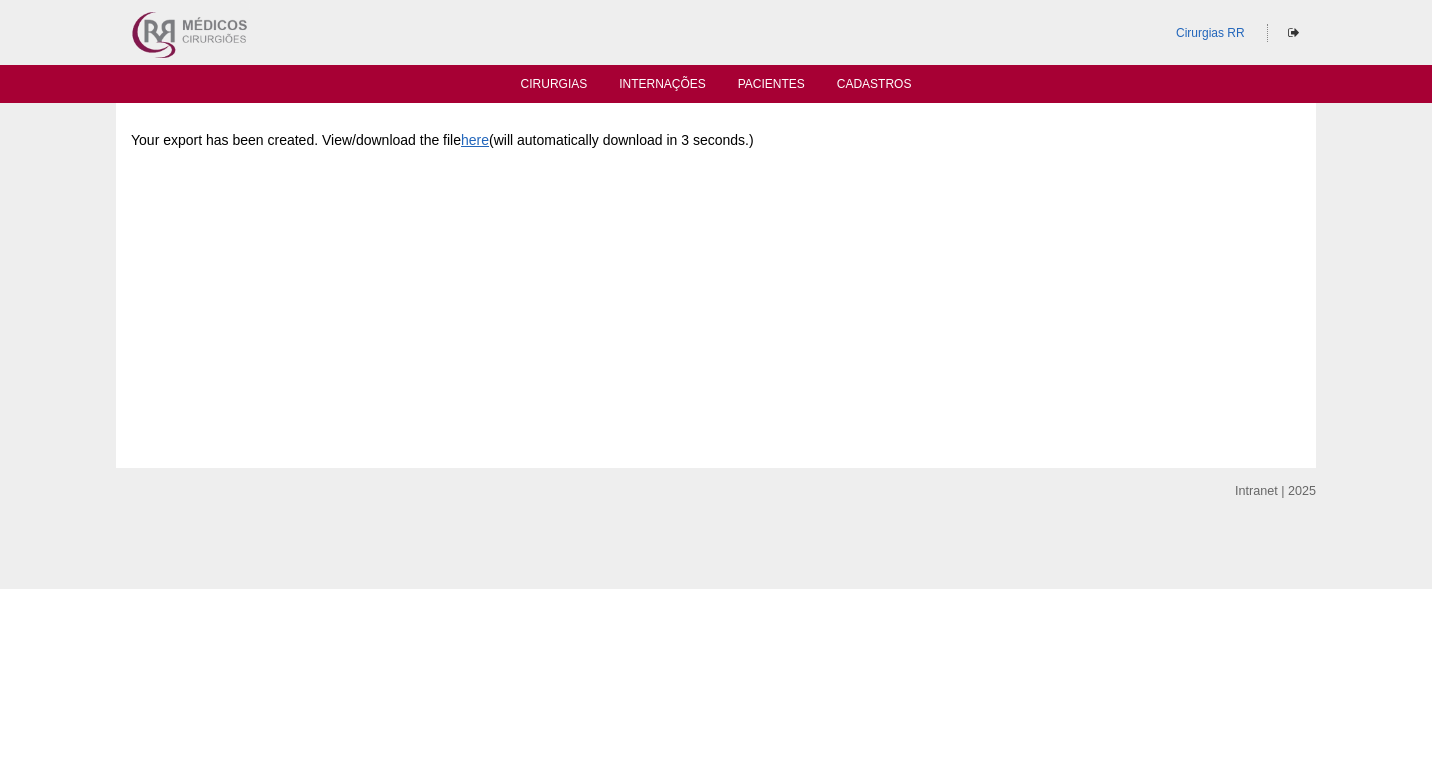 click on "Your export has been created. View/download the file  here  (will automatically download in 3 seconds.)" at bounding box center (716, 140) 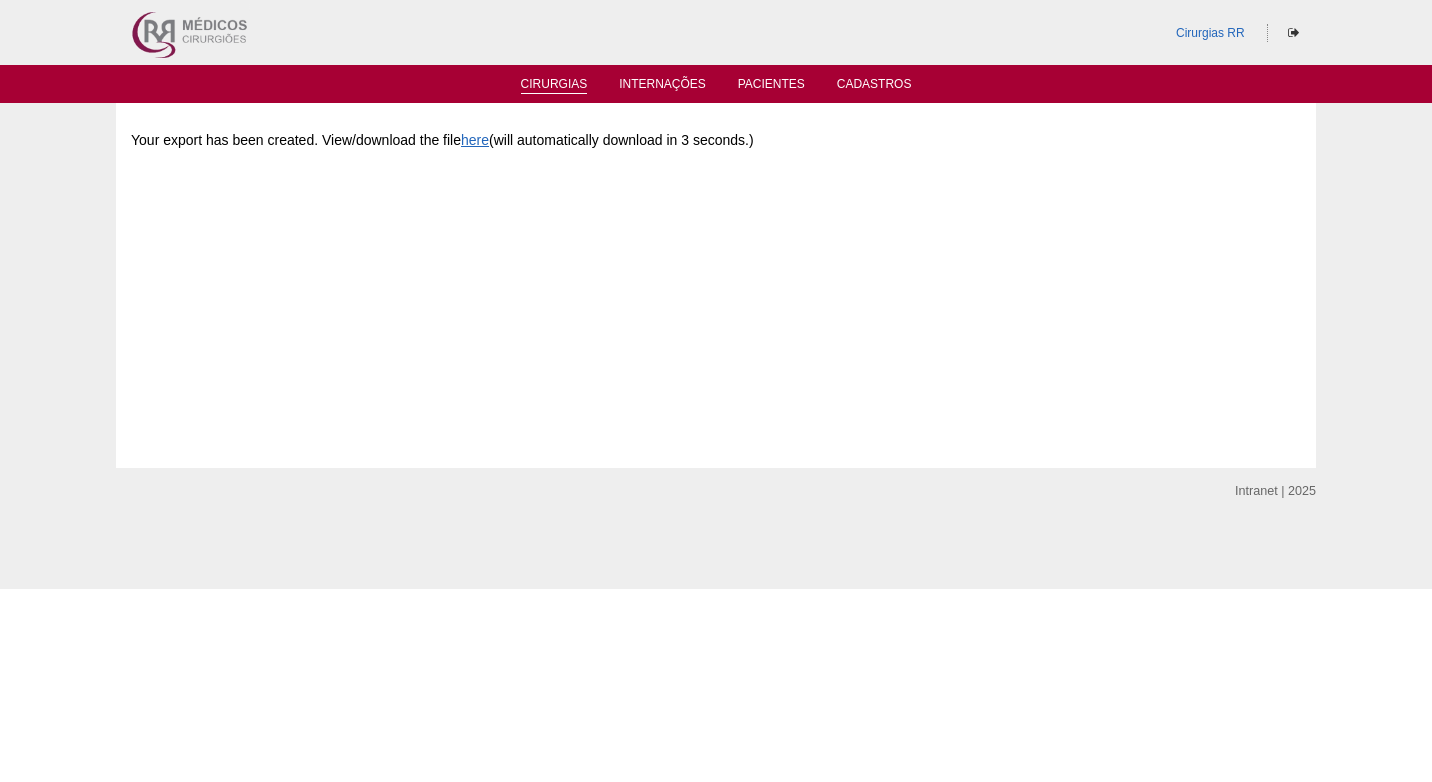 click on "Cirurgias" at bounding box center (554, 85) 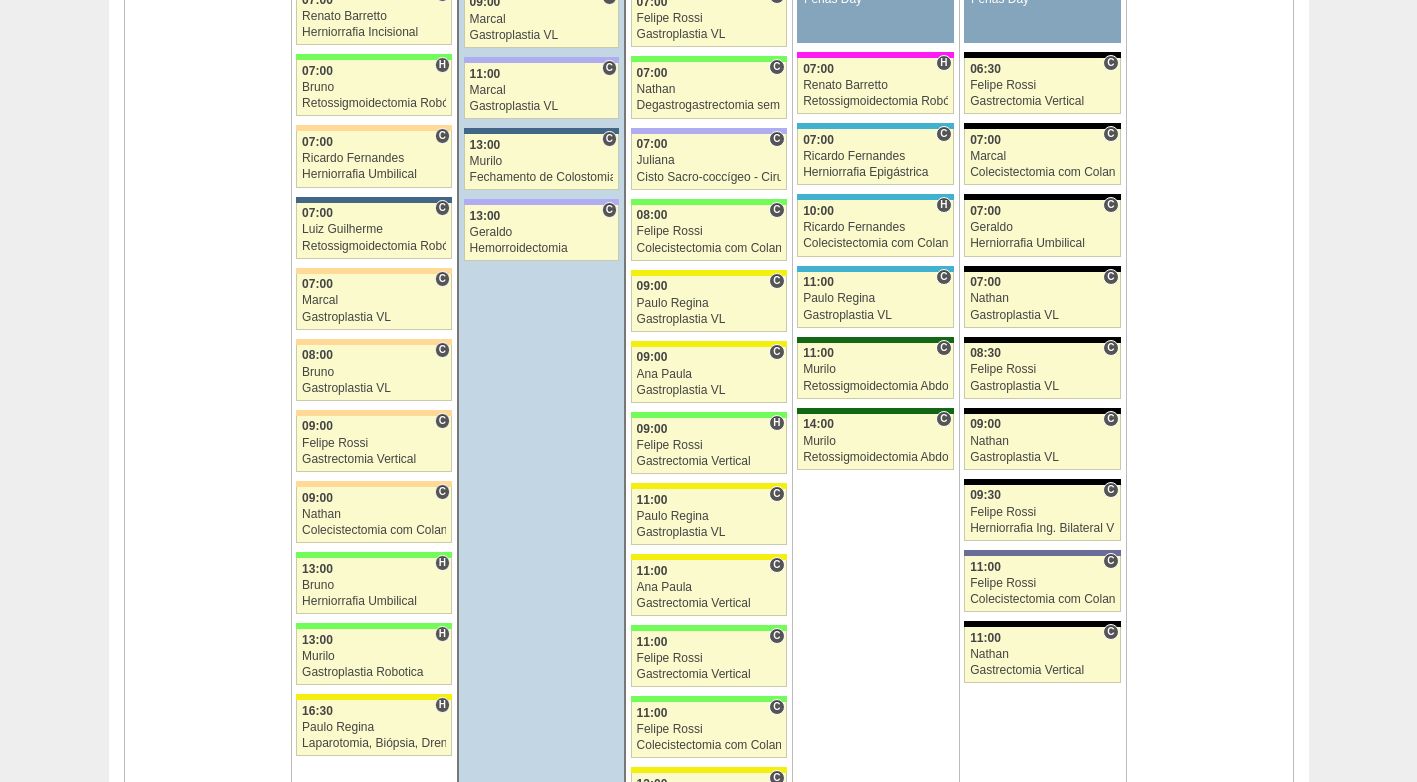 scroll, scrollTop: 1800, scrollLeft: 0, axis: vertical 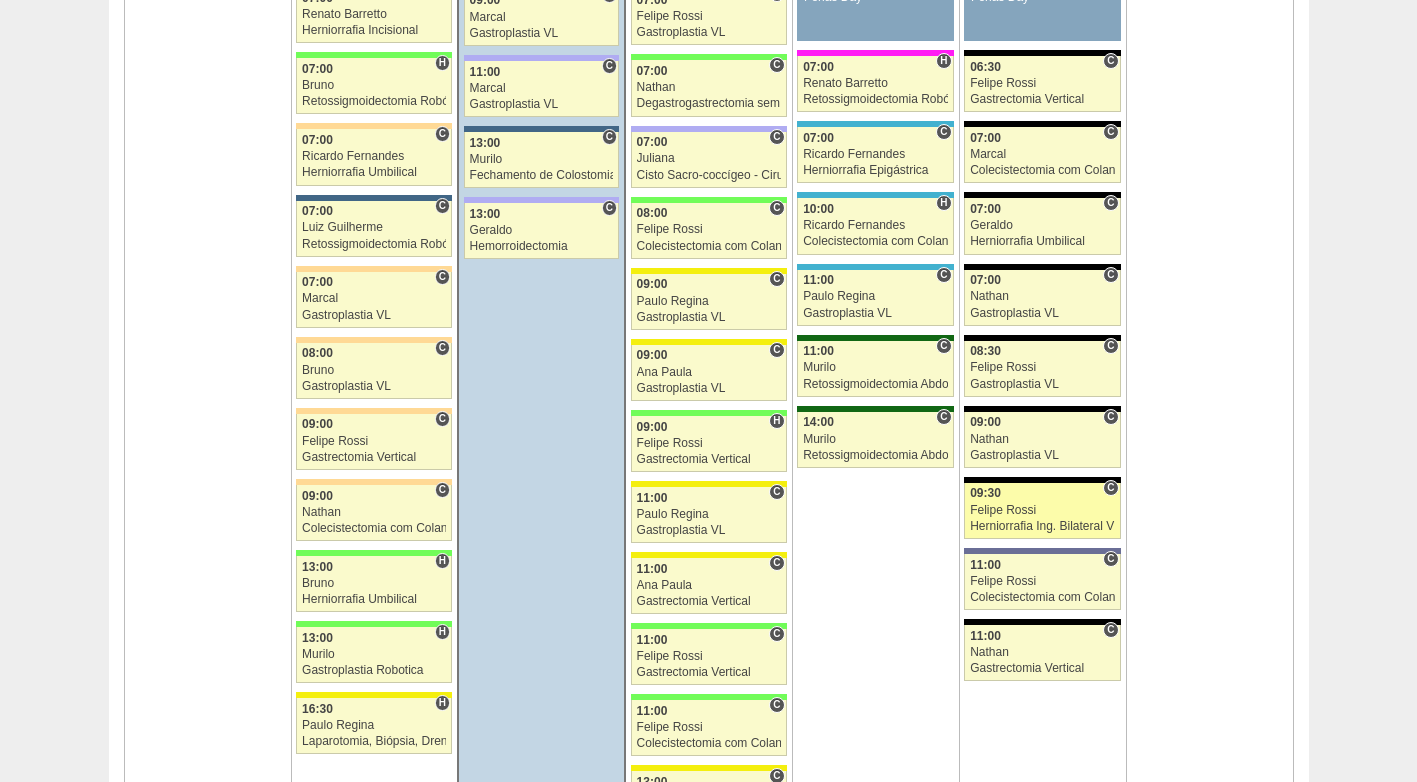 click on "09:30" at bounding box center (1042, 493) 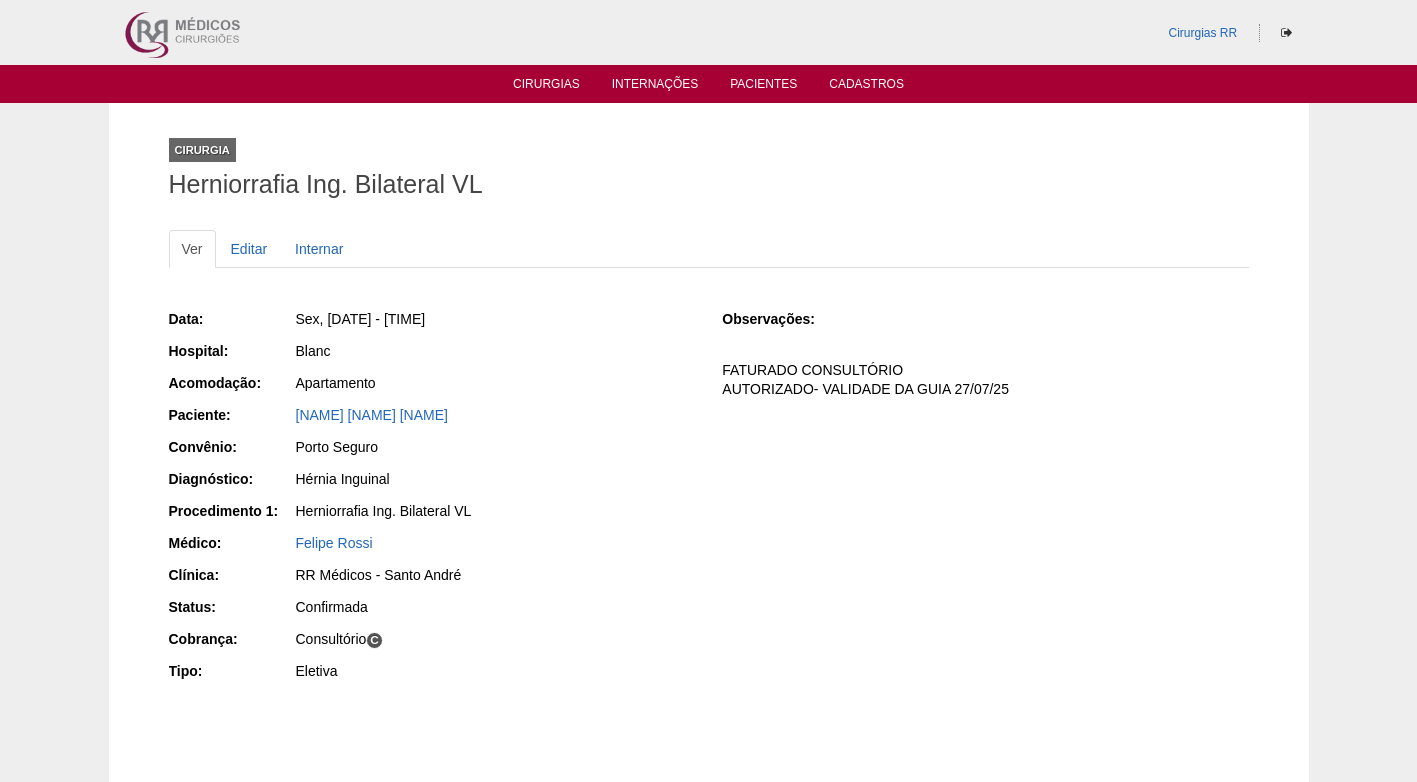 scroll, scrollTop: 0, scrollLeft: 0, axis: both 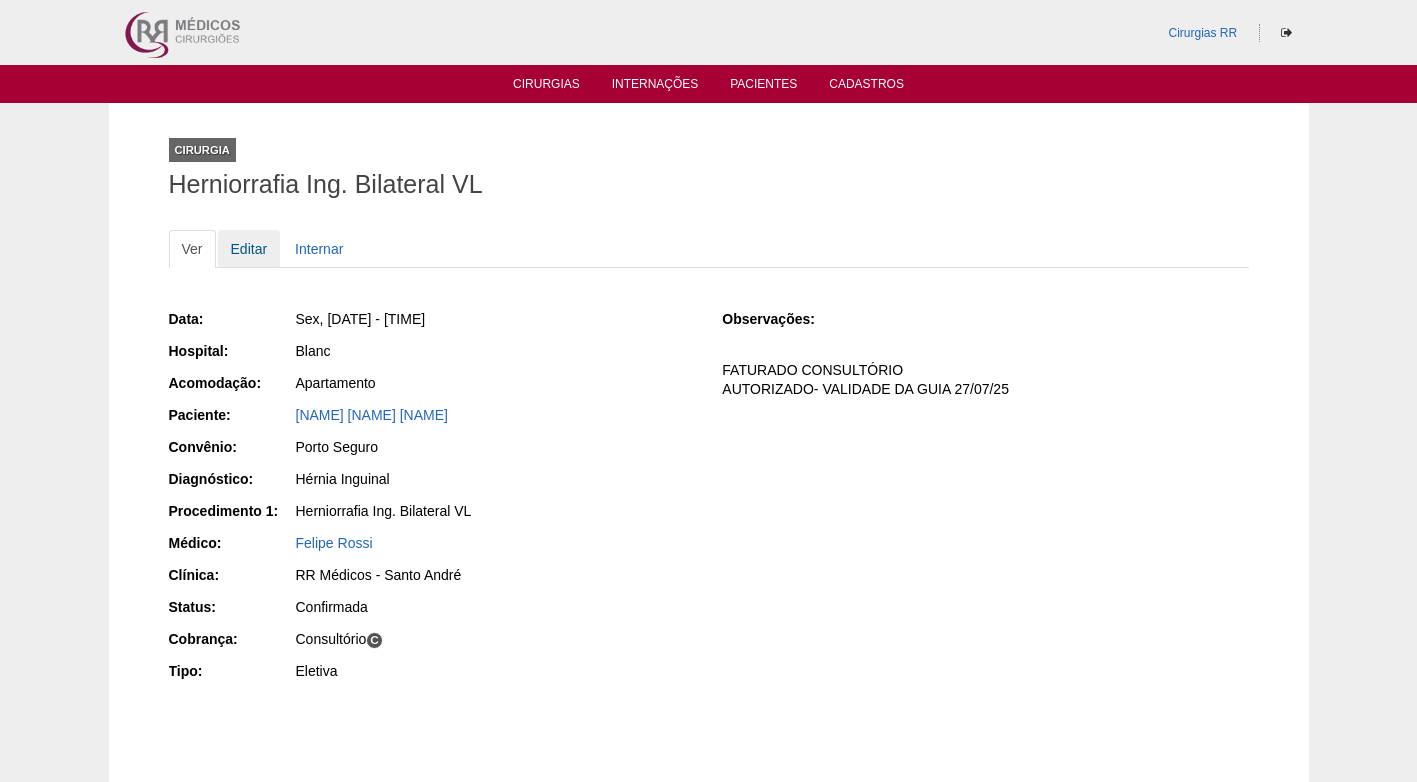 click on "Editar" at bounding box center [249, 249] 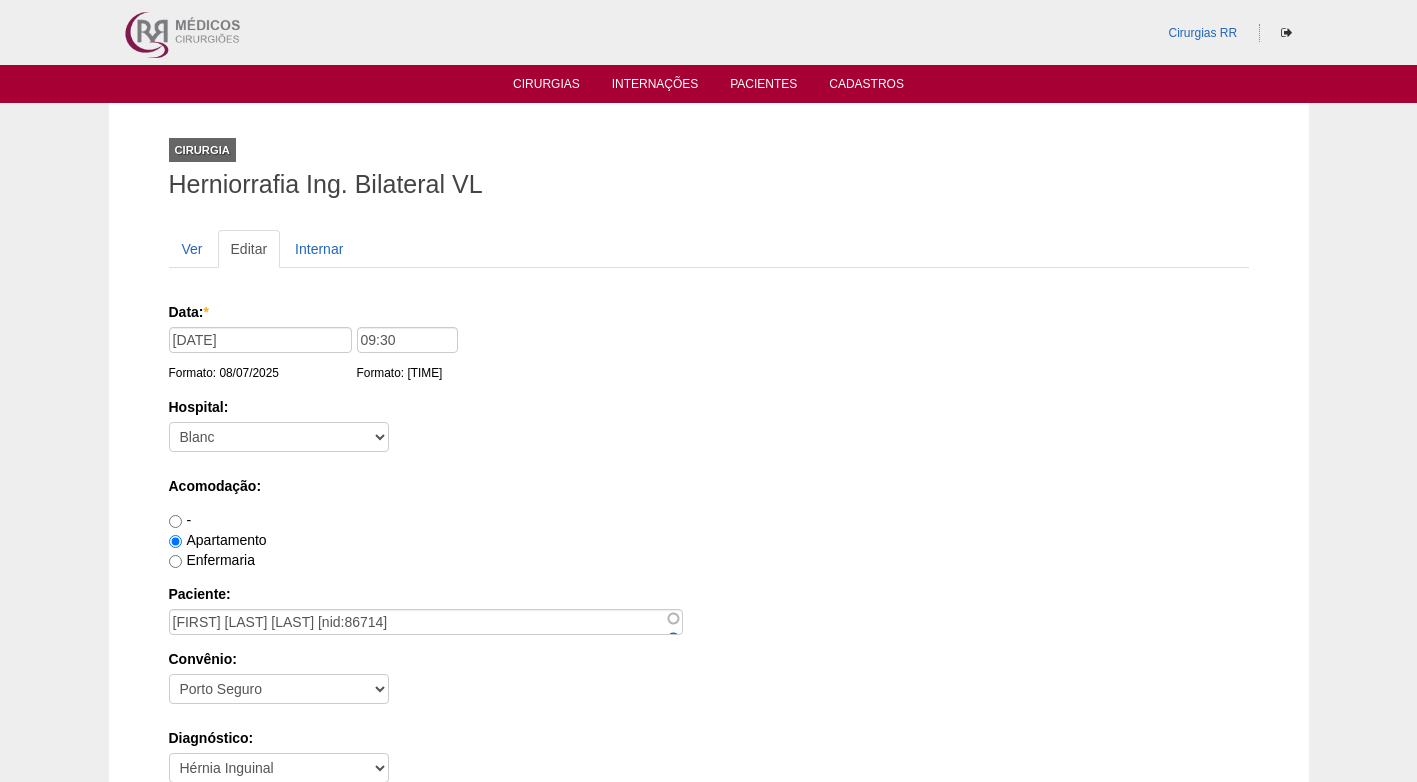 scroll, scrollTop: 0, scrollLeft: 0, axis: both 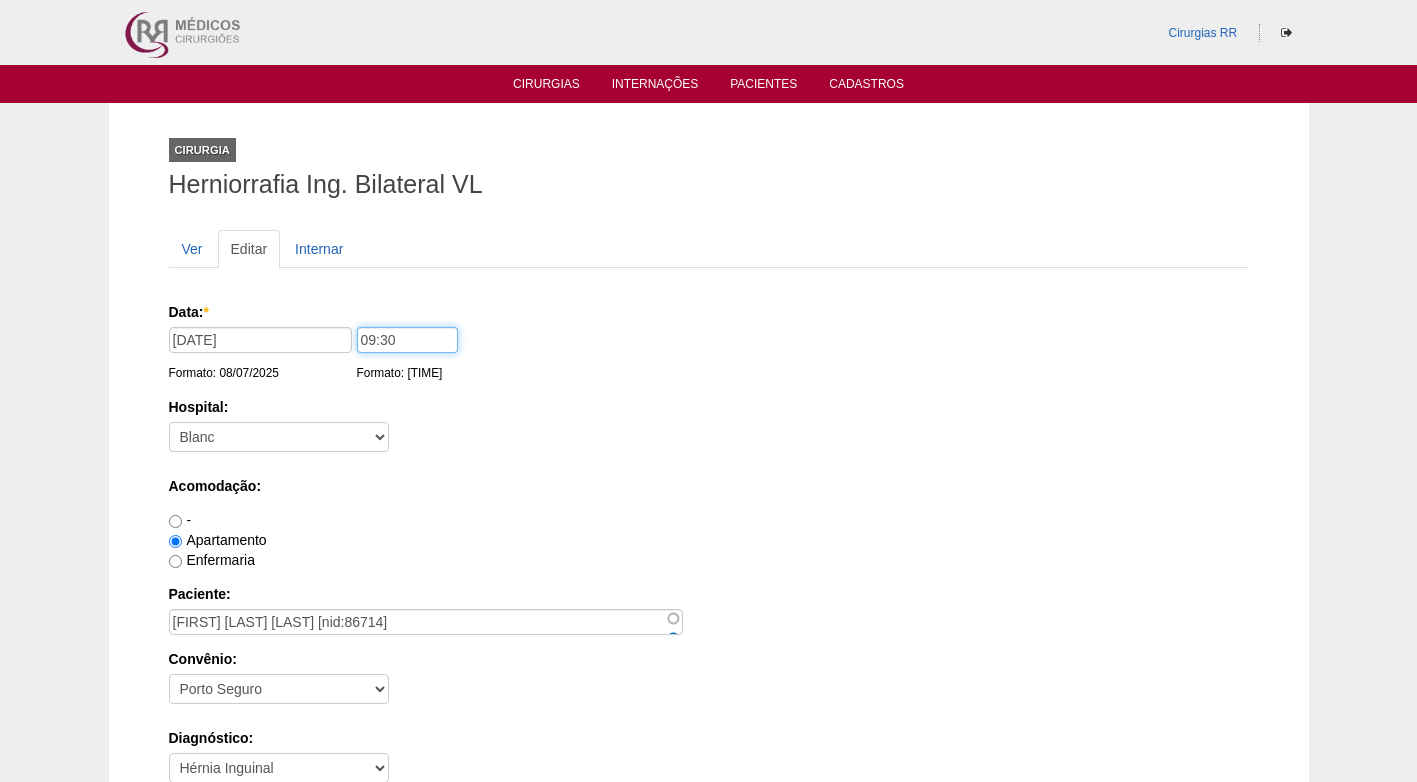 drag, startPoint x: 367, startPoint y: 338, endPoint x: 355, endPoint y: 337, distance: 12.0415945 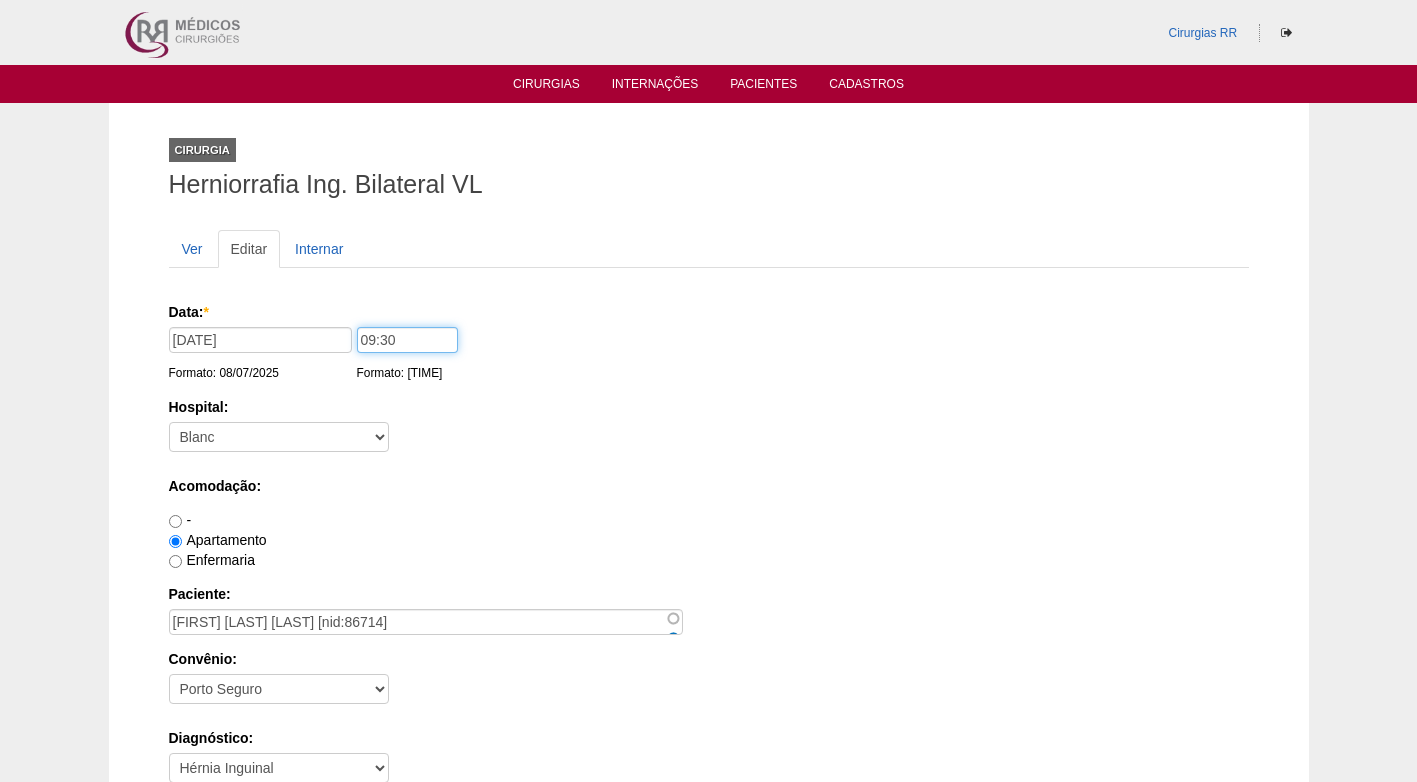 click on "09:30" at bounding box center [407, 340] 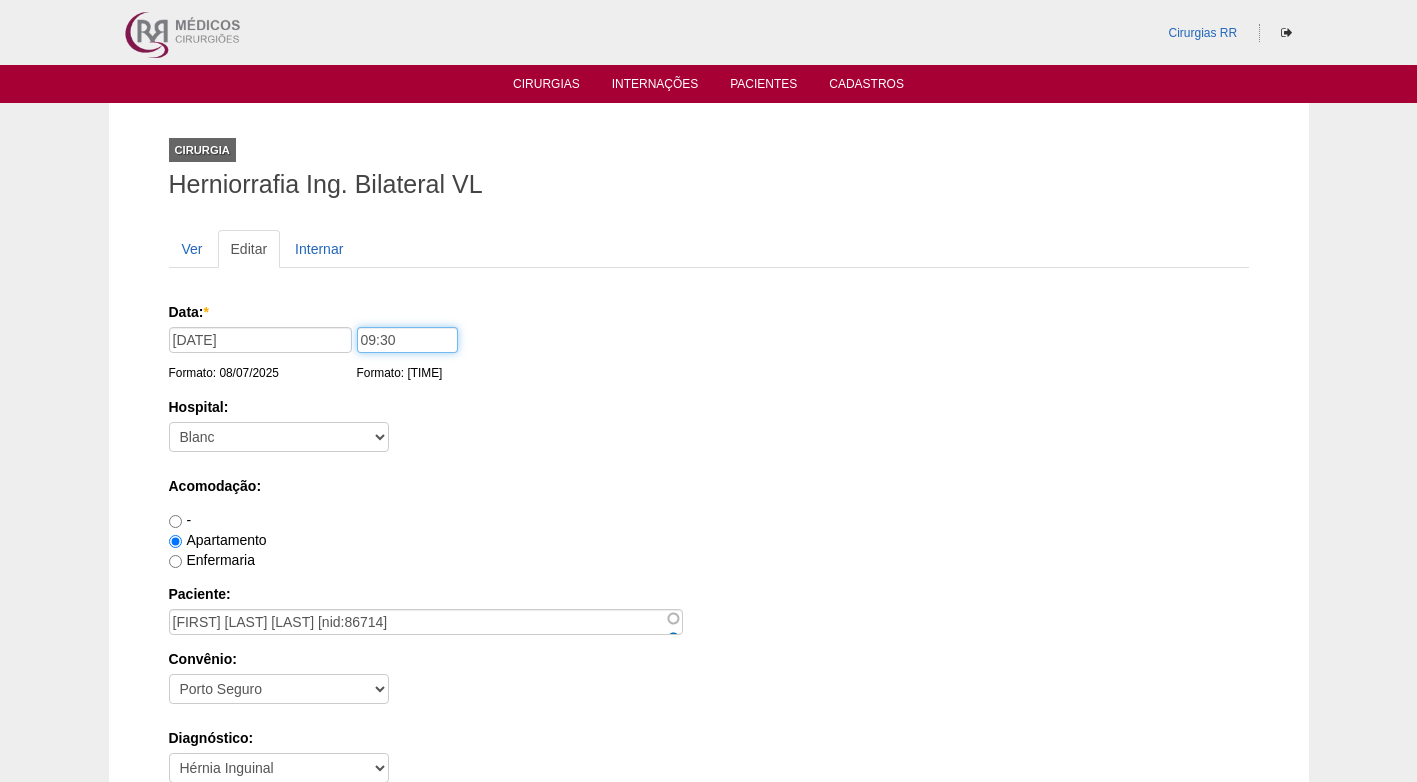 drag, startPoint x: 368, startPoint y: 339, endPoint x: 331, endPoint y: 339, distance: 37 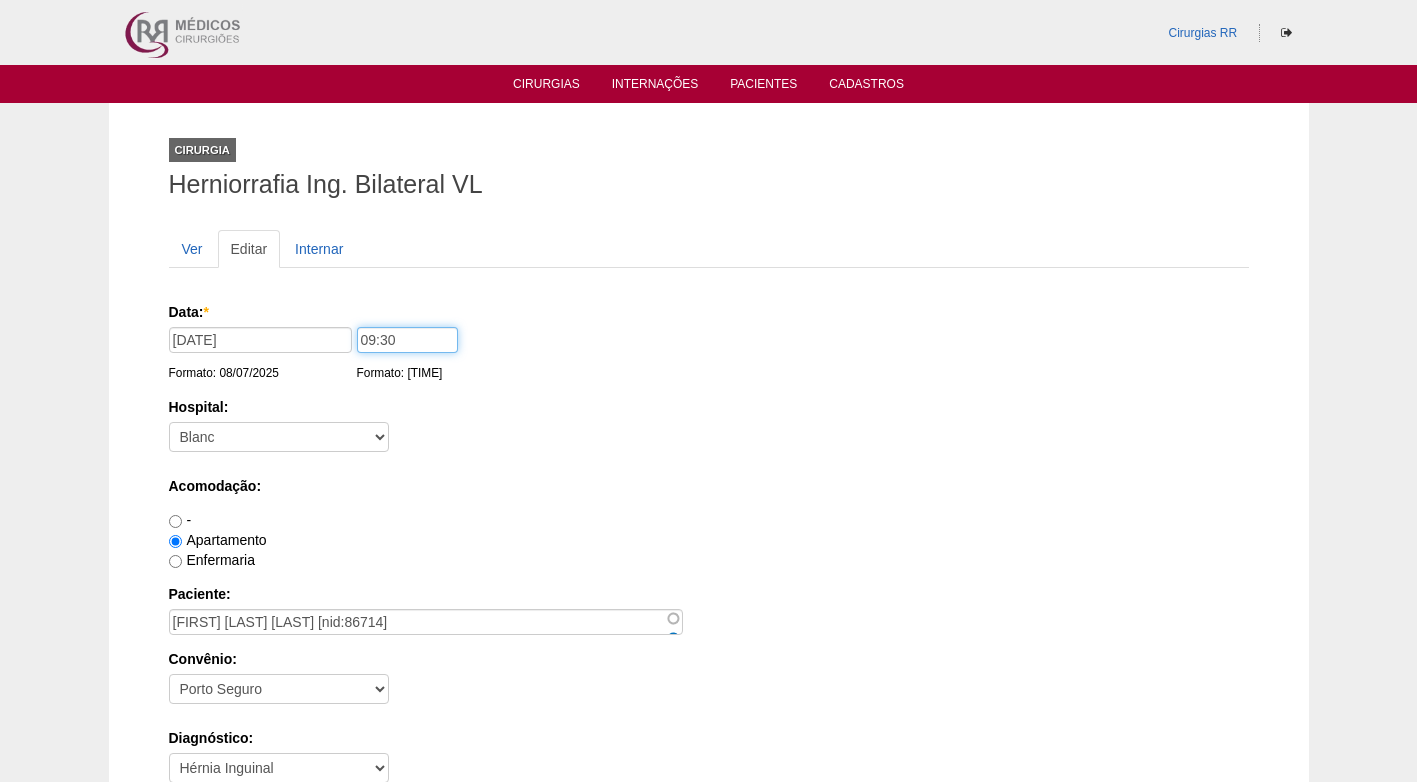 click on "Data:  *
11/07/2025
Formato: 08/07/2025
09:30
Formato: 18:50" at bounding box center (705, 312) 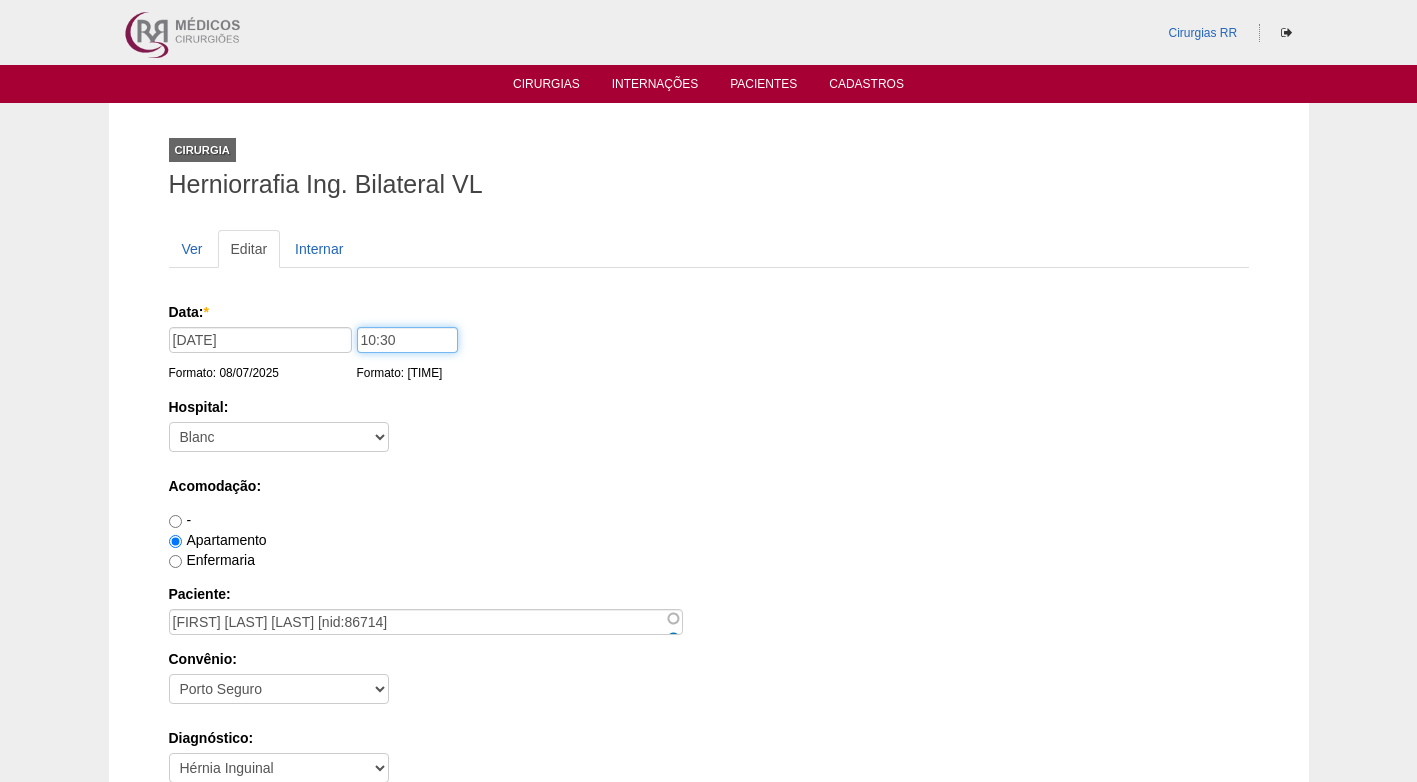 type on "10:30" 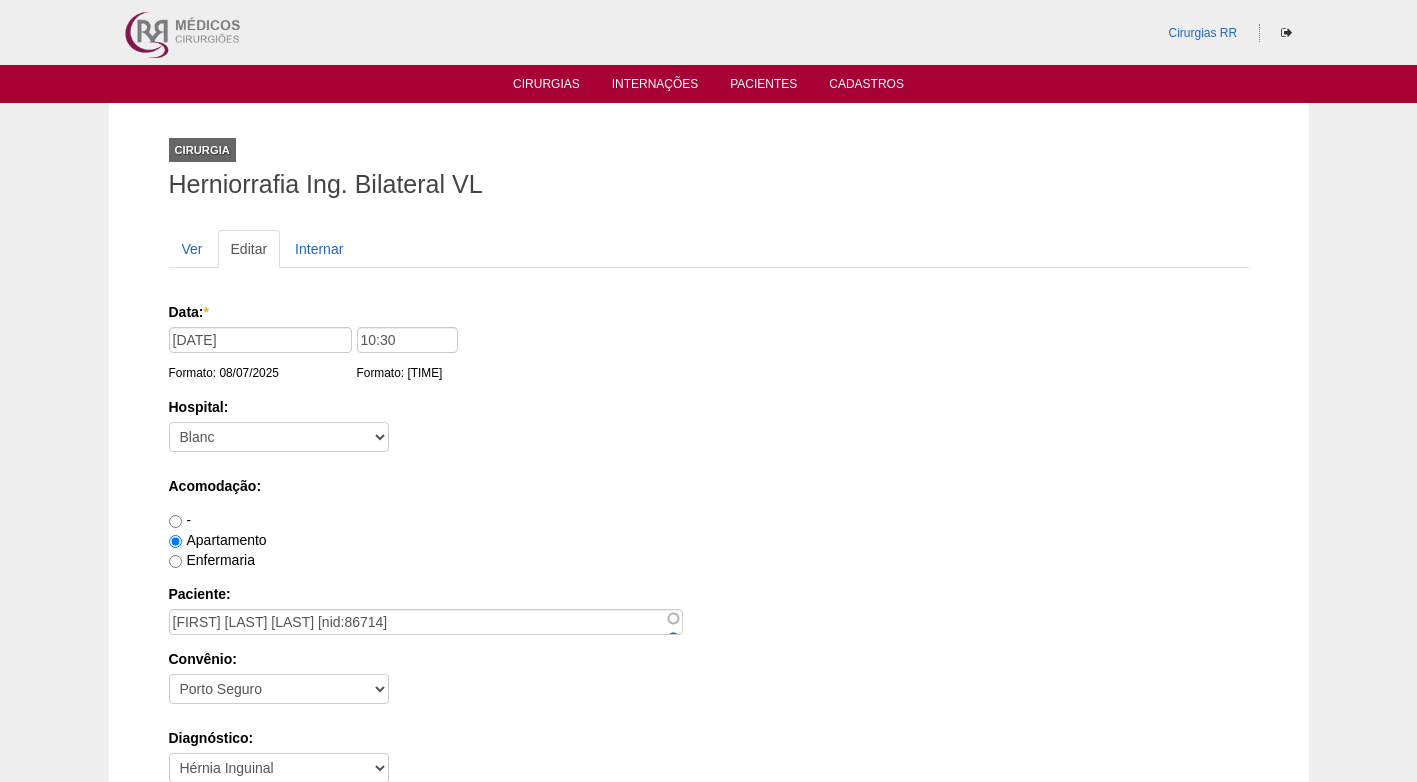 click on "Acomodação:" at bounding box center (705, 312) 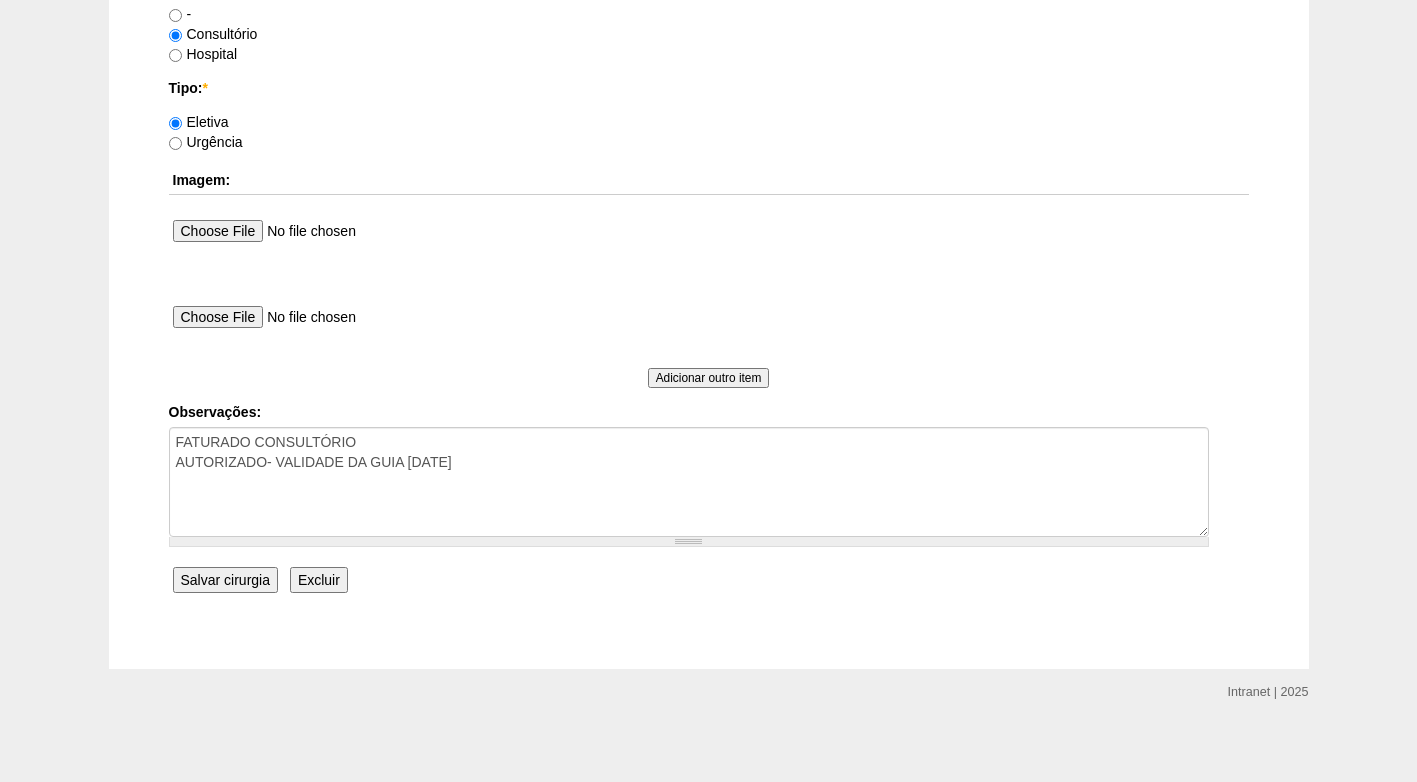 scroll, scrollTop: 1795, scrollLeft: 0, axis: vertical 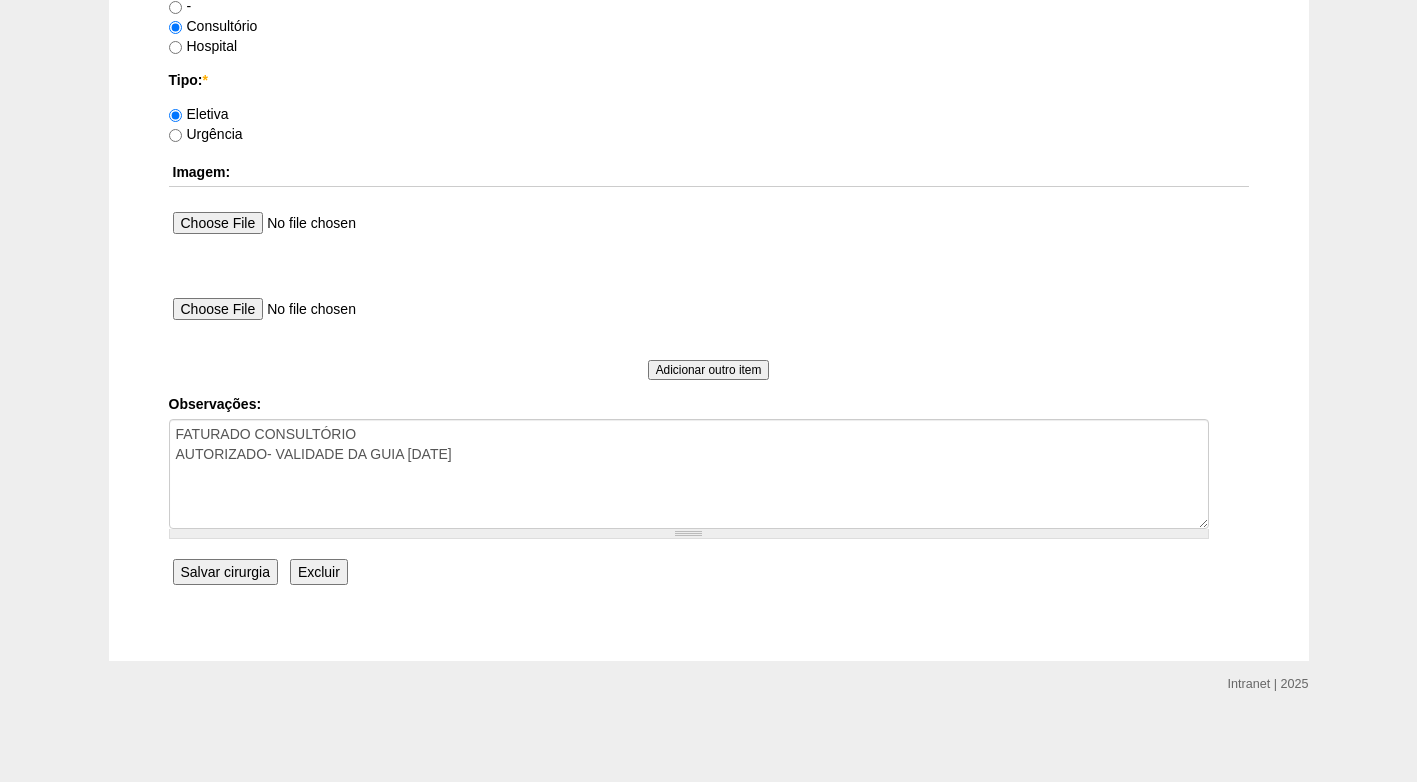 click on "Salvar cirurgia" at bounding box center (225, 572) 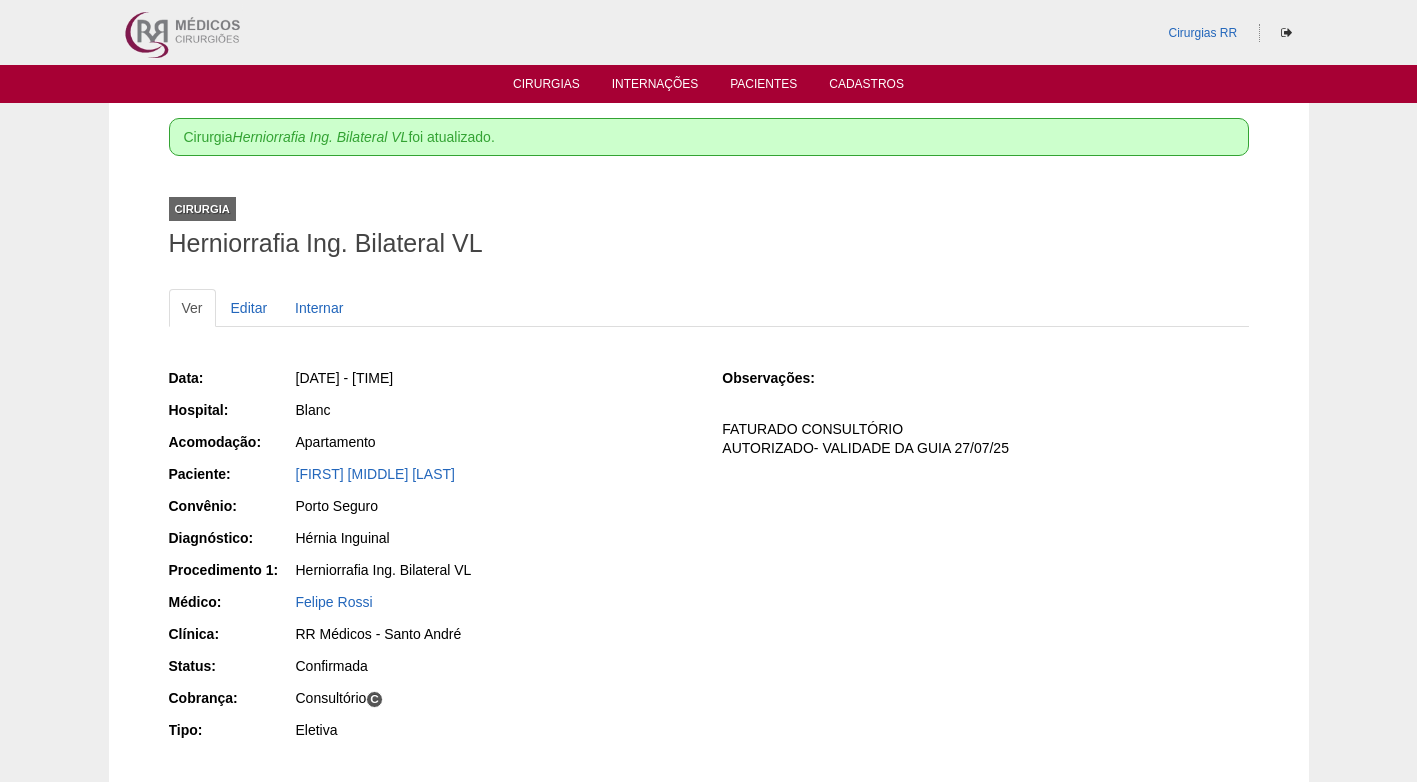 scroll, scrollTop: 0, scrollLeft: 0, axis: both 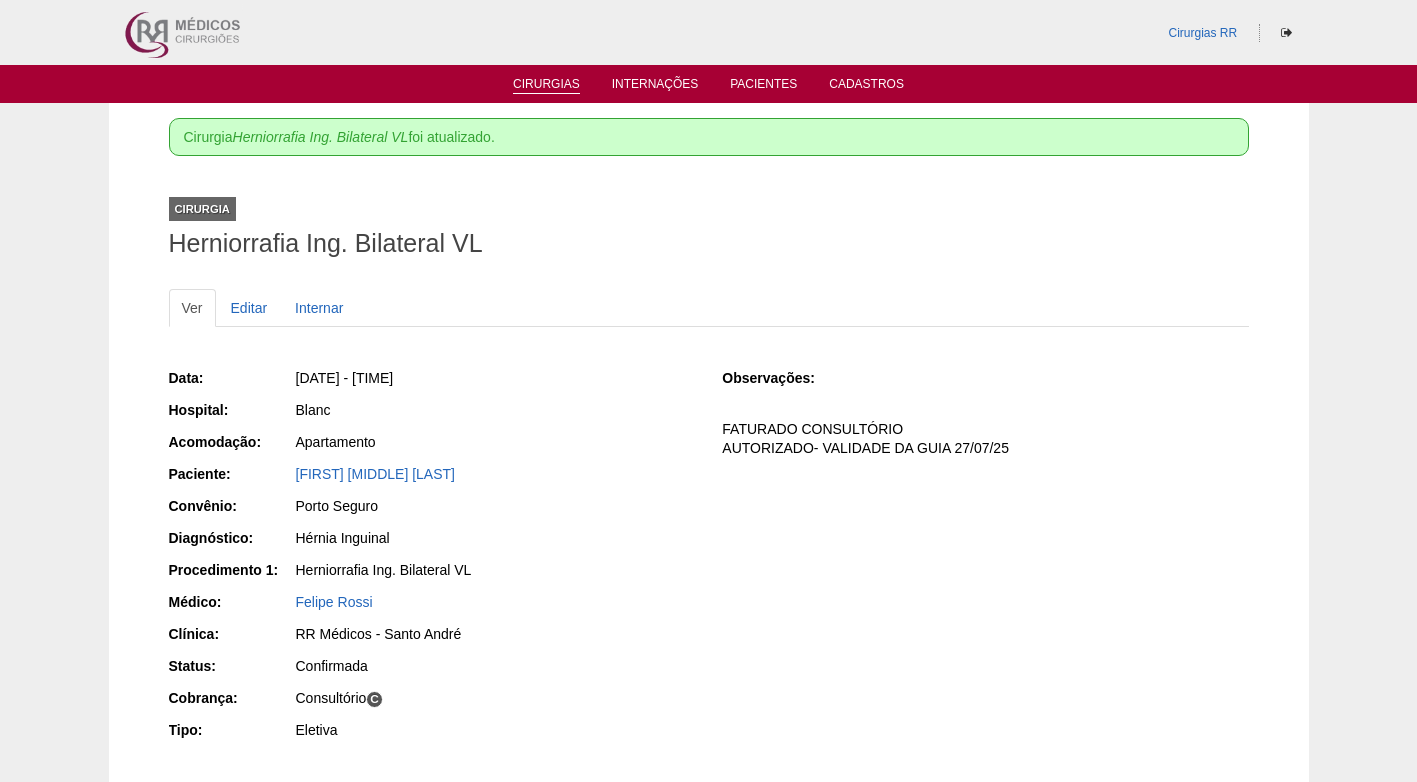 click on "Cirurgias" at bounding box center (546, 85) 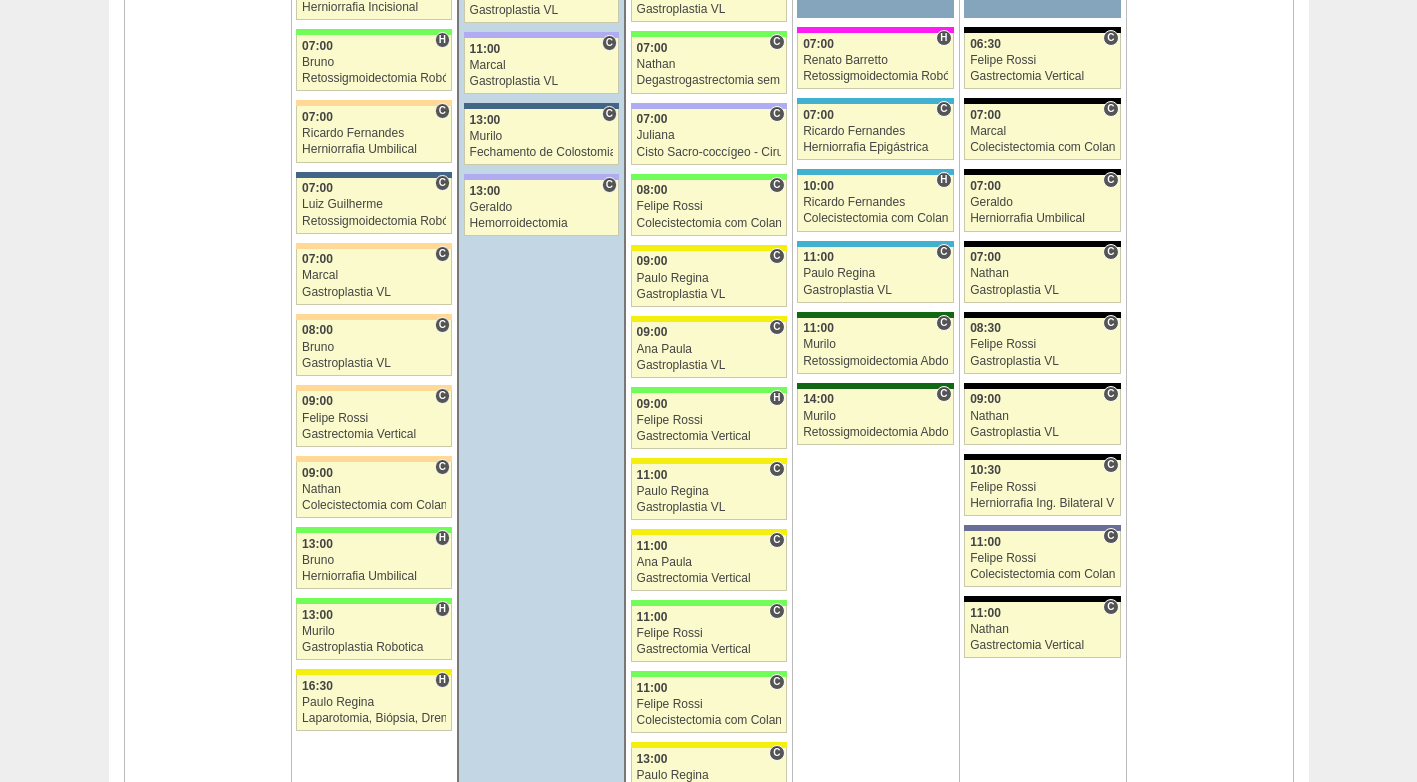 scroll, scrollTop: 1800, scrollLeft: 0, axis: vertical 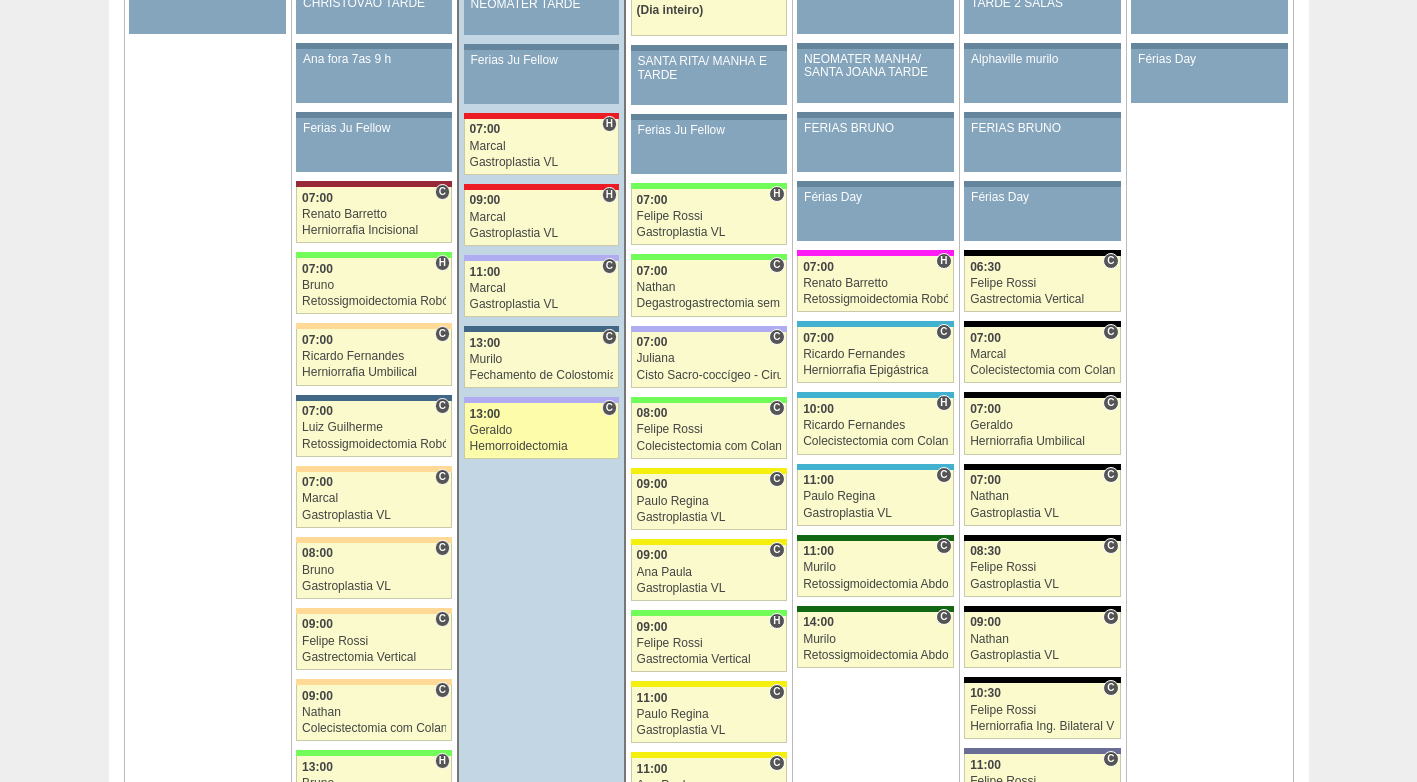 click on "Hemorroidectomia" at bounding box center [542, 446] 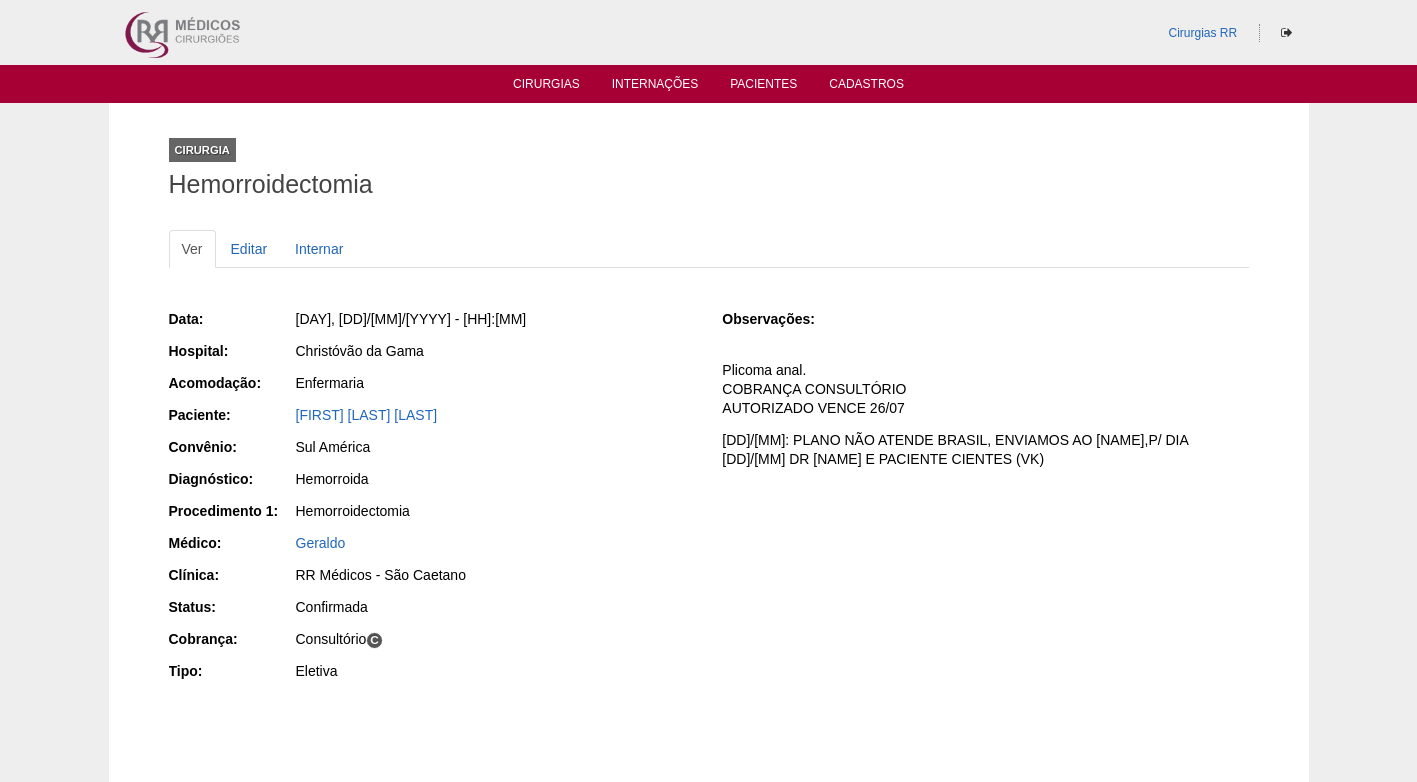 scroll, scrollTop: 0, scrollLeft: 0, axis: both 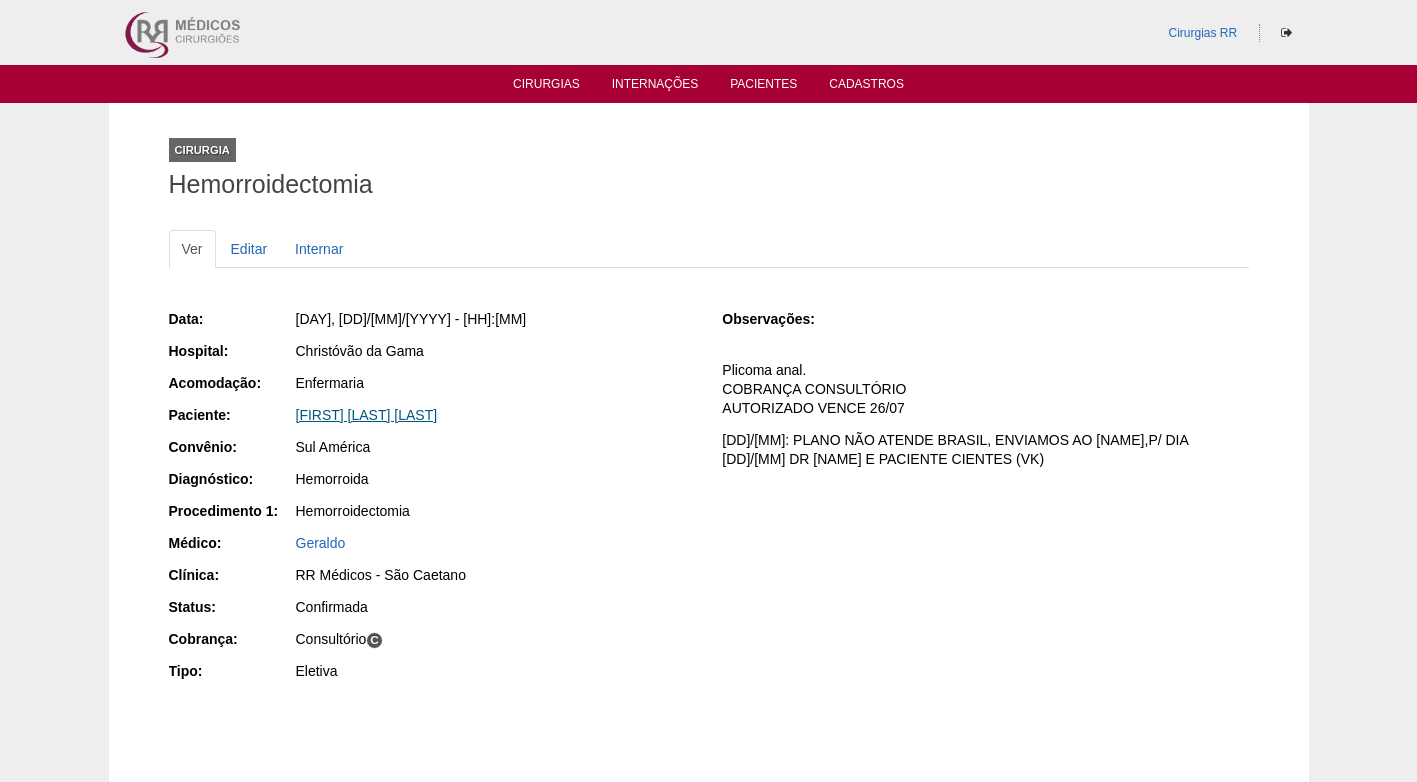 click on "[FIRST] [LAST] [LAST]" at bounding box center (367, 415) 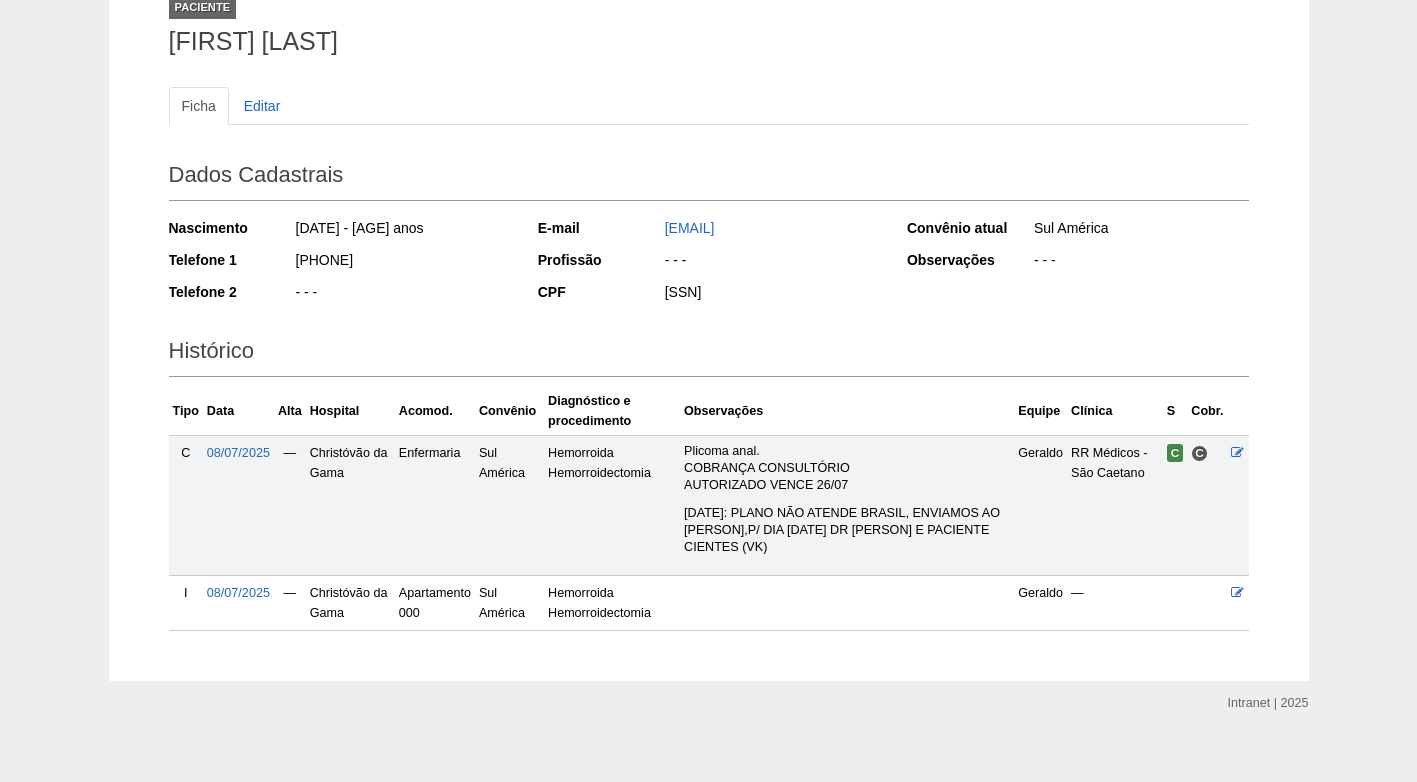 scroll, scrollTop: 162, scrollLeft: 0, axis: vertical 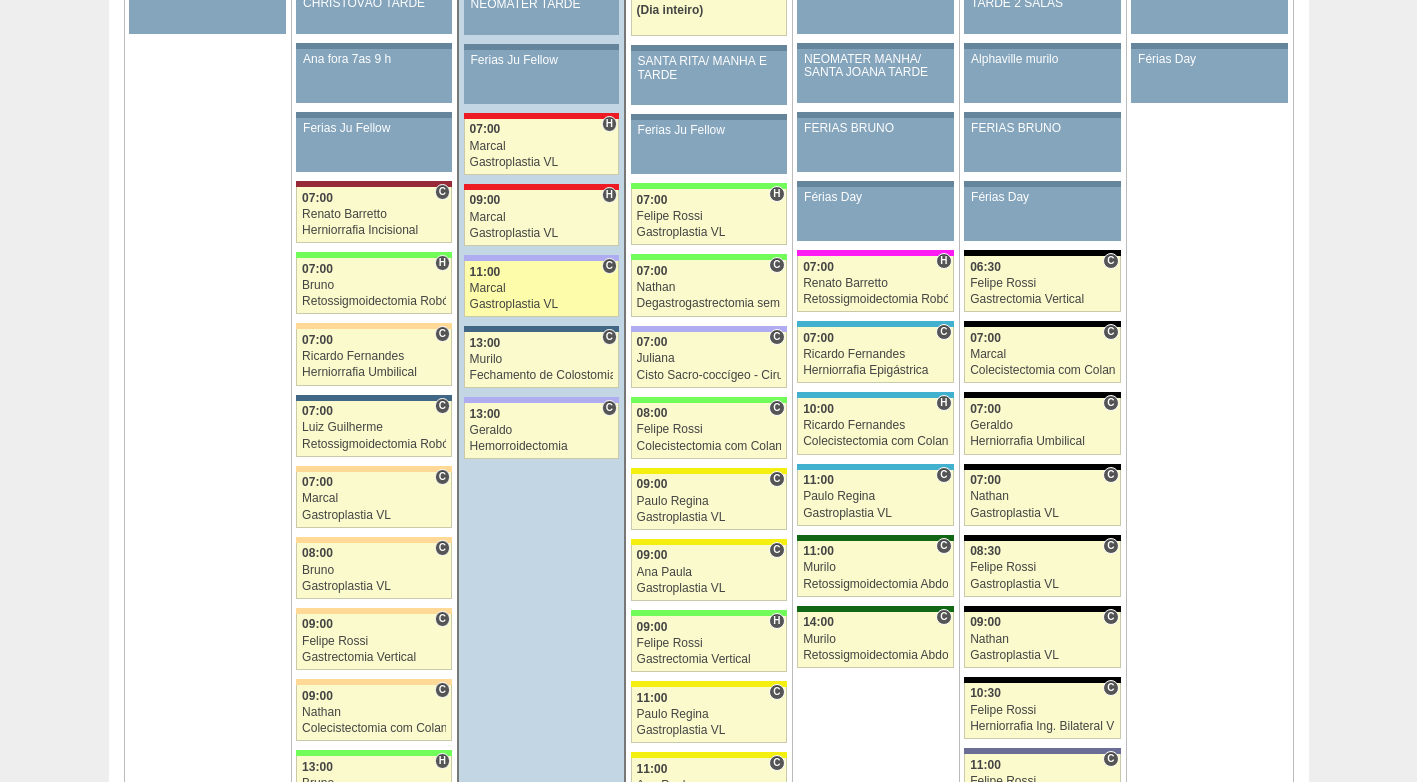click on "Gastroplastia  VL" at bounding box center [542, 304] 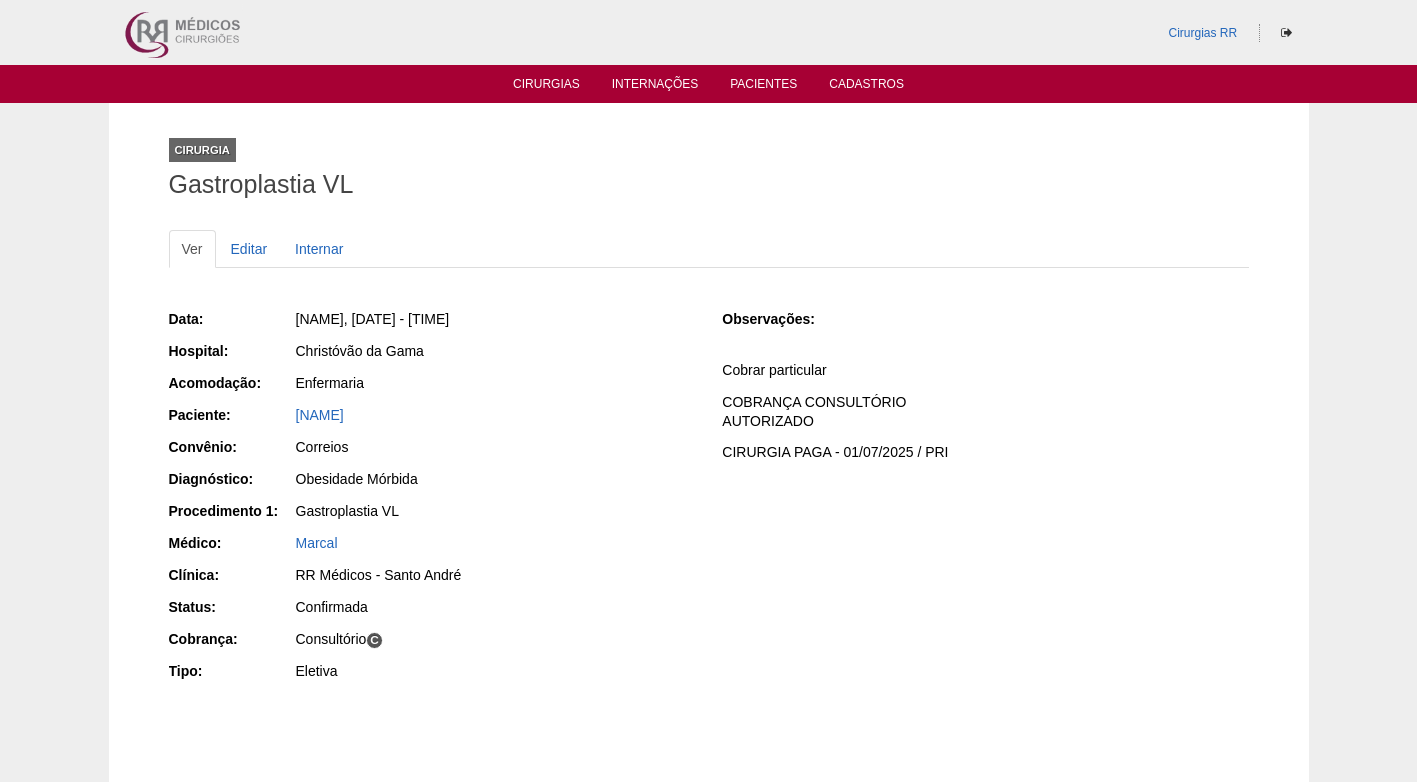 scroll, scrollTop: 0, scrollLeft: 0, axis: both 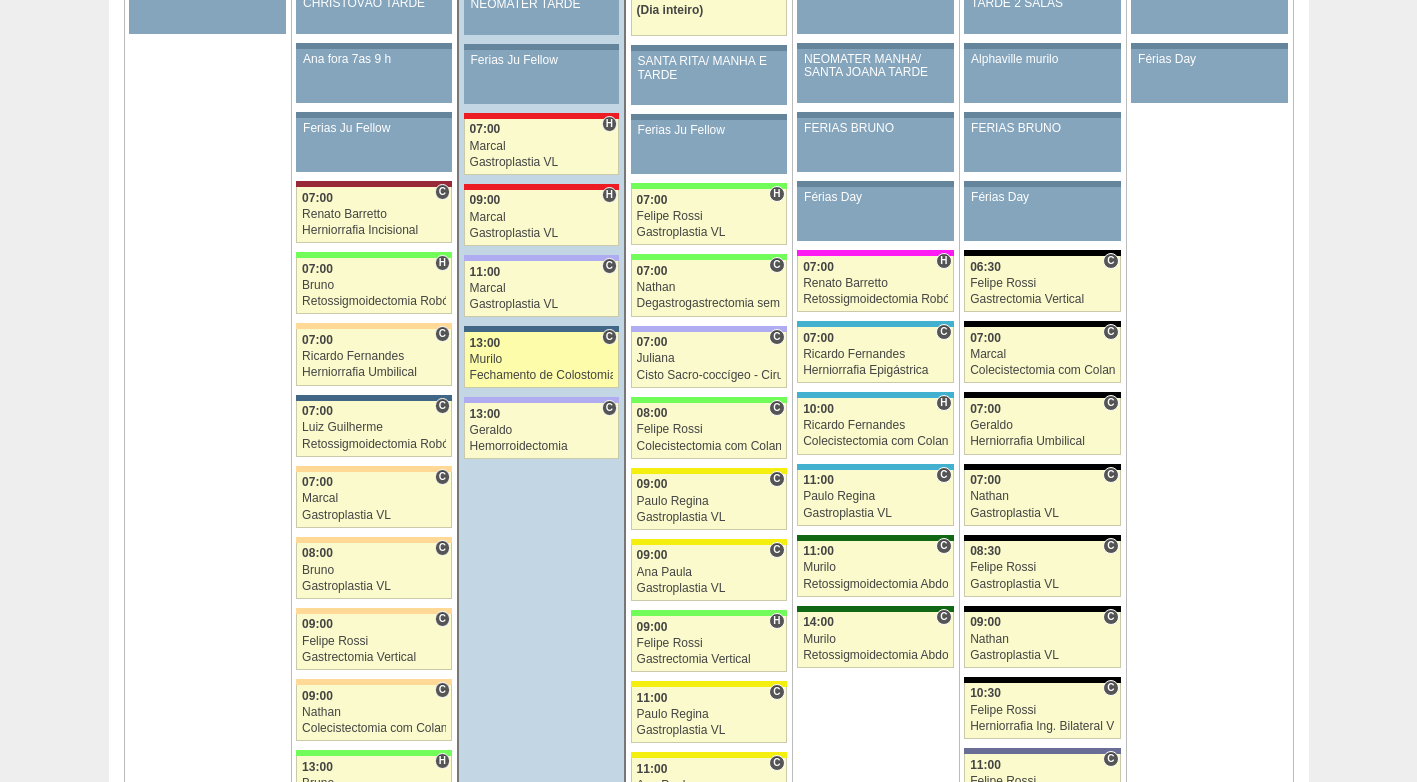 click on "Murilo" at bounding box center [542, 359] 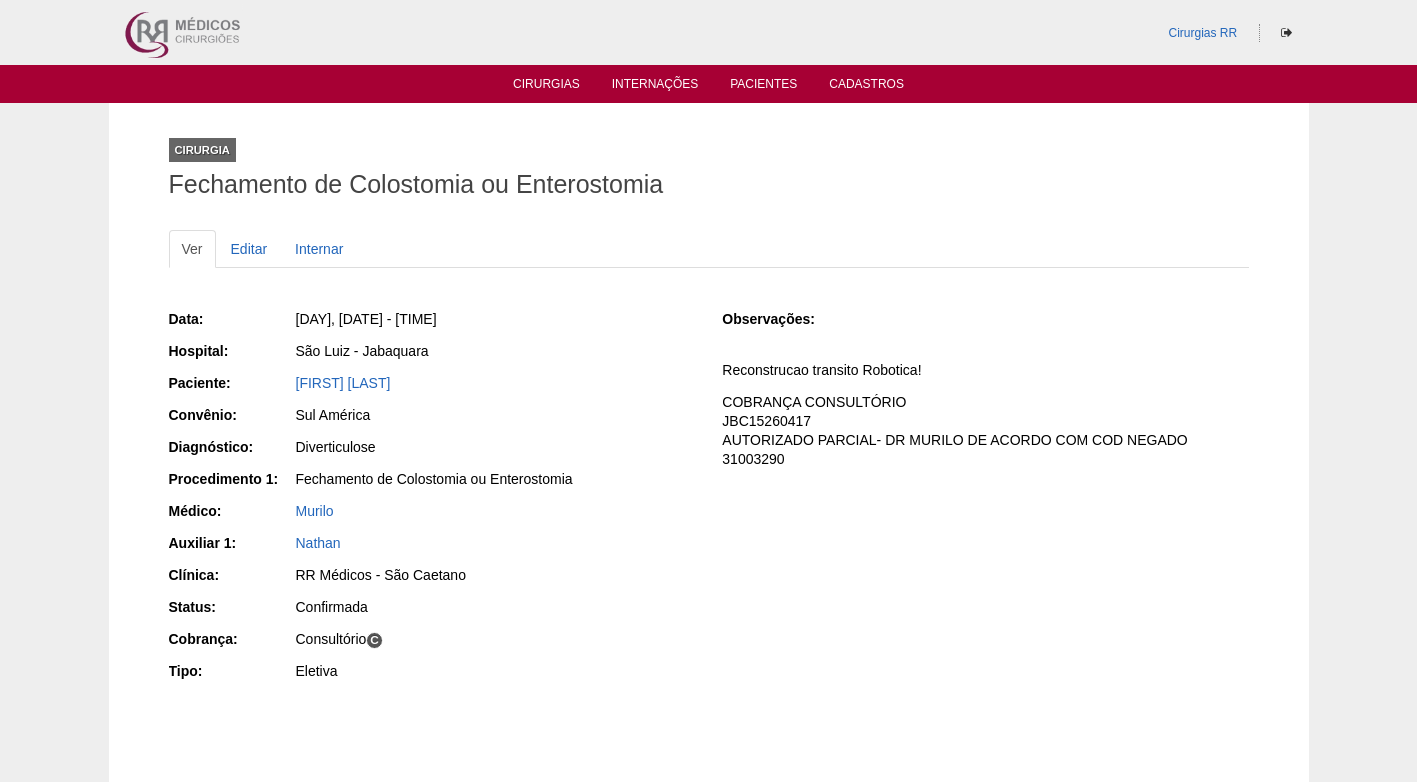scroll, scrollTop: 0, scrollLeft: 0, axis: both 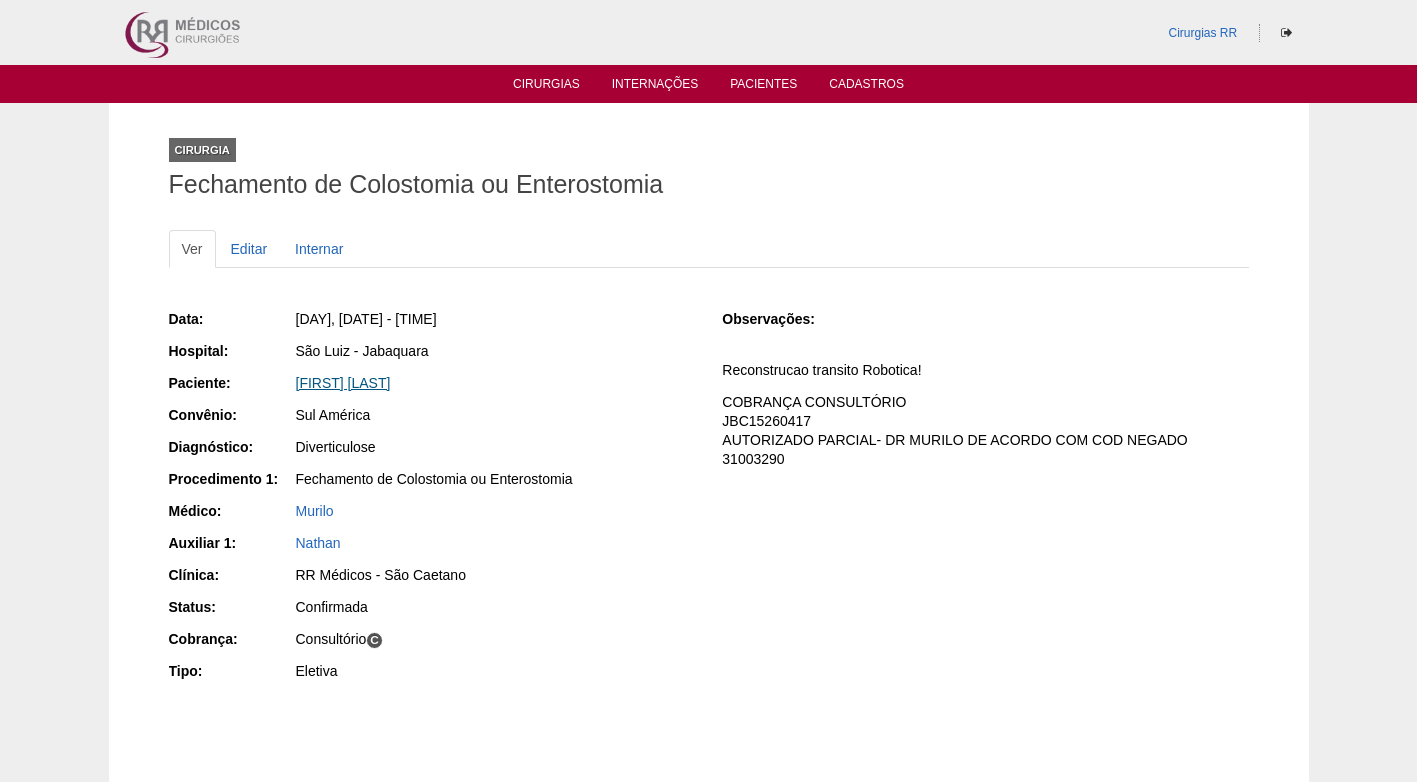 click on "Elaine Scarin Medeiros" at bounding box center [343, 383] 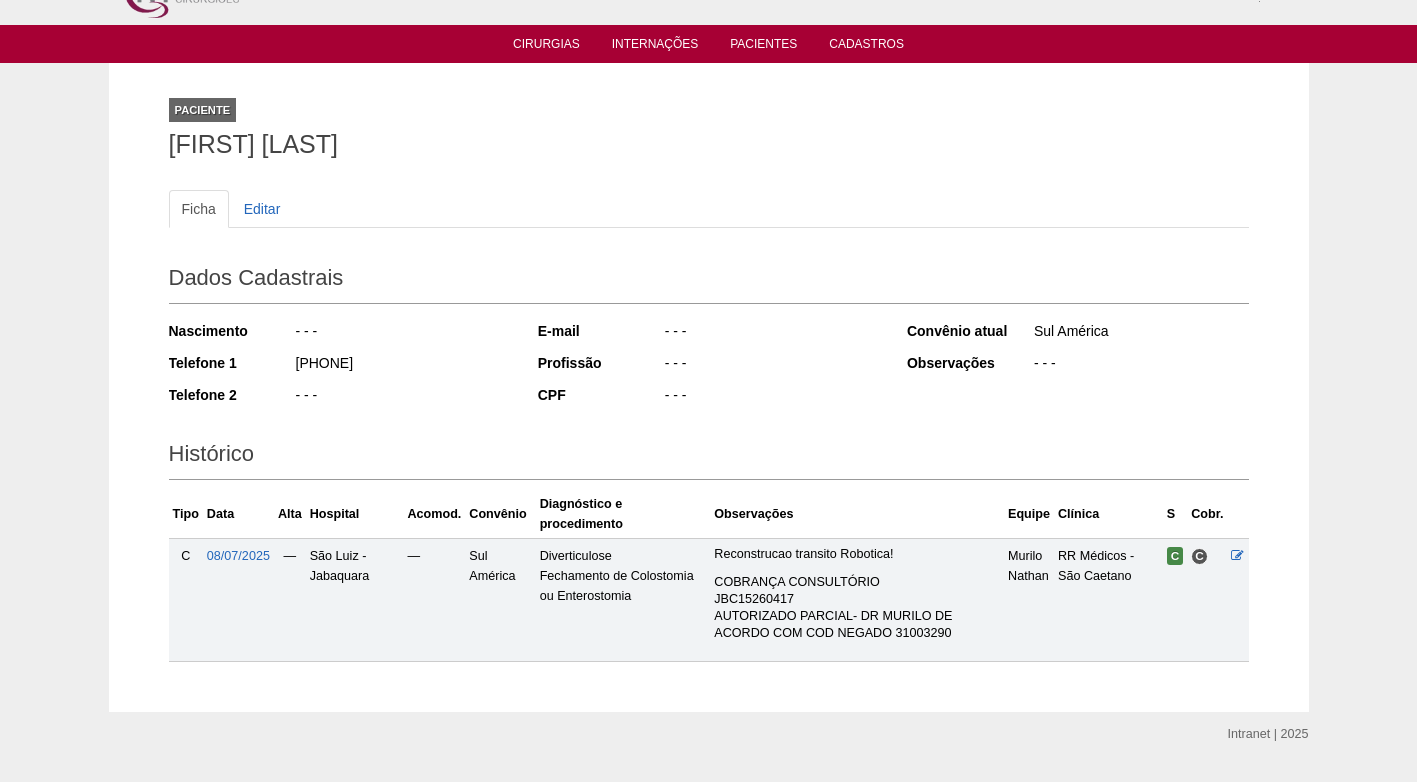 scroll, scrollTop: 0, scrollLeft: 0, axis: both 